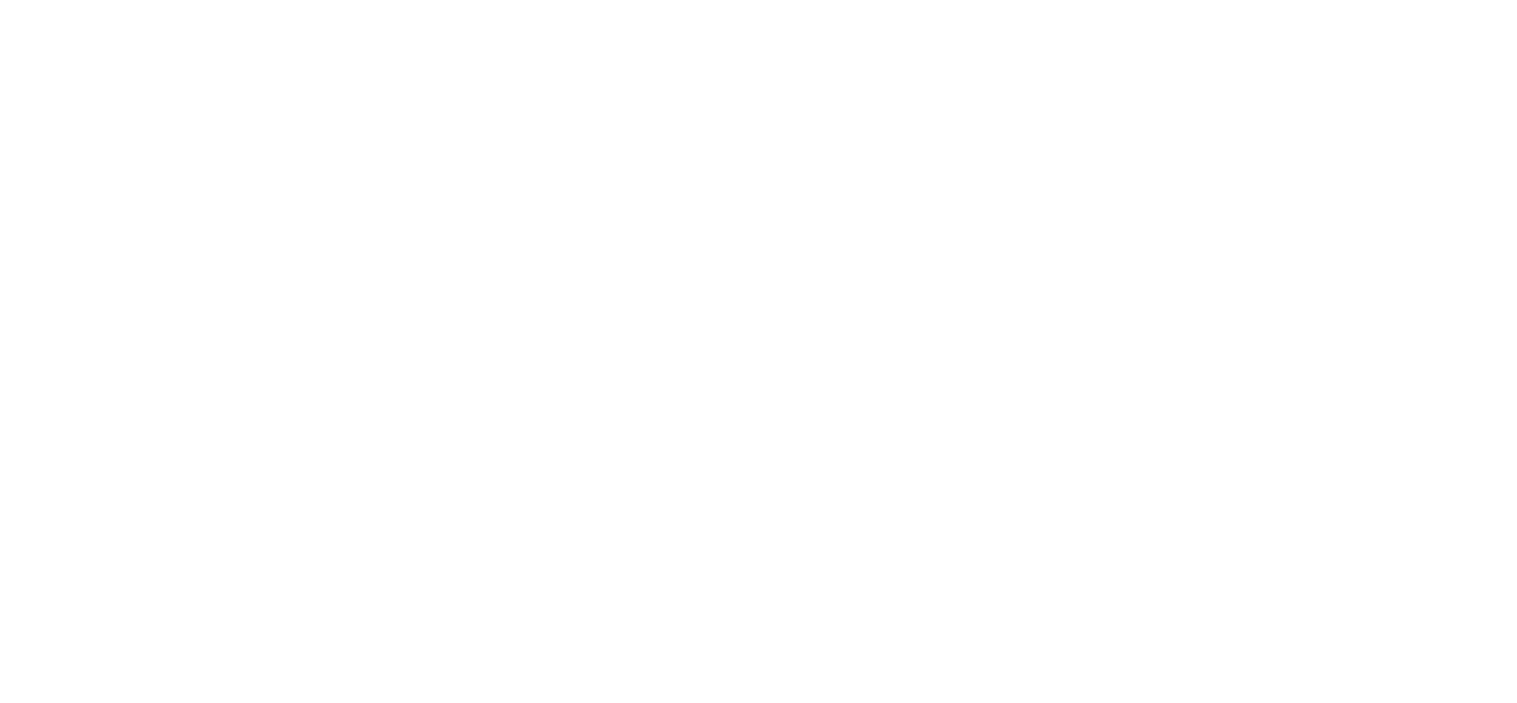 scroll, scrollTop: 0, scrollLeft: 0, axis: both 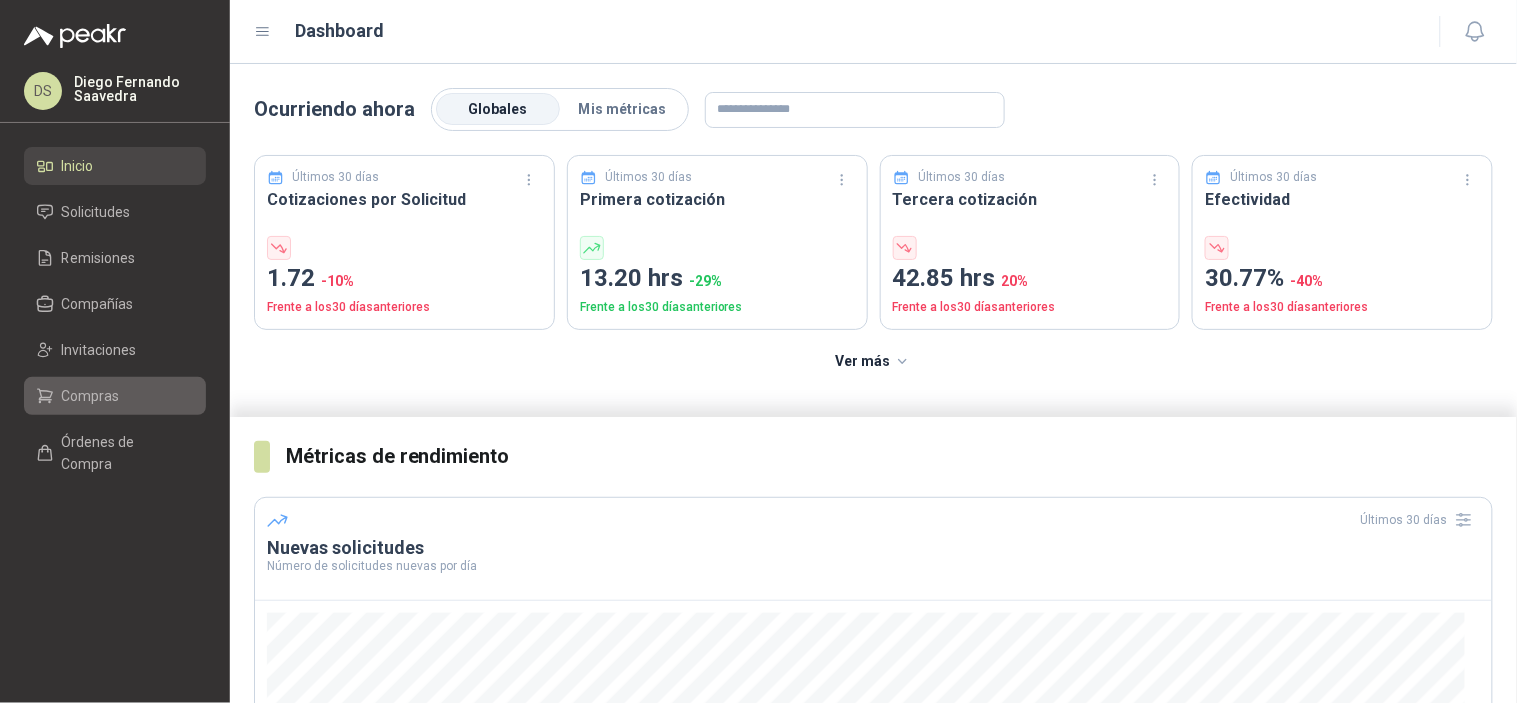 click on "Compras" at bounding box center (115, 396) 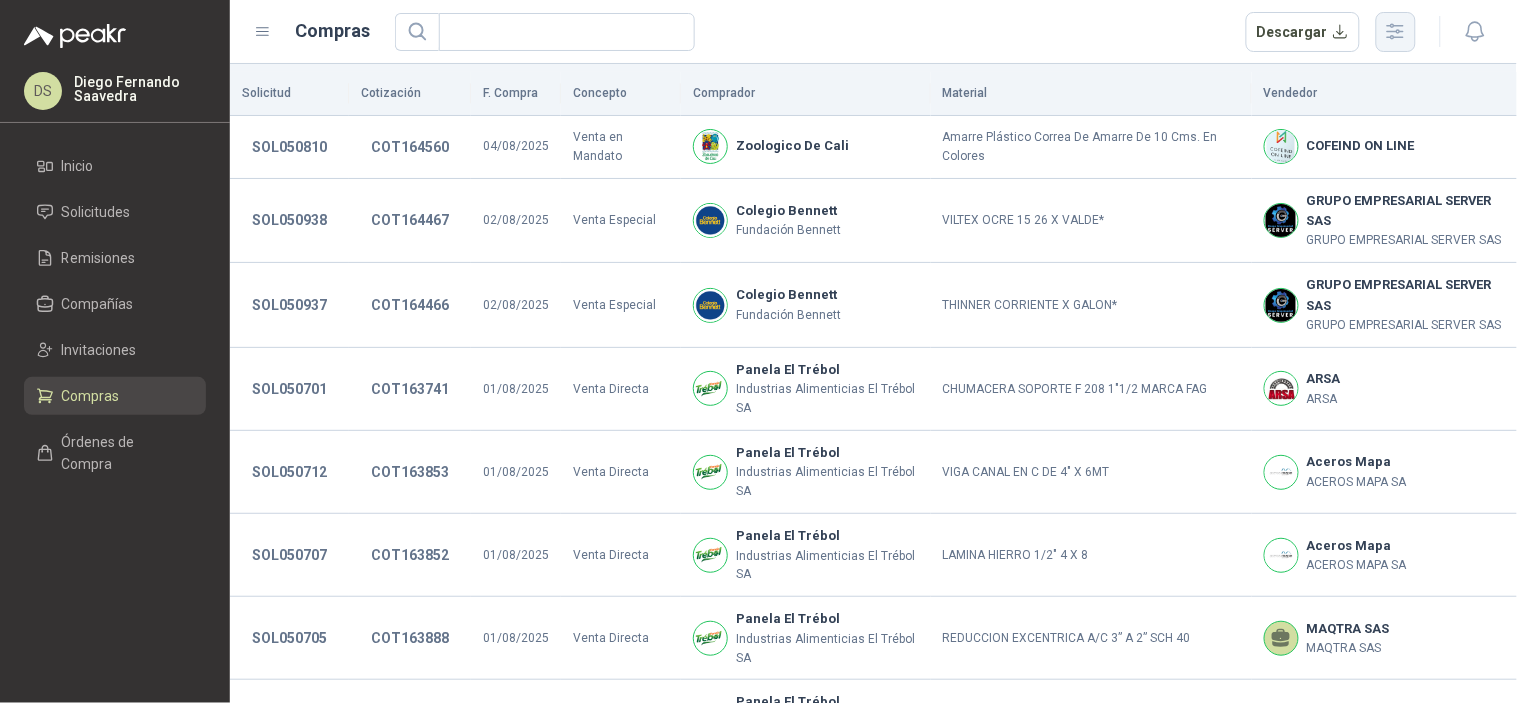 click 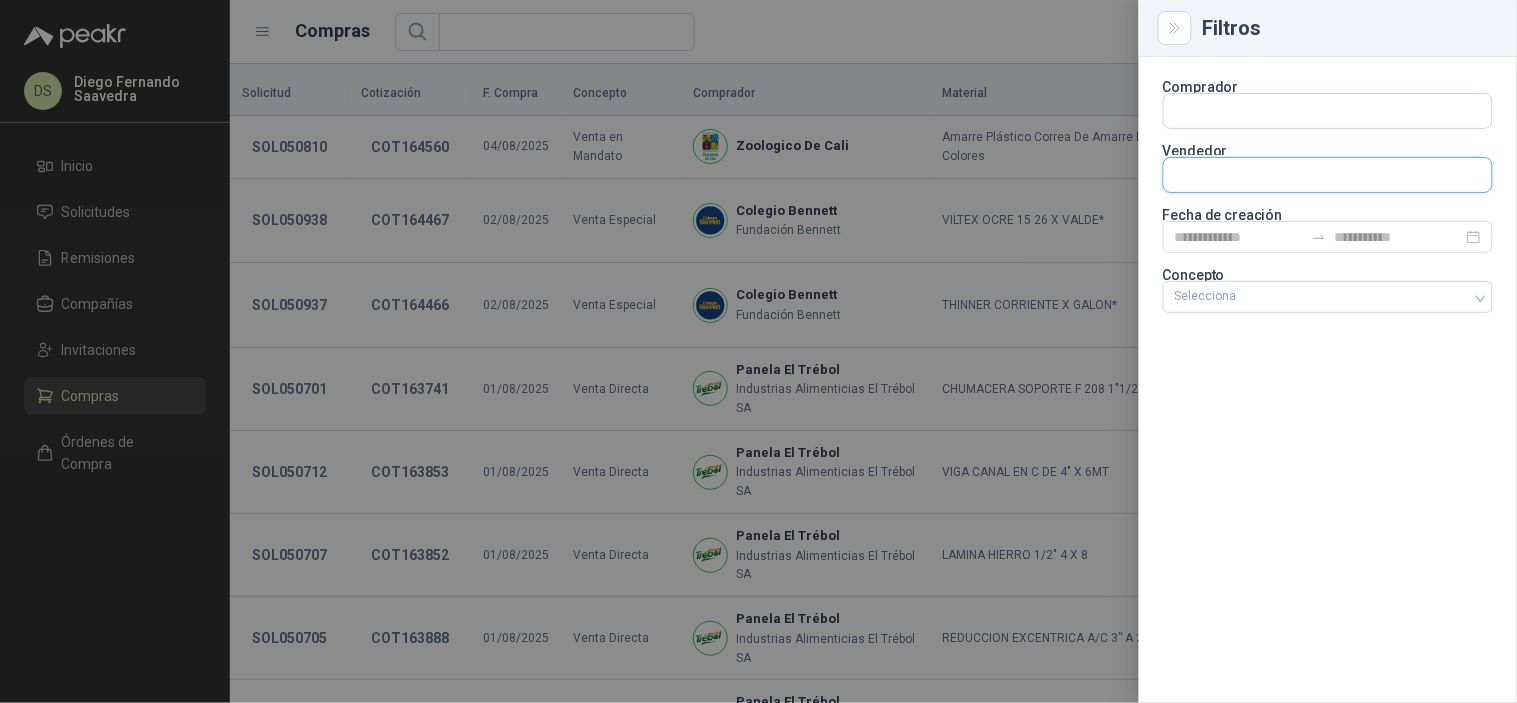 click at bounding box center (1328, 175) 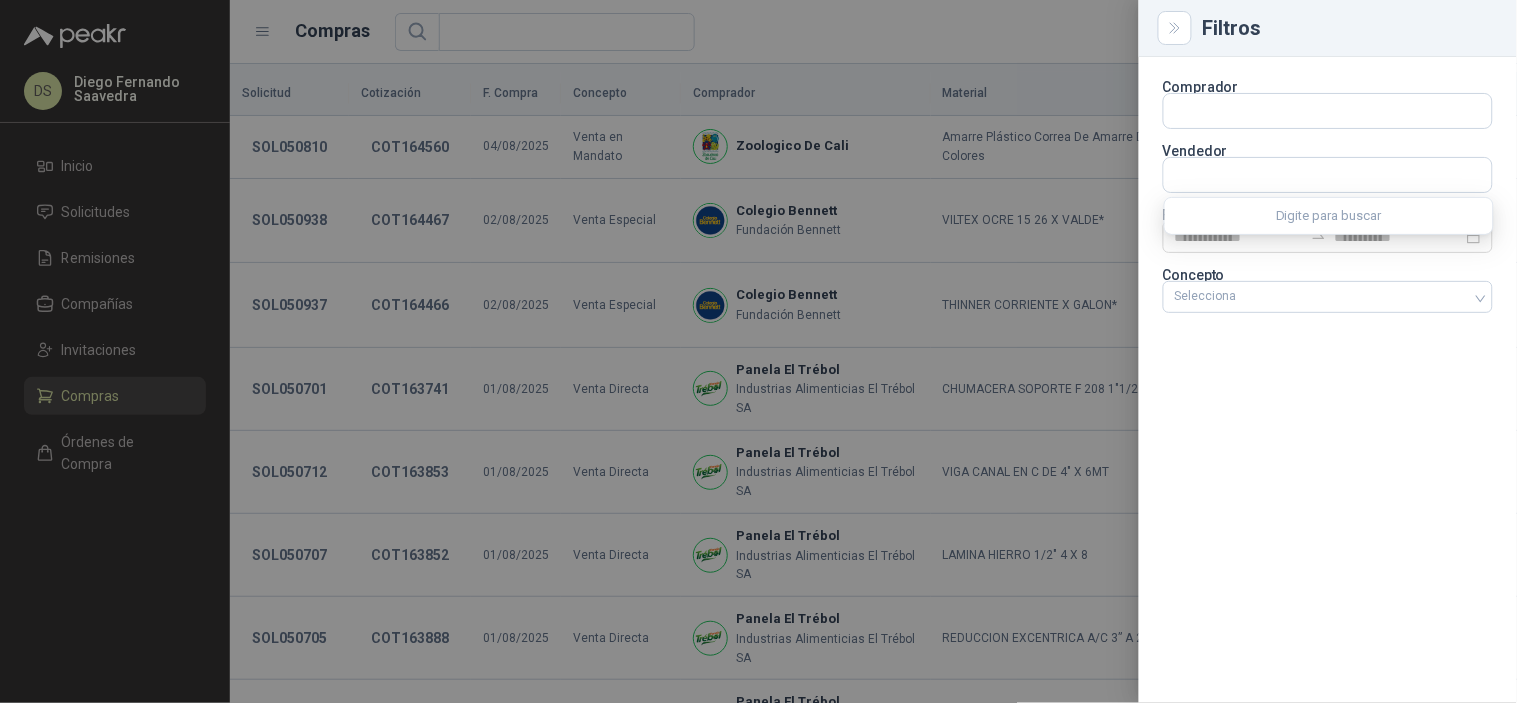 click on "Comprador Vendedor Fecha de creación Concepto   Selecciona" at bounding box center (1328, 380) 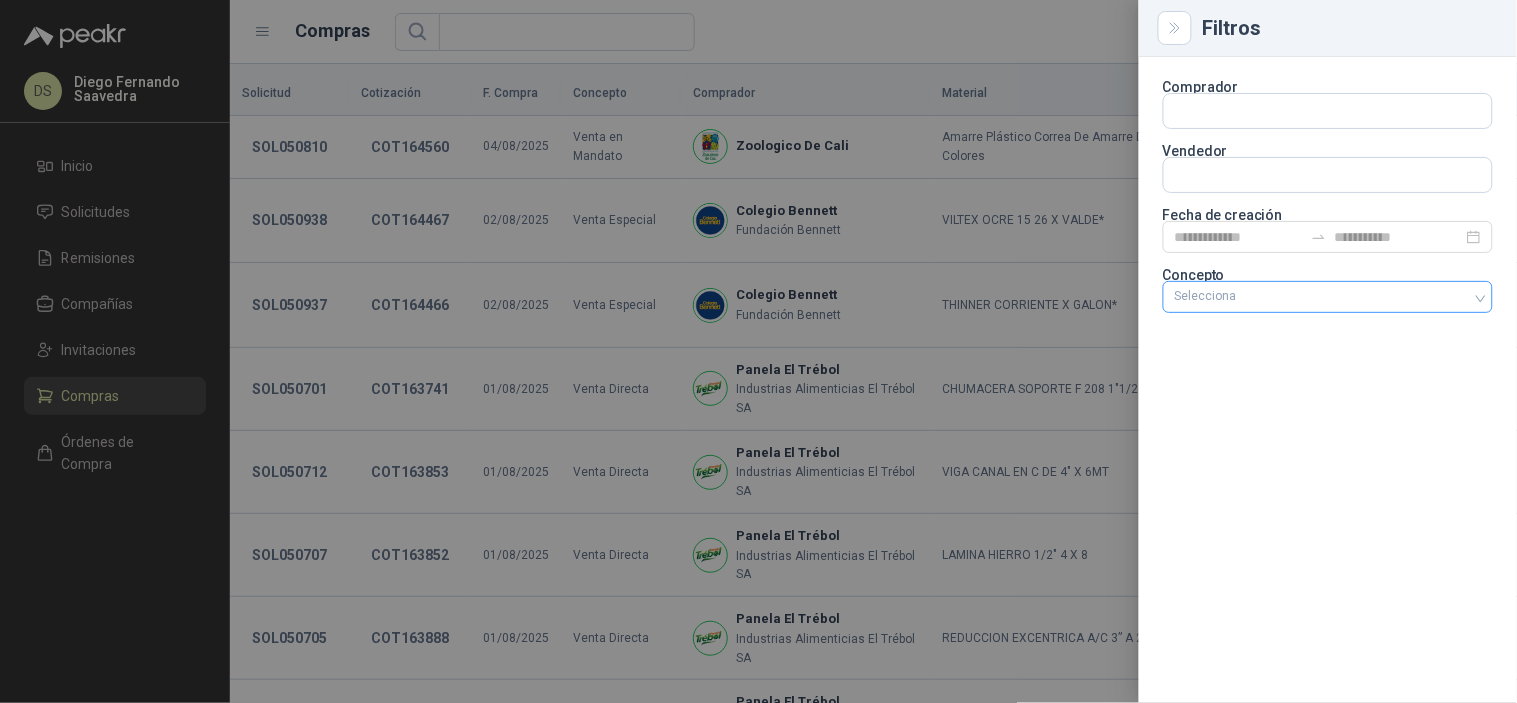 click at bounding box center [1317, 297] 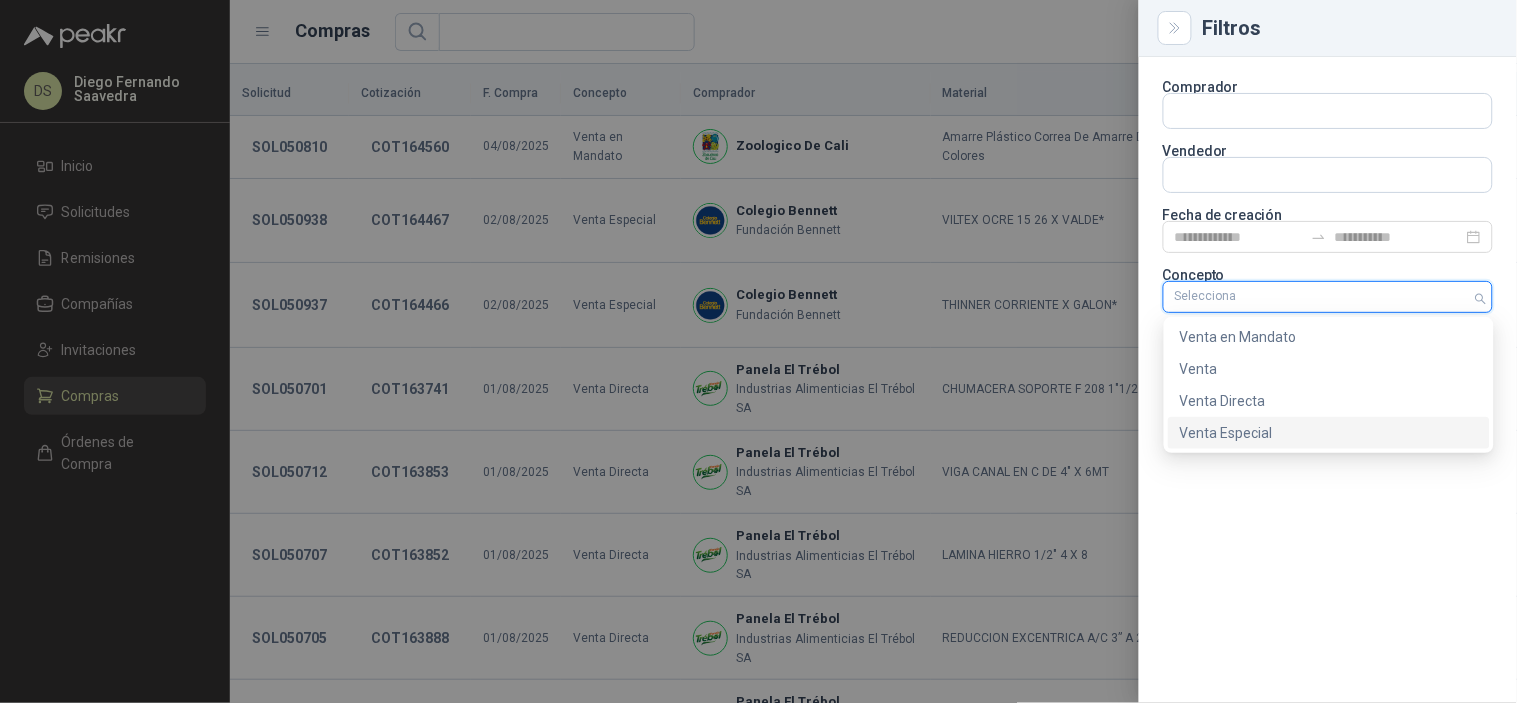 click on "Venta Especial" at bounding box center [1329, 433] 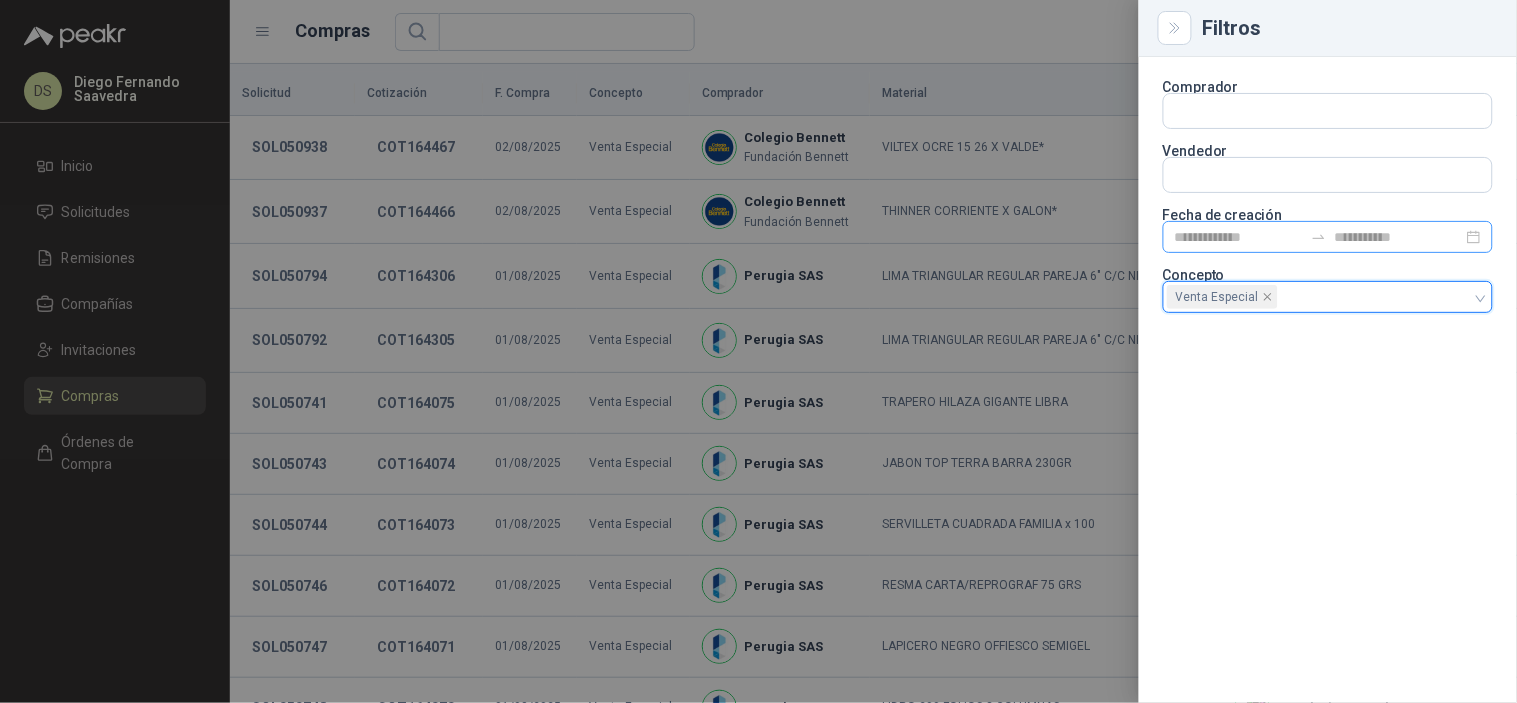 click at bounding box center (1319, 237) 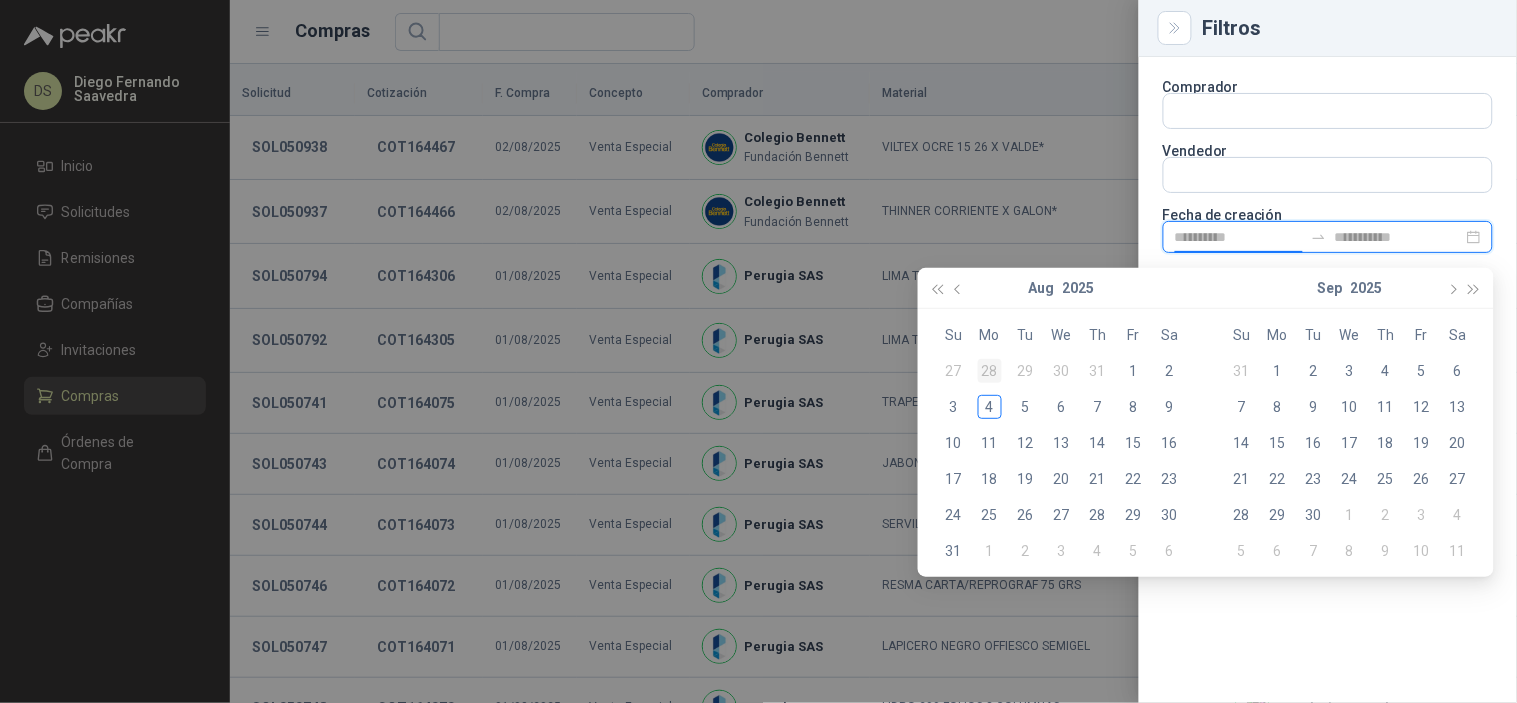 type on "**********" 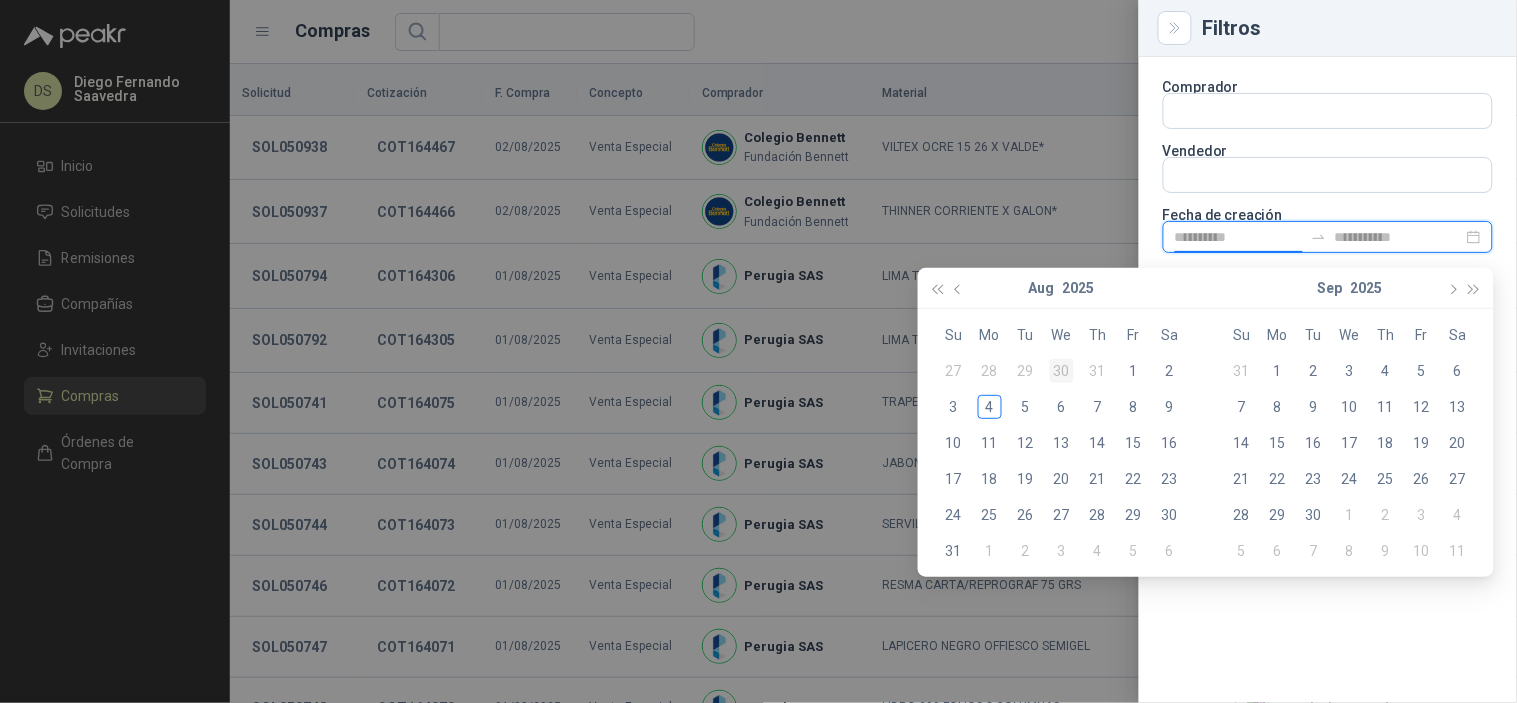 type on "**********" 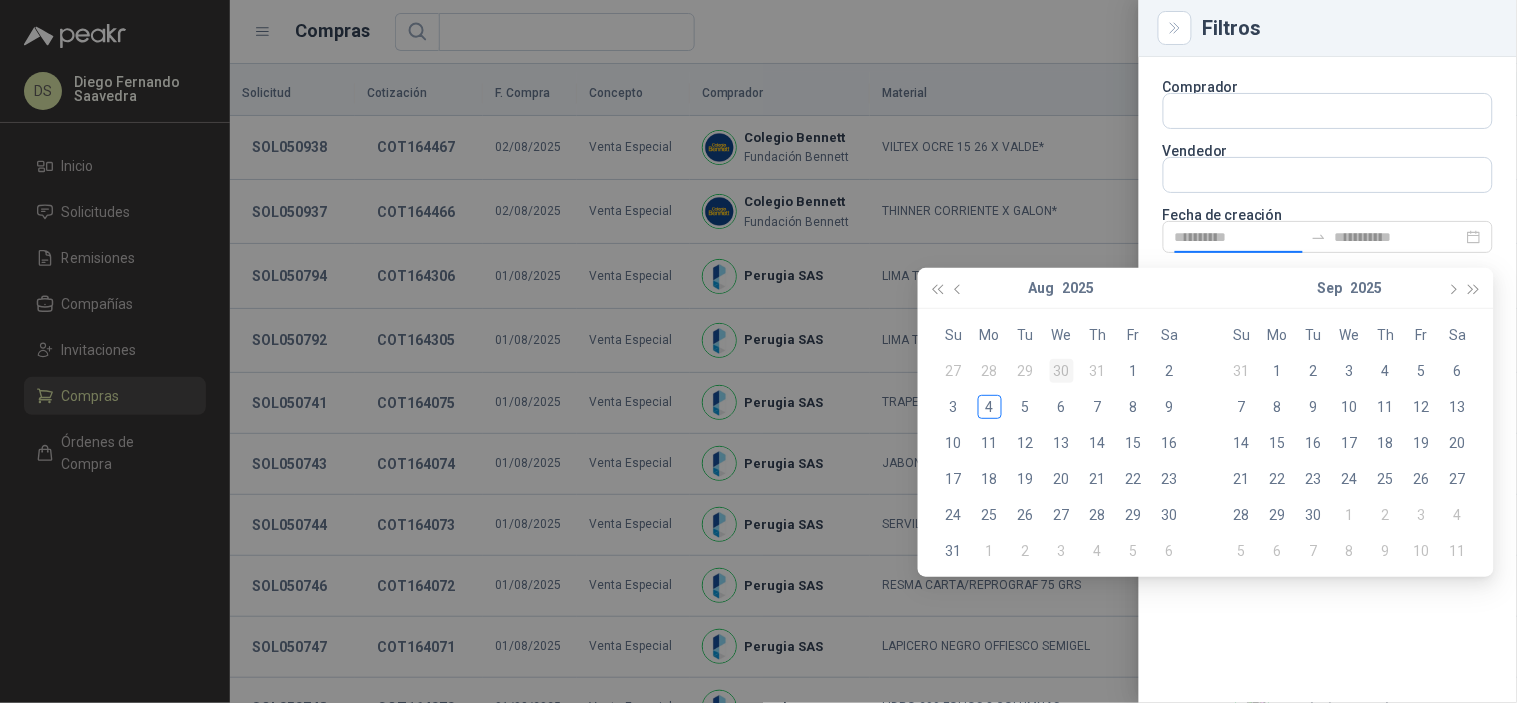 click on "30" at bounding box center (1062, 371) 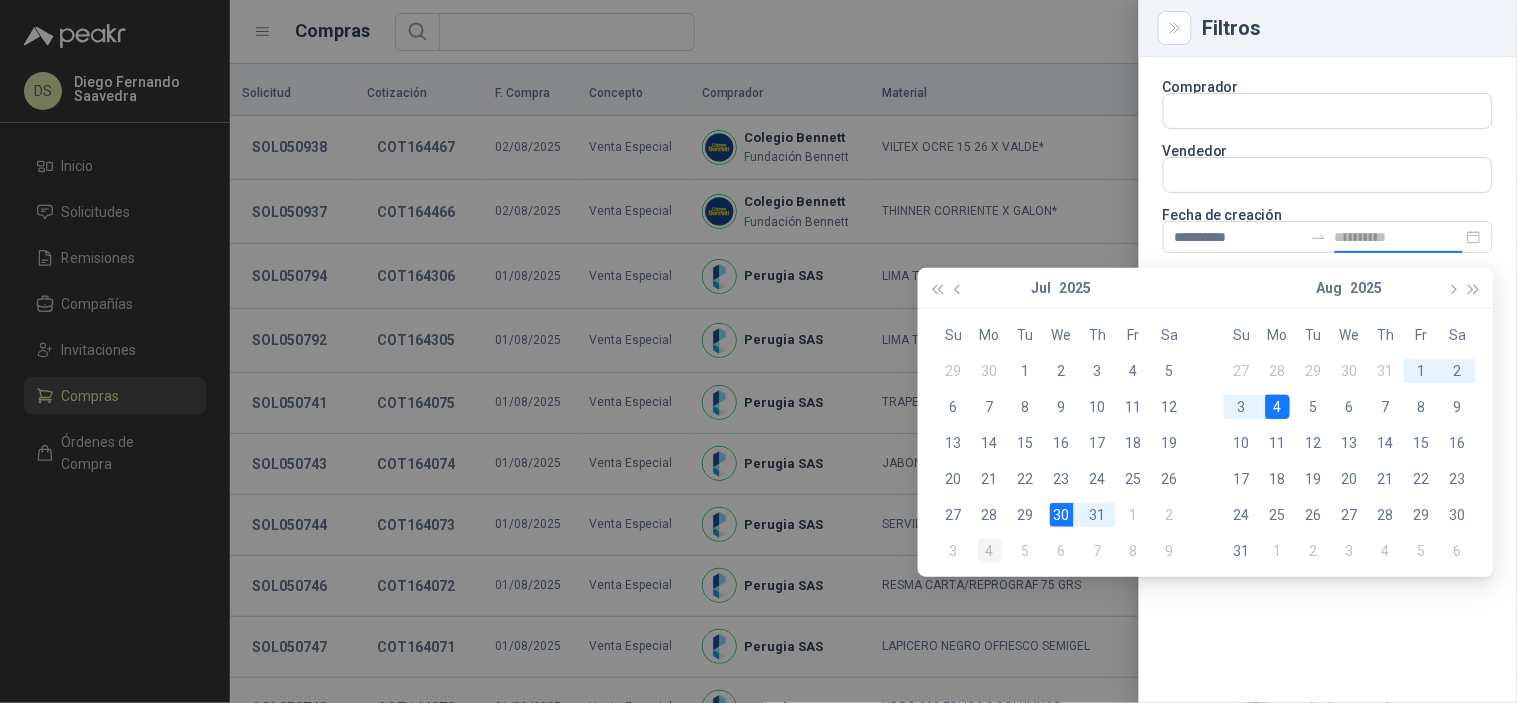 click on "4" at bounding box center (990, 551) 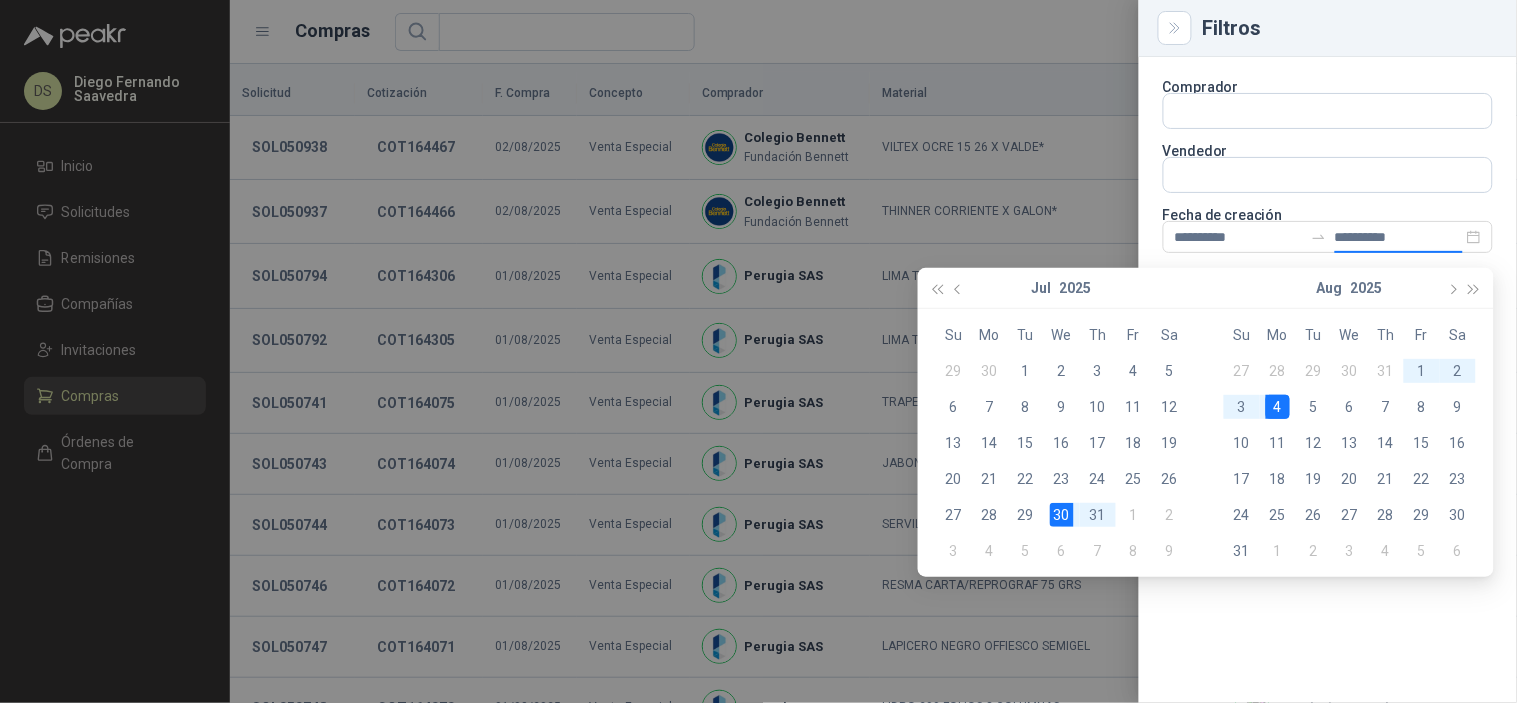 type on "**********" 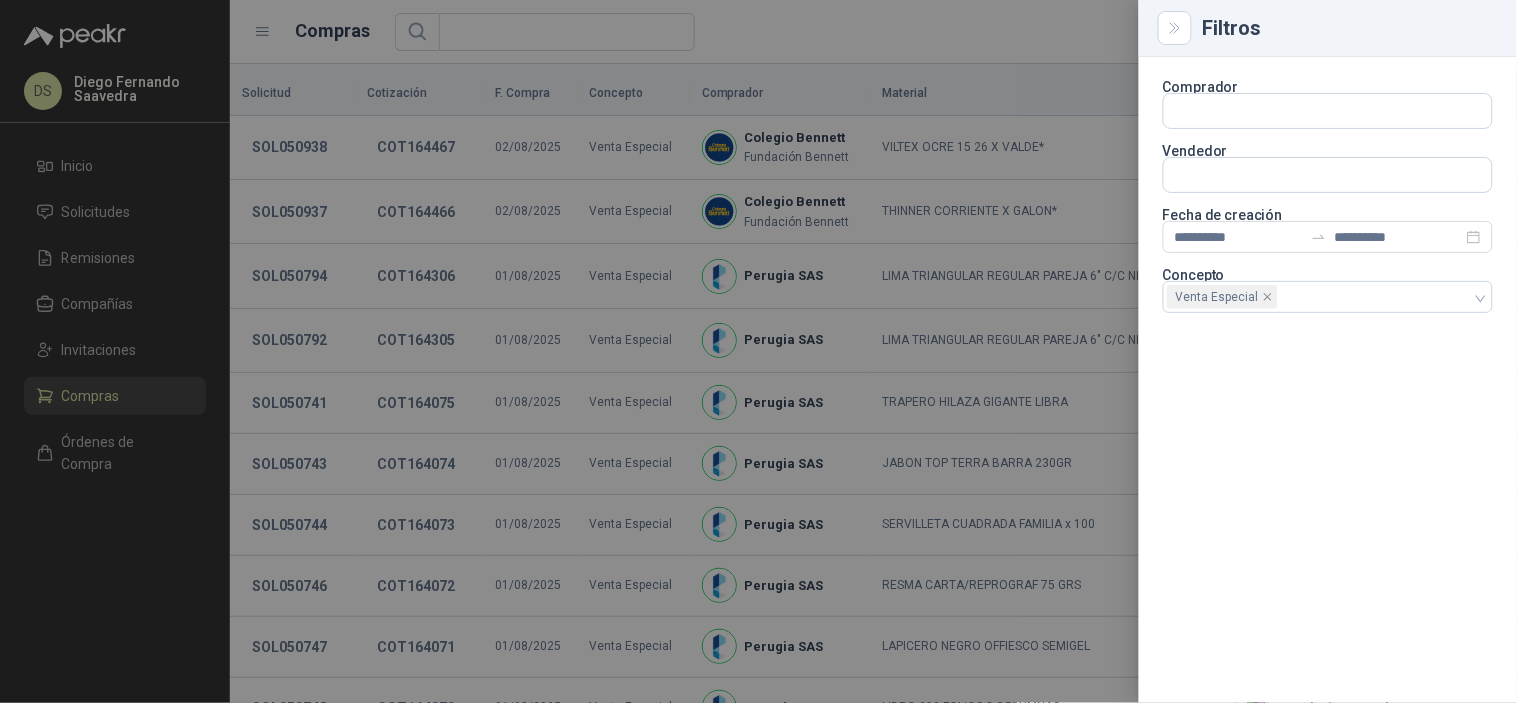click at bounding box center [758, 351] 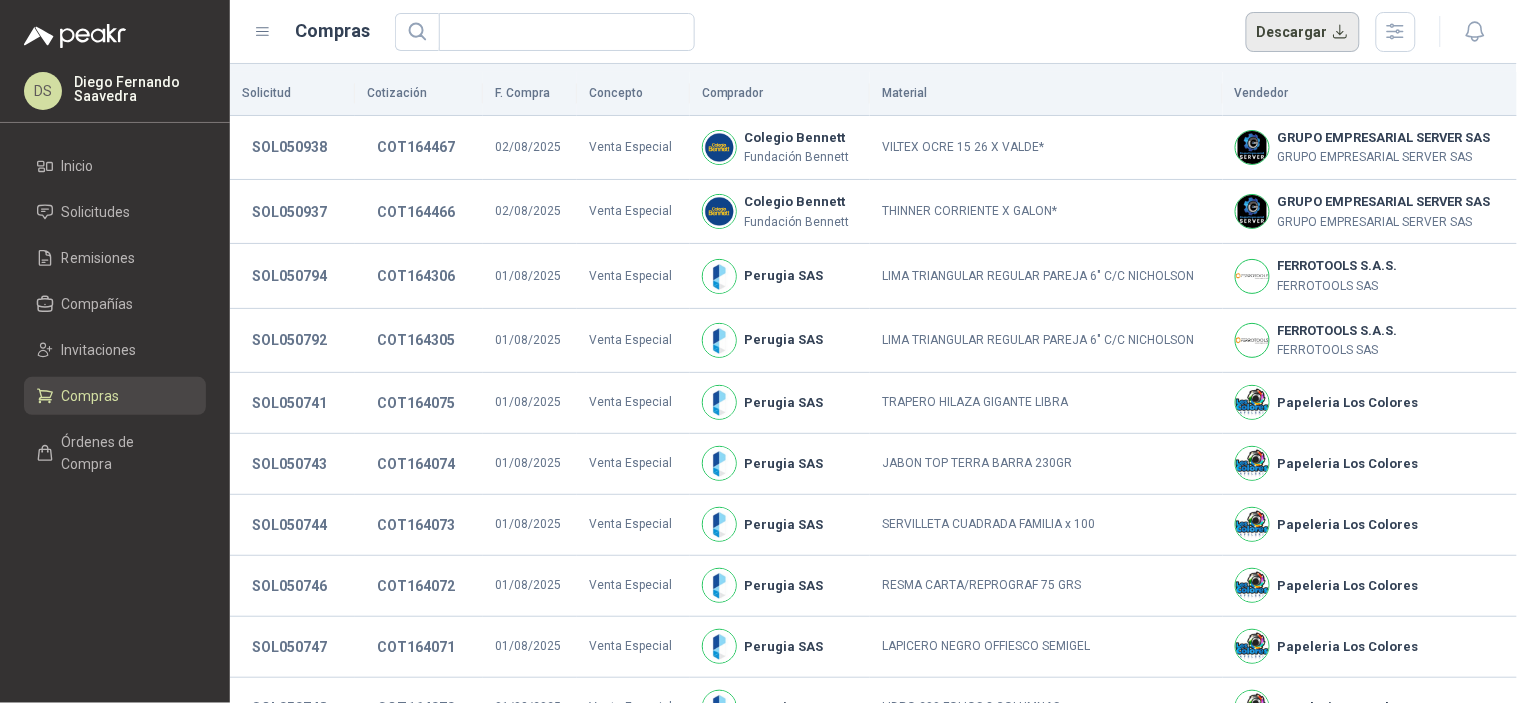 click on "Descargar" at bounding box center (1303, 32) 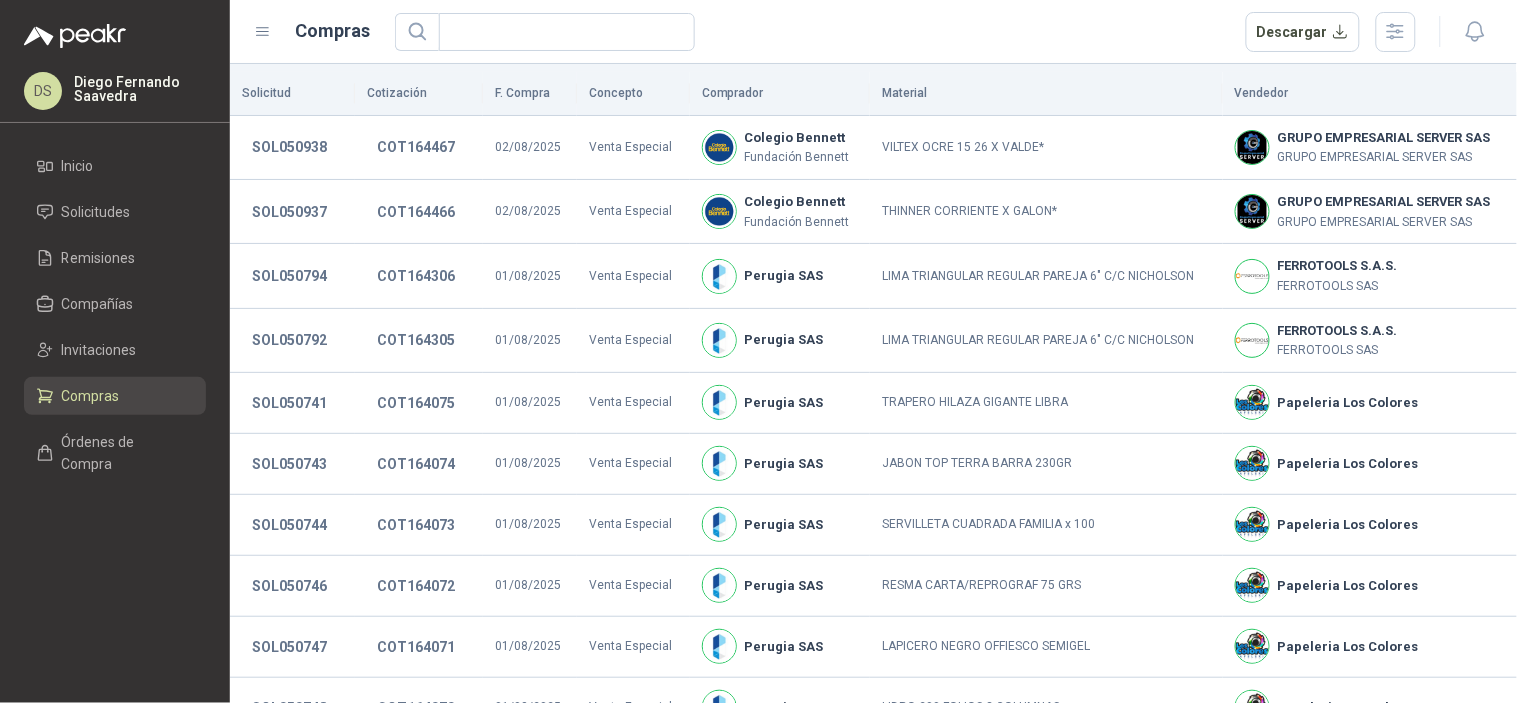 click on "Descargar" at bounding box center [906, 32] 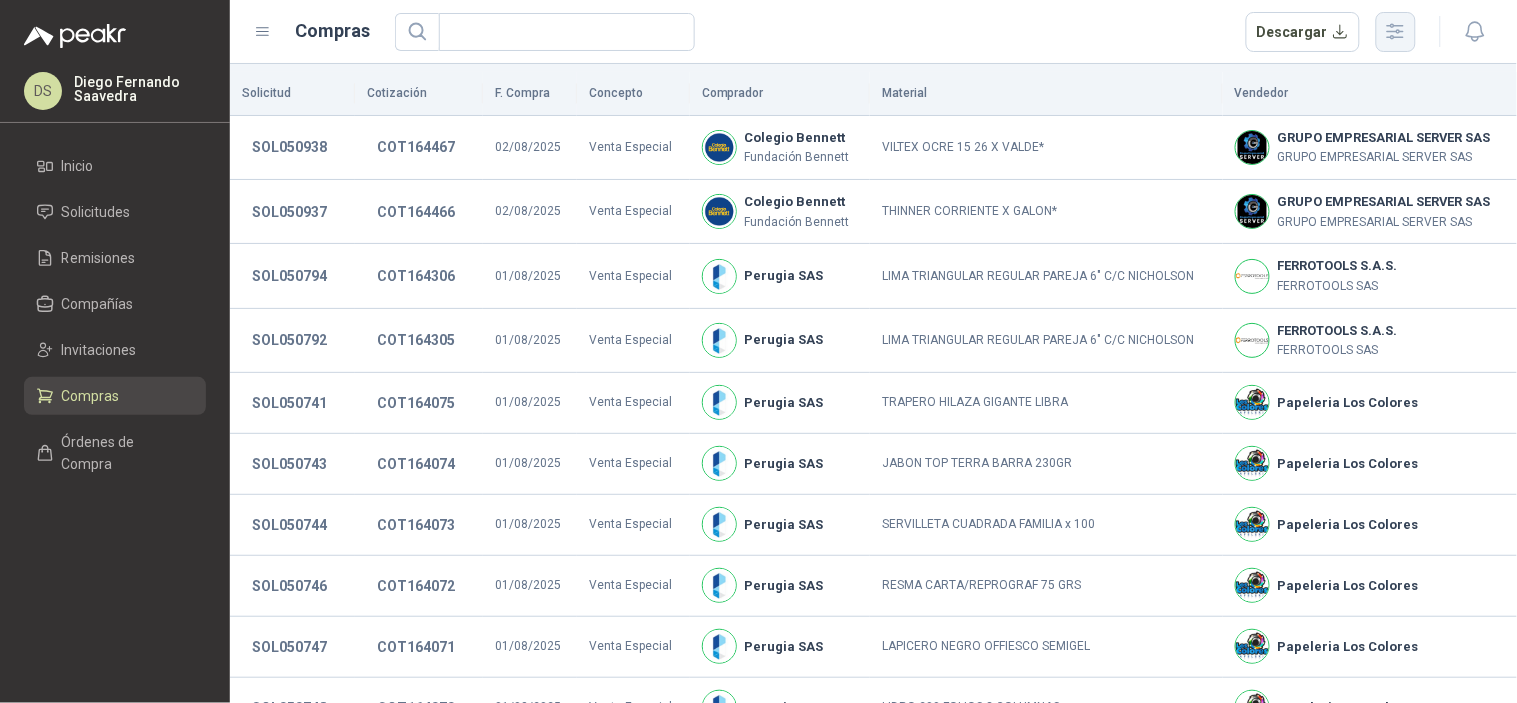 click 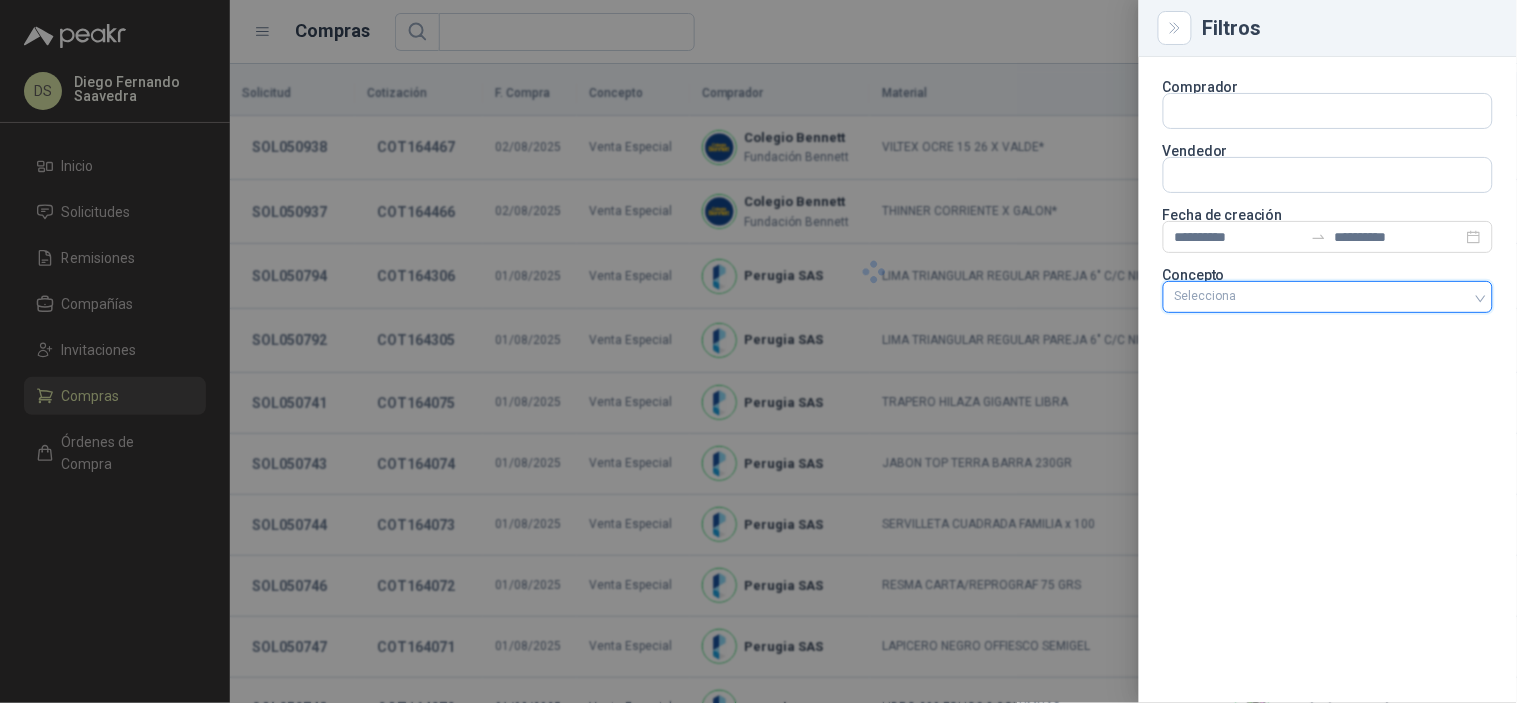 click at bounding box center [1317, 297] 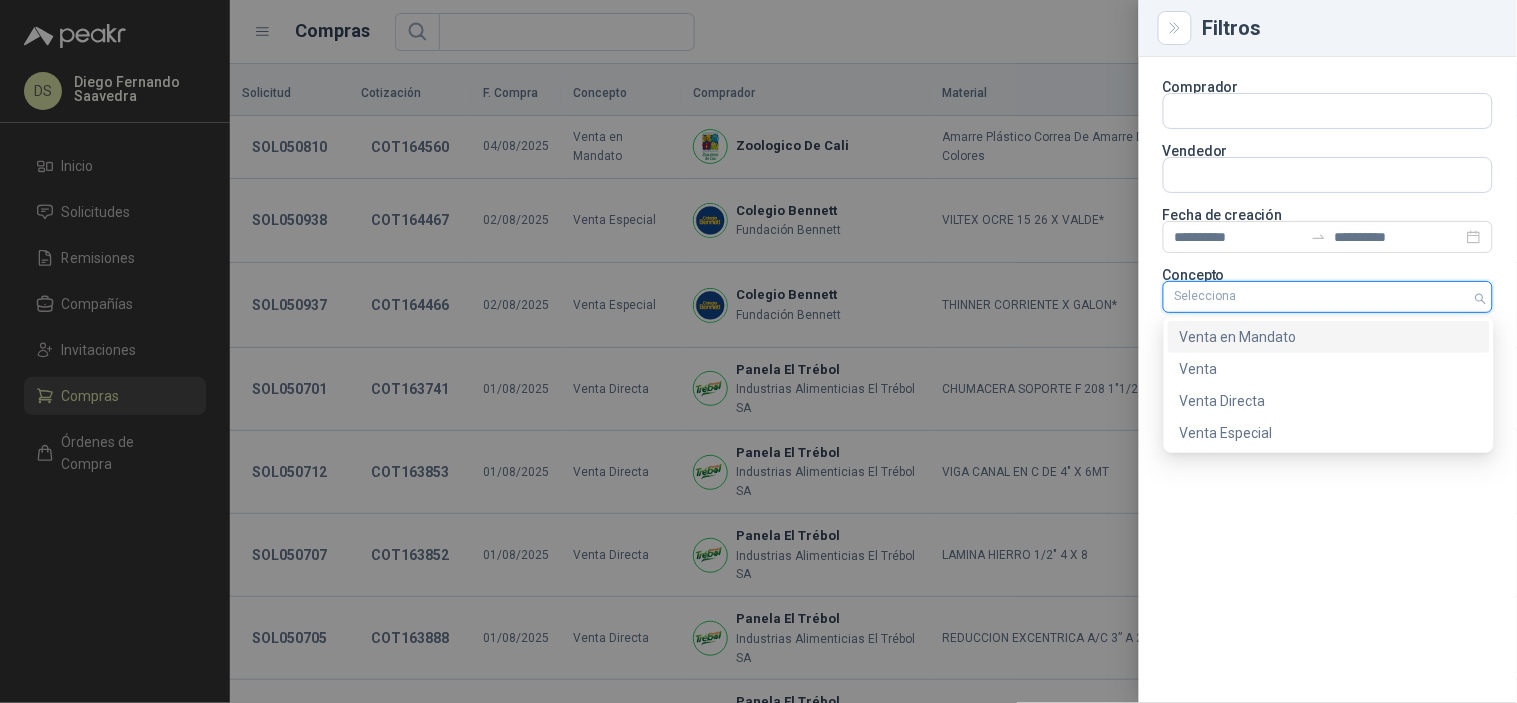 click on "Venta en Mandato" at bounding box center [1329, 337] 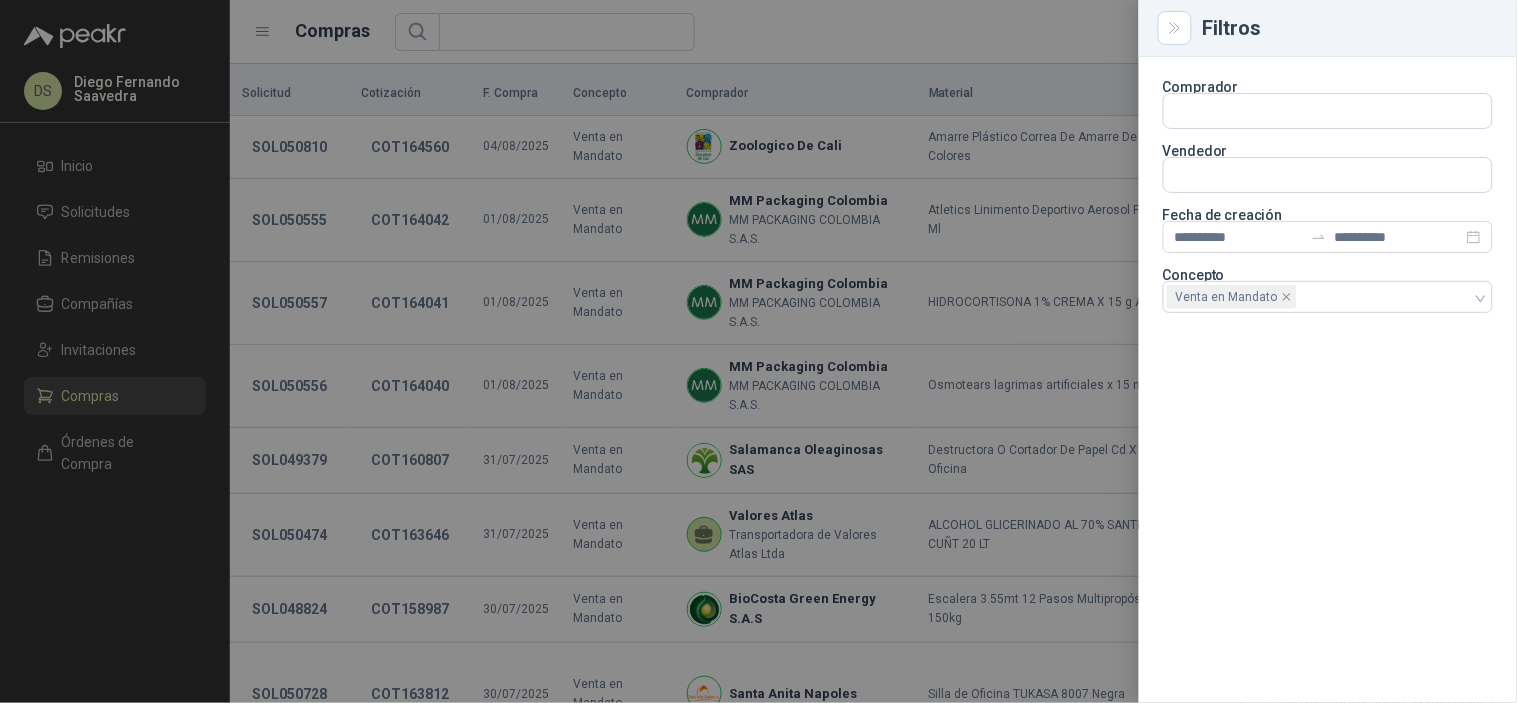 click at bounding box center [758, 351] 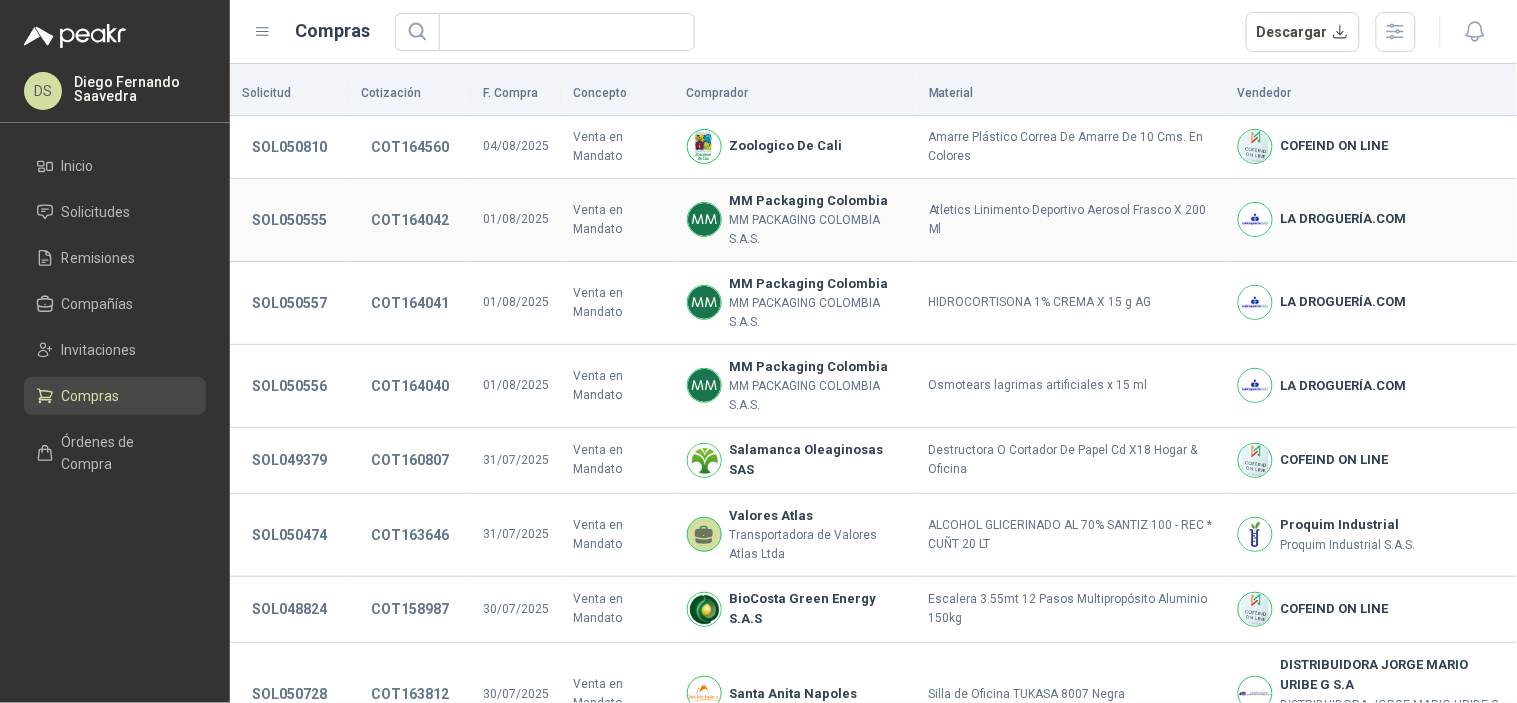 type 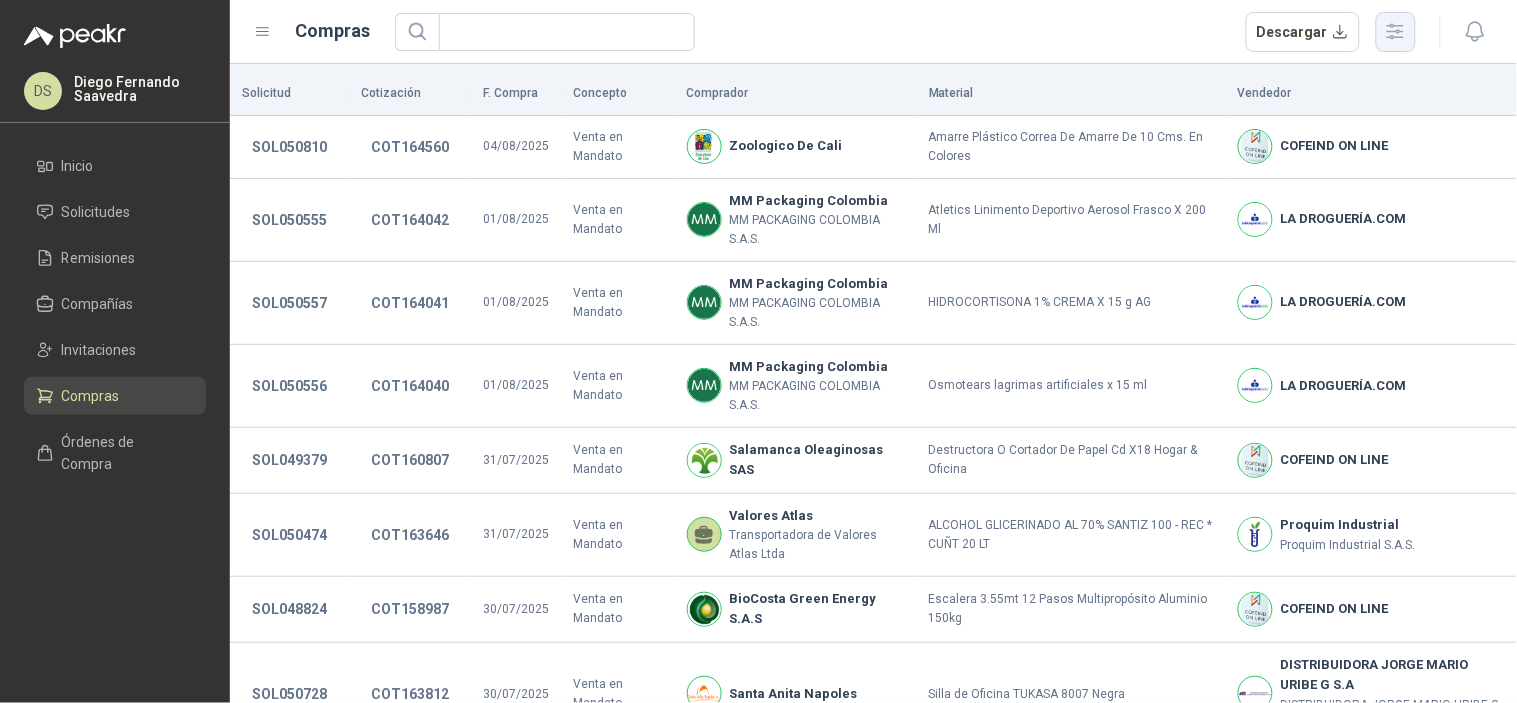 click 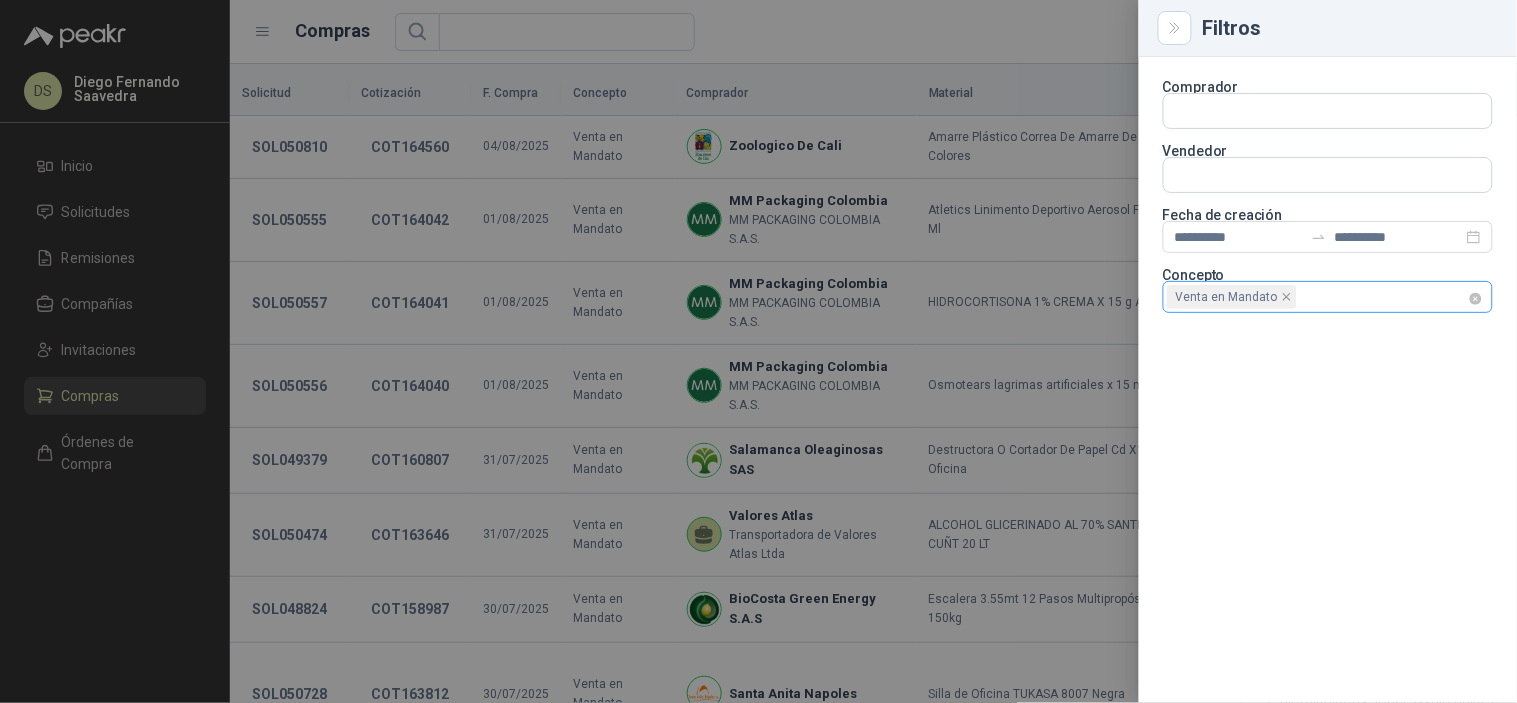click on "Venta en Mandato" at bounding box center [1328, 297] 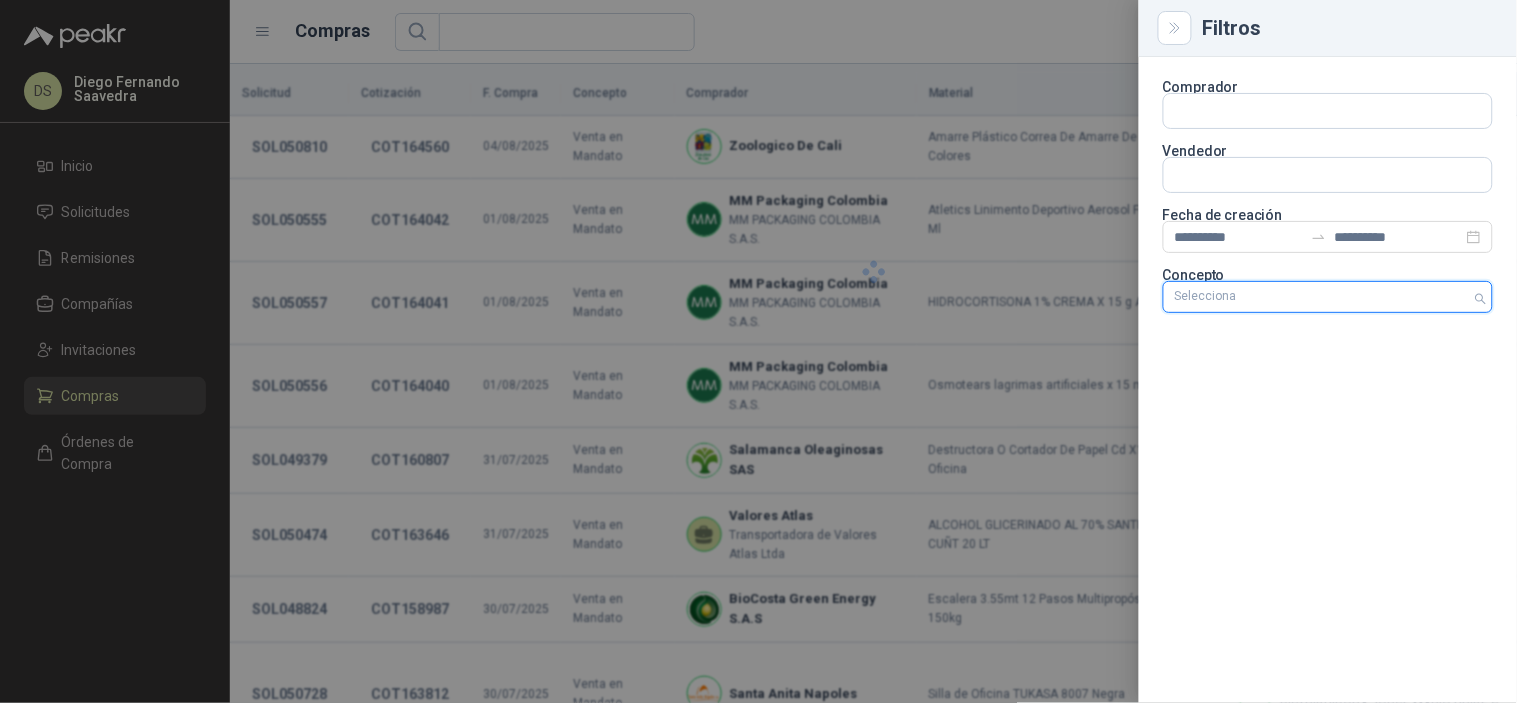 click at bounding box center (1317, 297) 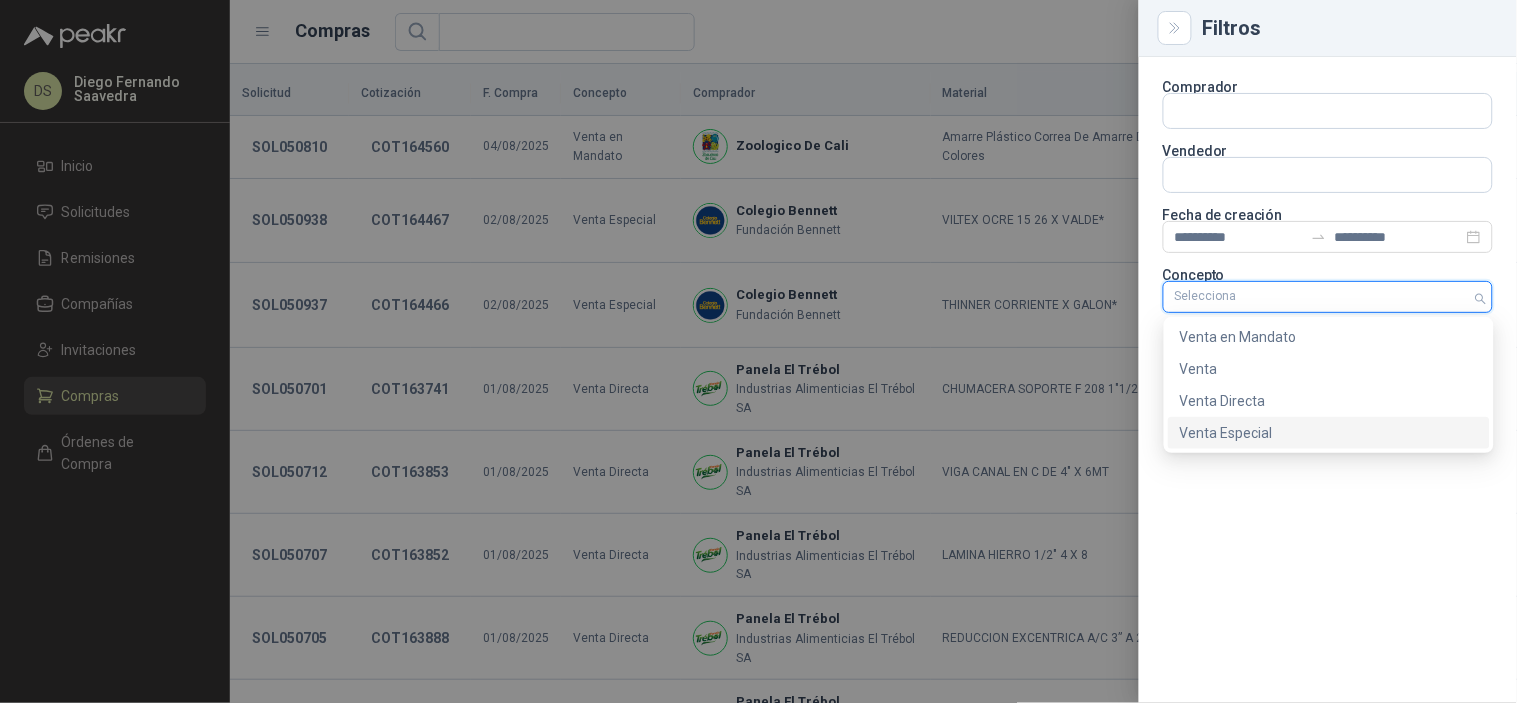 click on "Venta Especial" at bounding box center (1329, 433) 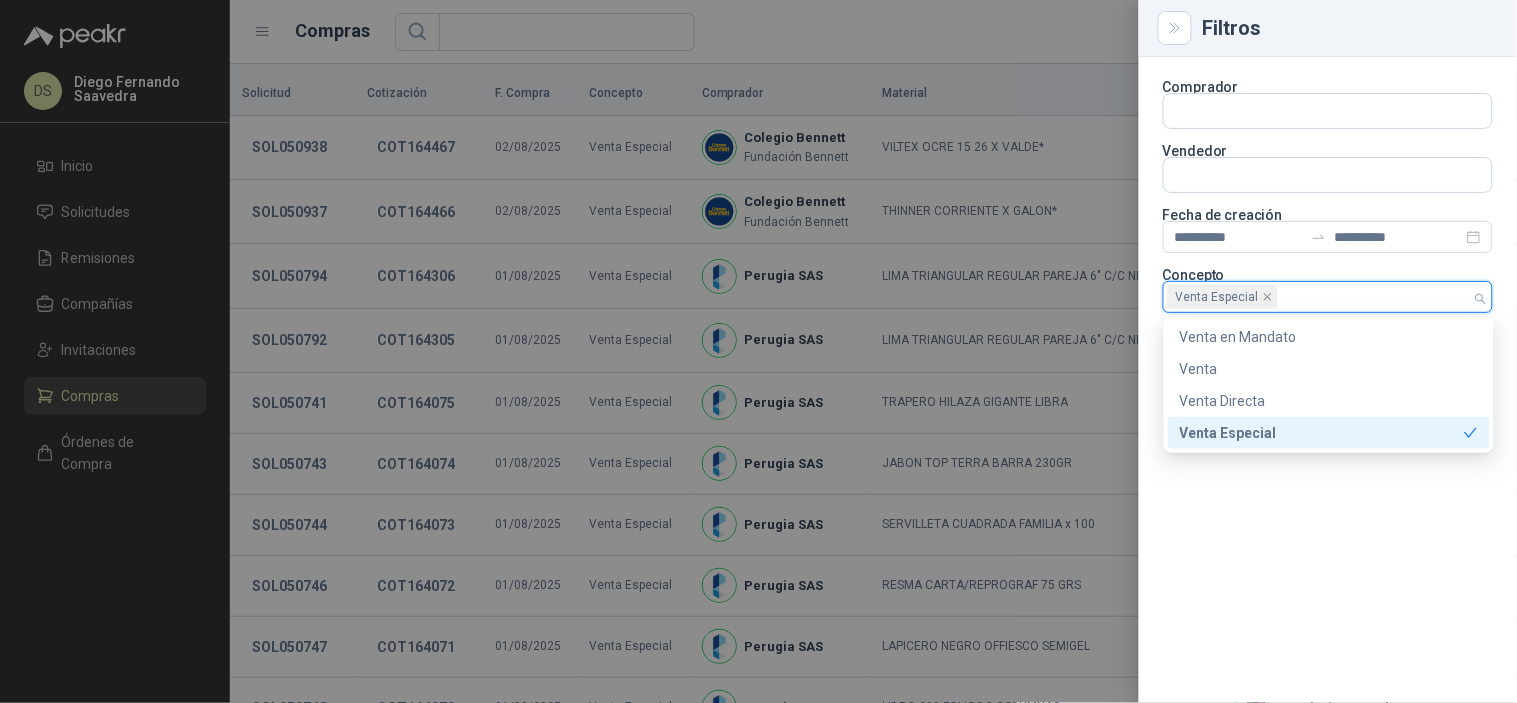 click at bounding box center [758, 351] 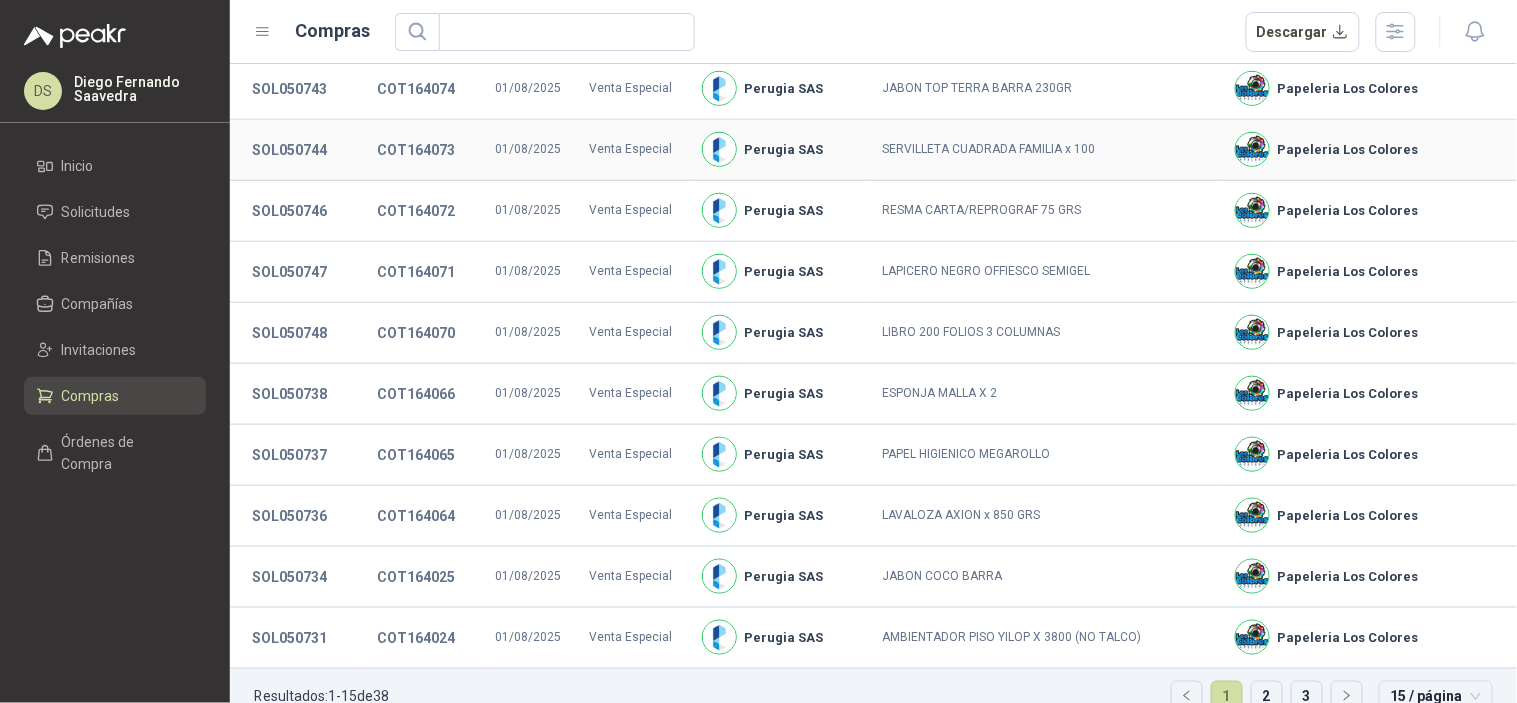 scroll, scrollTop: 417, scrollLeft: 0, axis: vertical 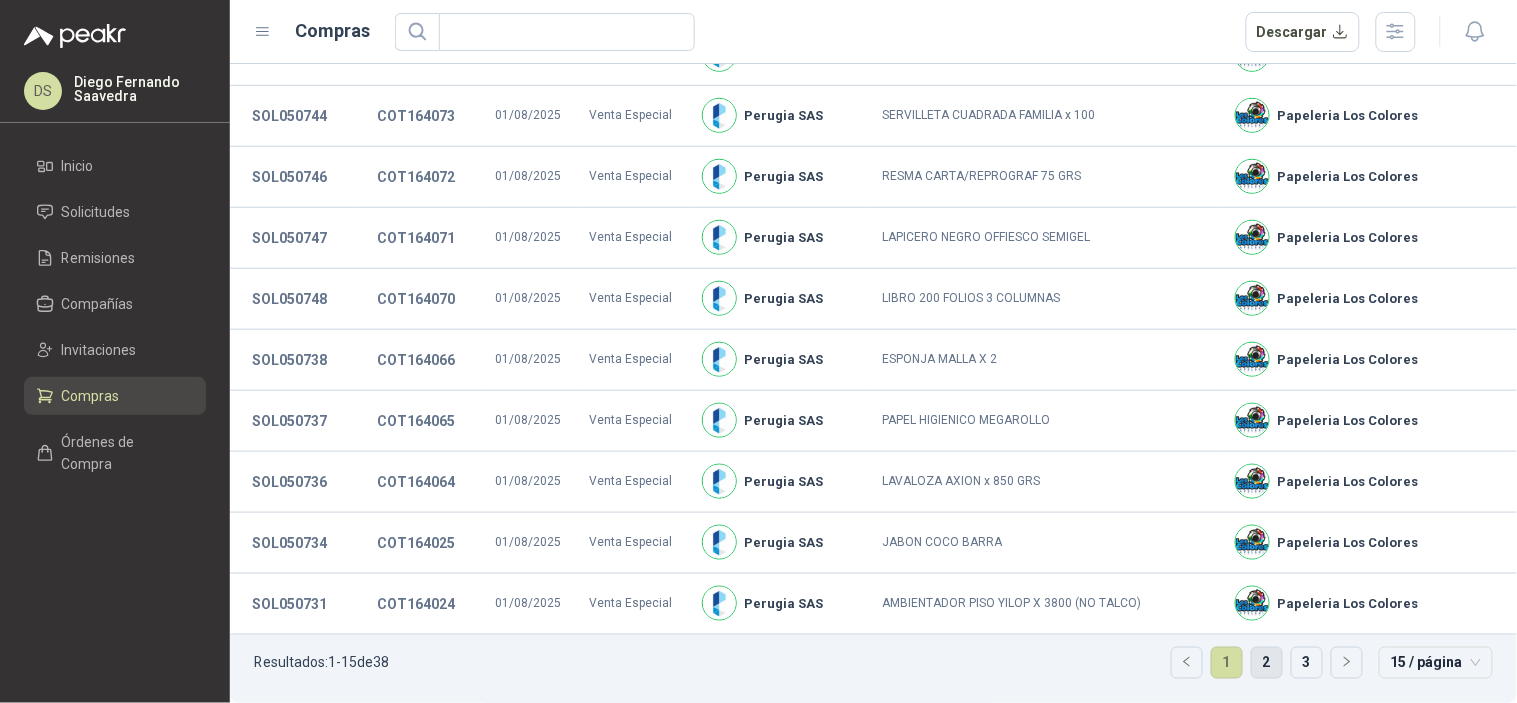 click on "2" at bounding box center [1267, 663] 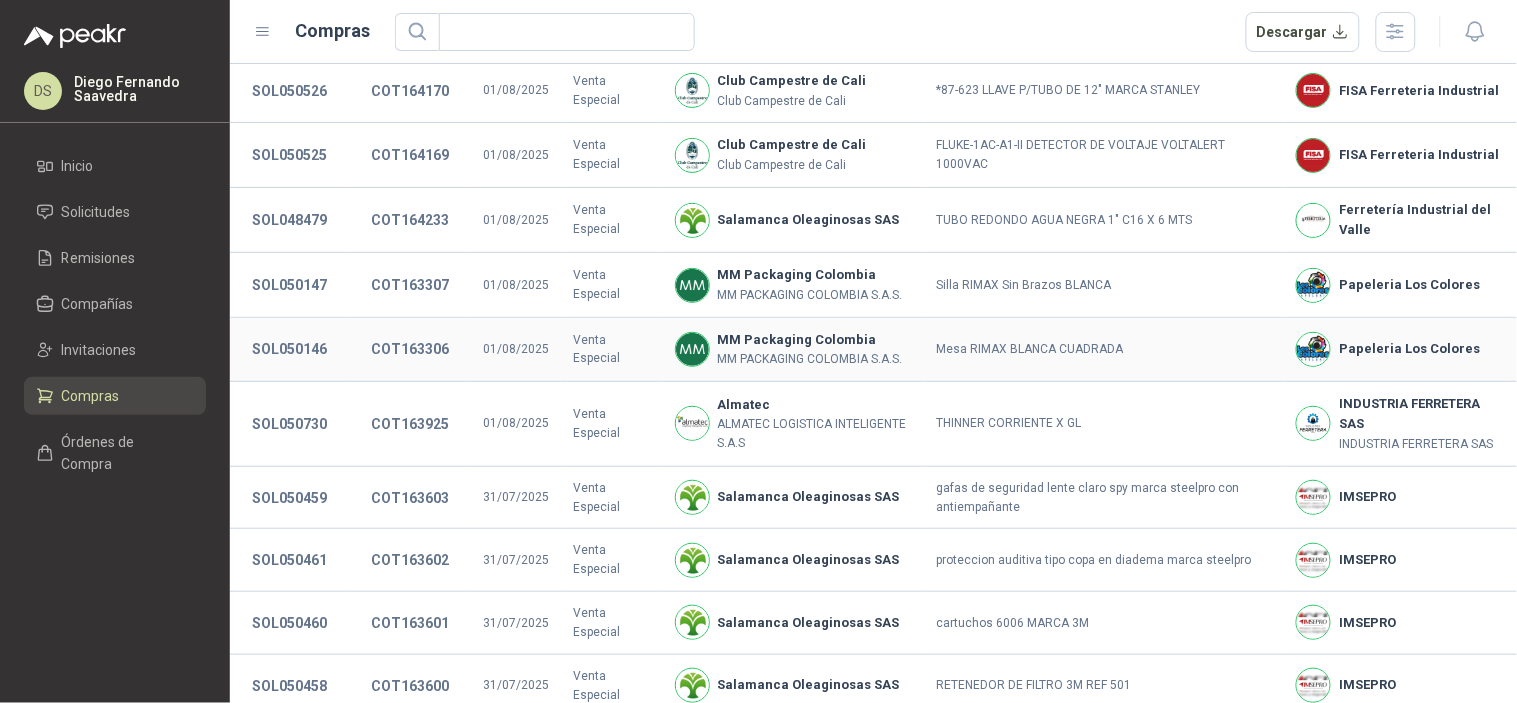 scroll, scrollTop: 0, scrollLeft: 0, axis: both 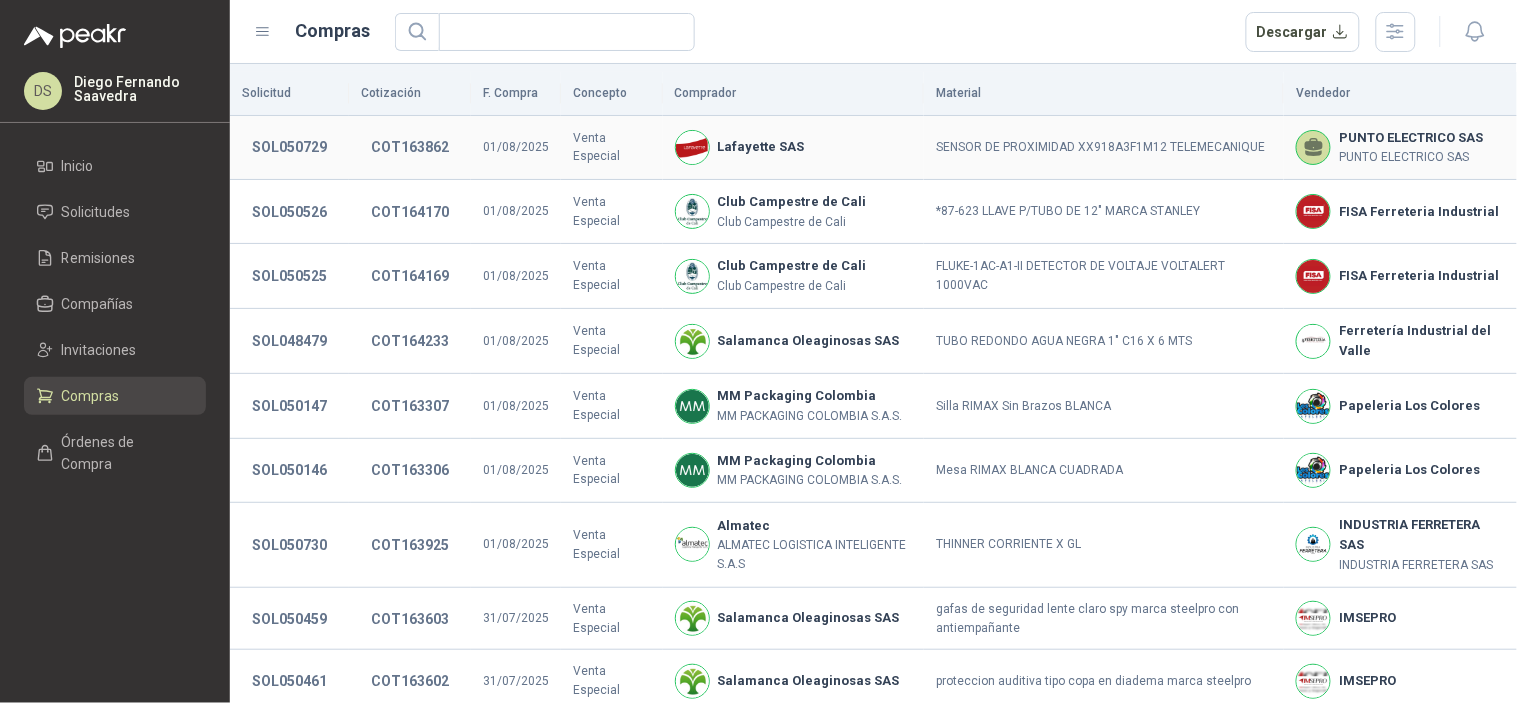 click at bounding box center [1313, 147] 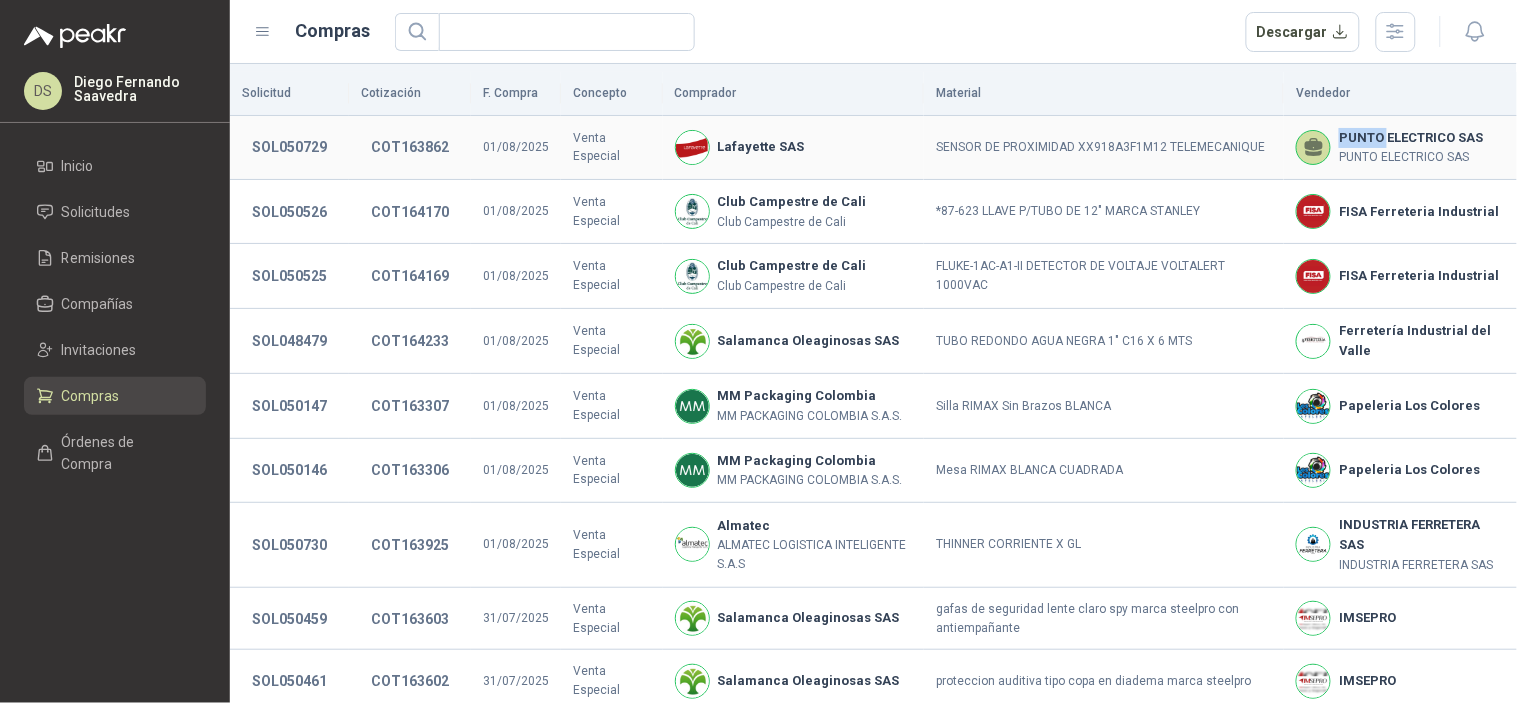 click on "PUNTO ELECTRICO SAS" at bounding box center [1411, 138] 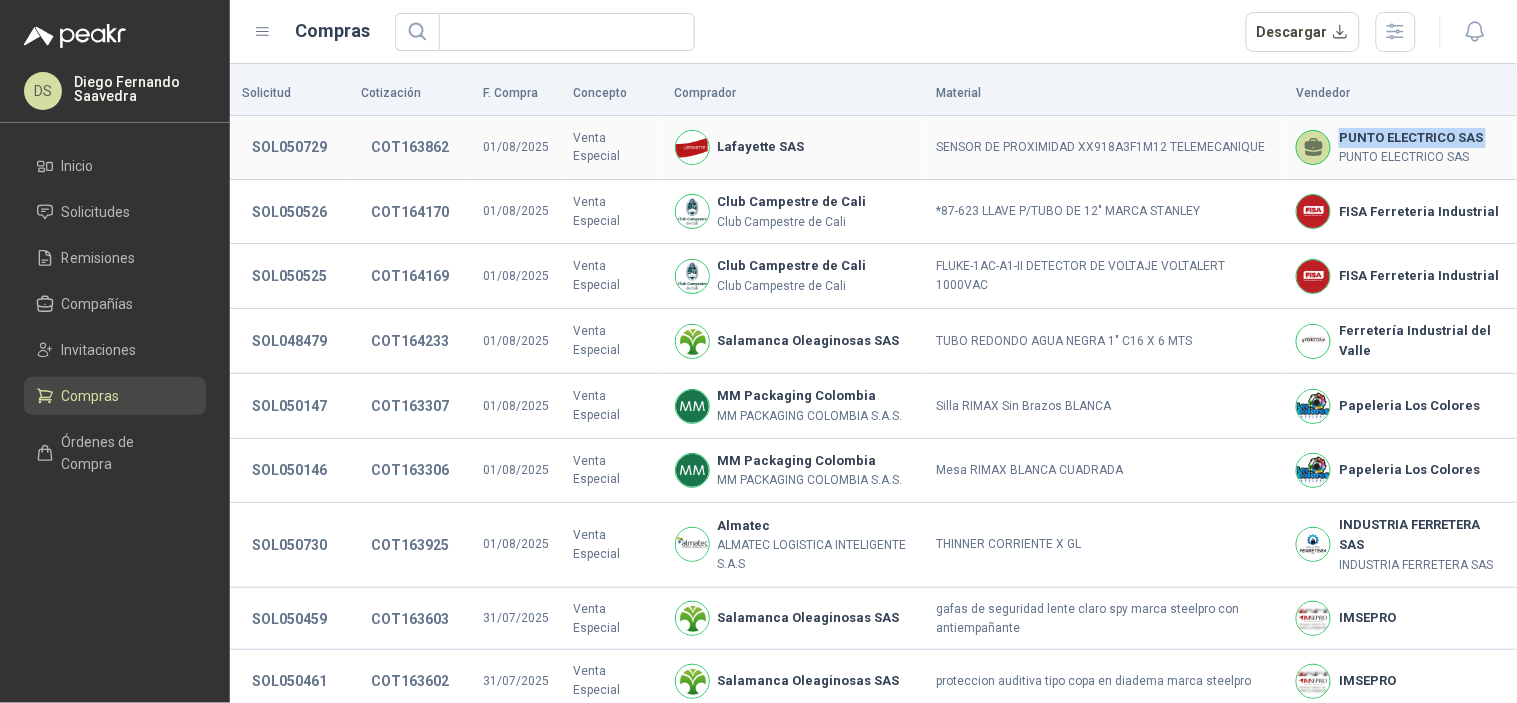 click on "PUNTO ELECTRICO SAS" at bounding box center (1411, 138) 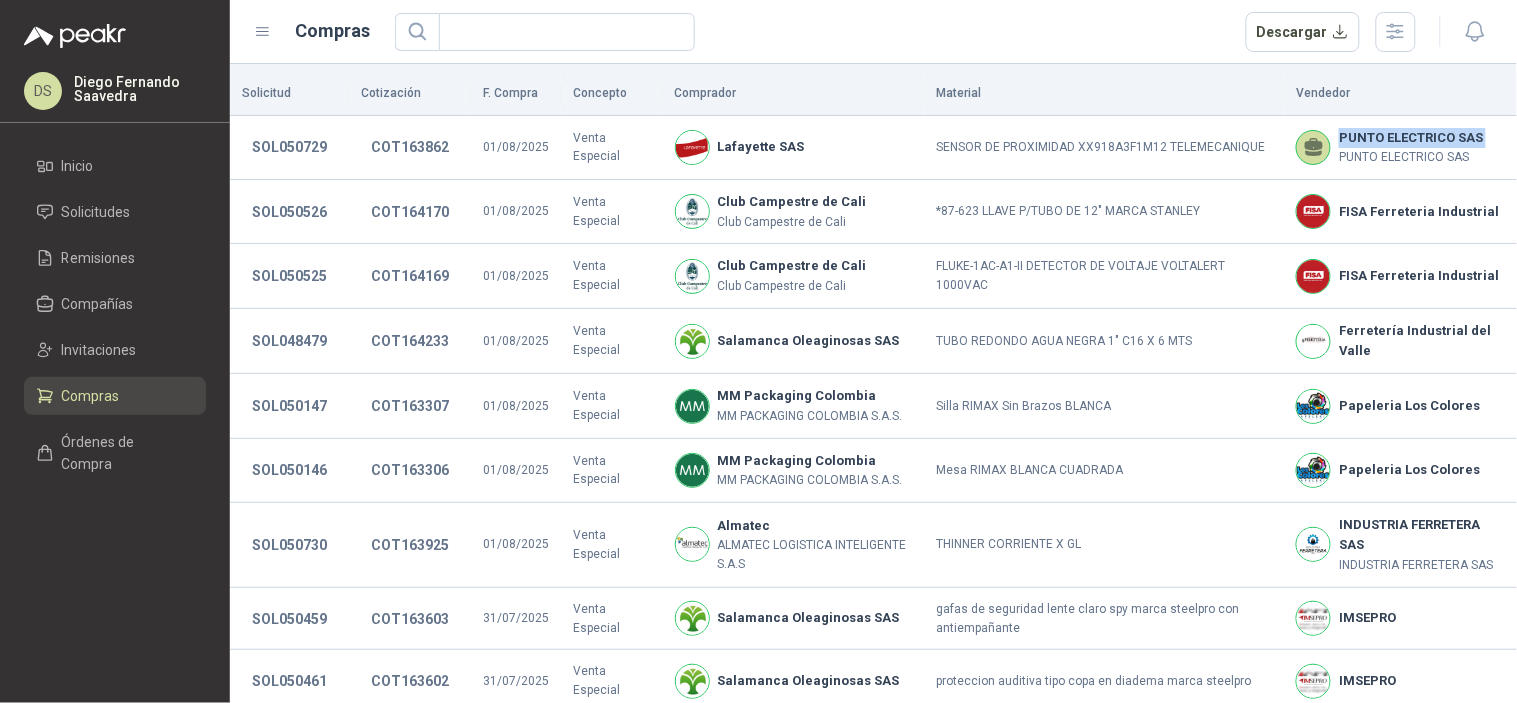 drag, startPoint x: 101, startPoint y: 301, endPoint x: 532, endPoint y: 322, distance: 431.5113 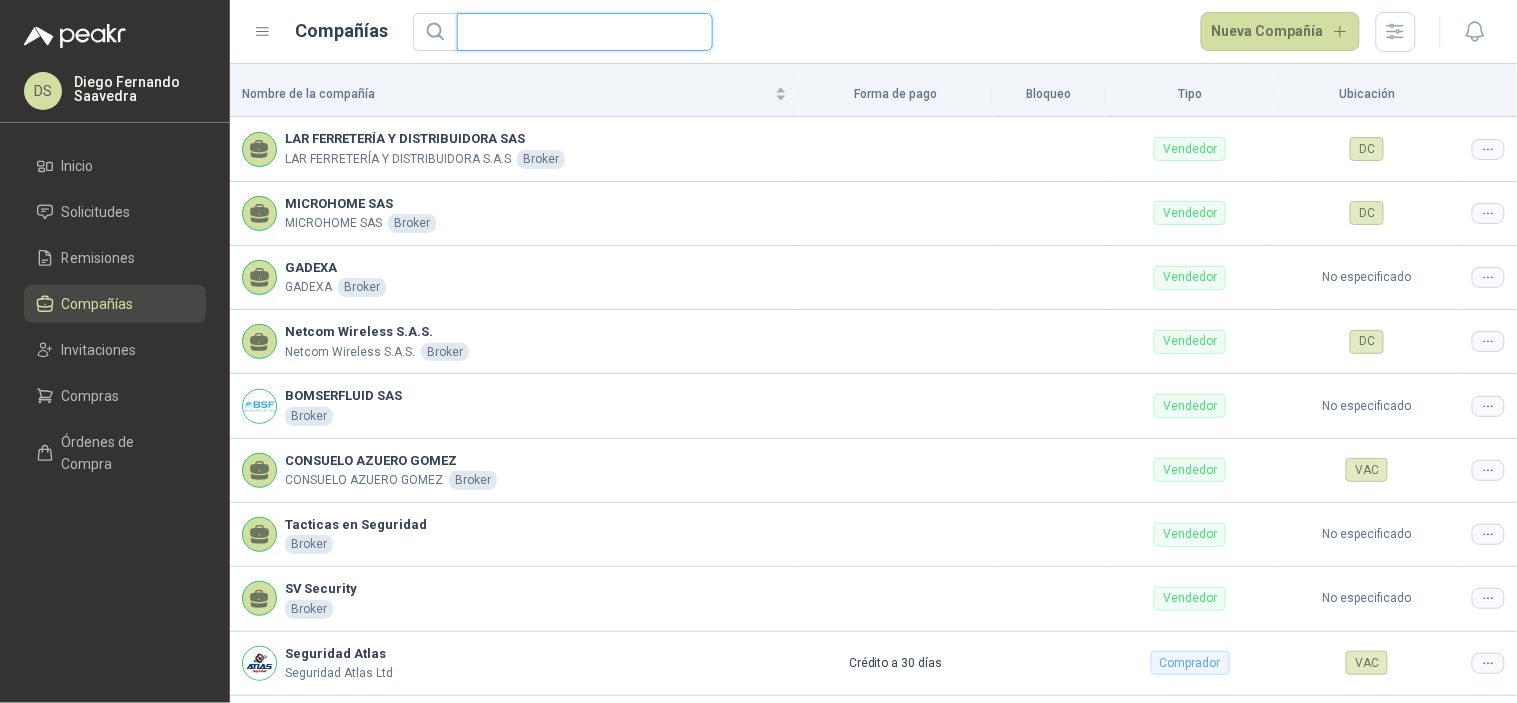 click at bounding box center [577, 32] 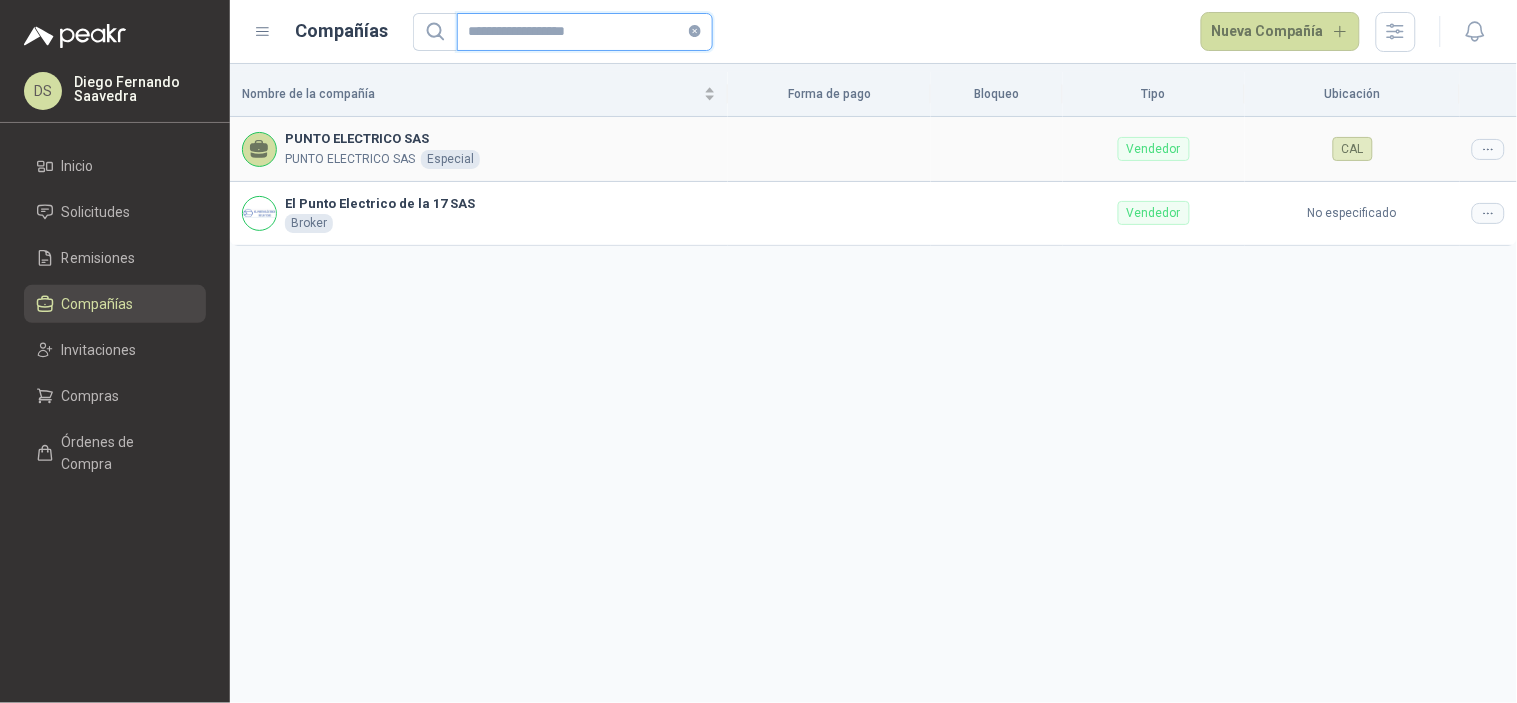type on "**********" 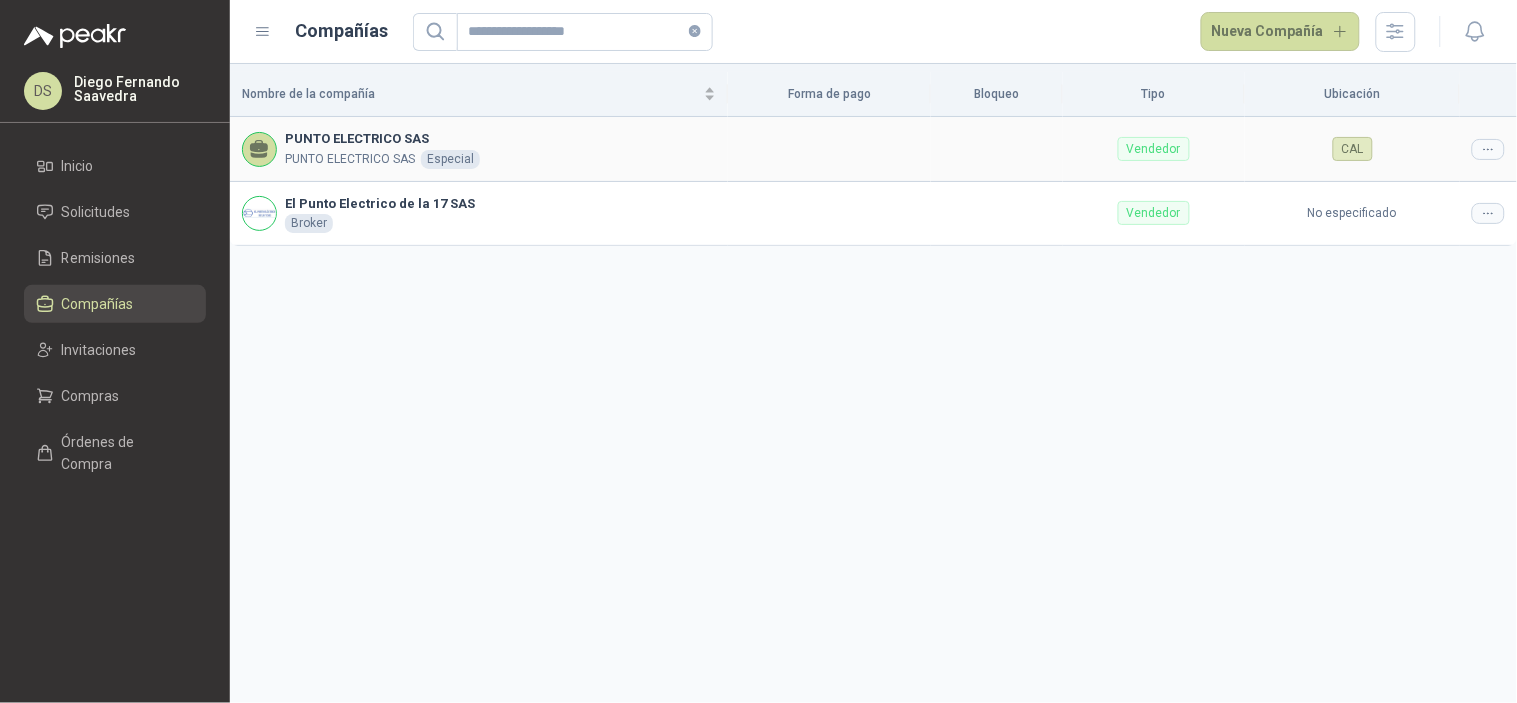 click at bounding box center [1488, 149] 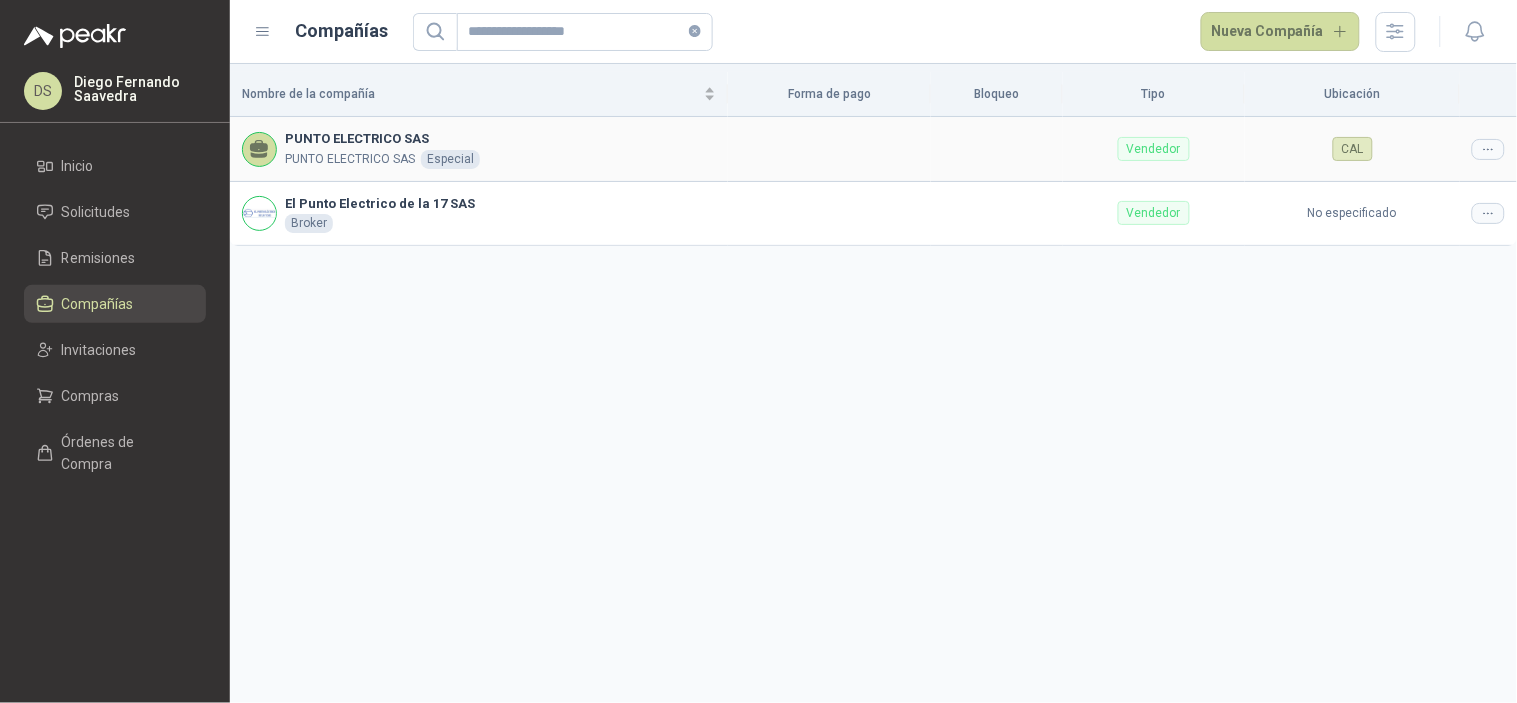 click at bounding box center (1488, 149) 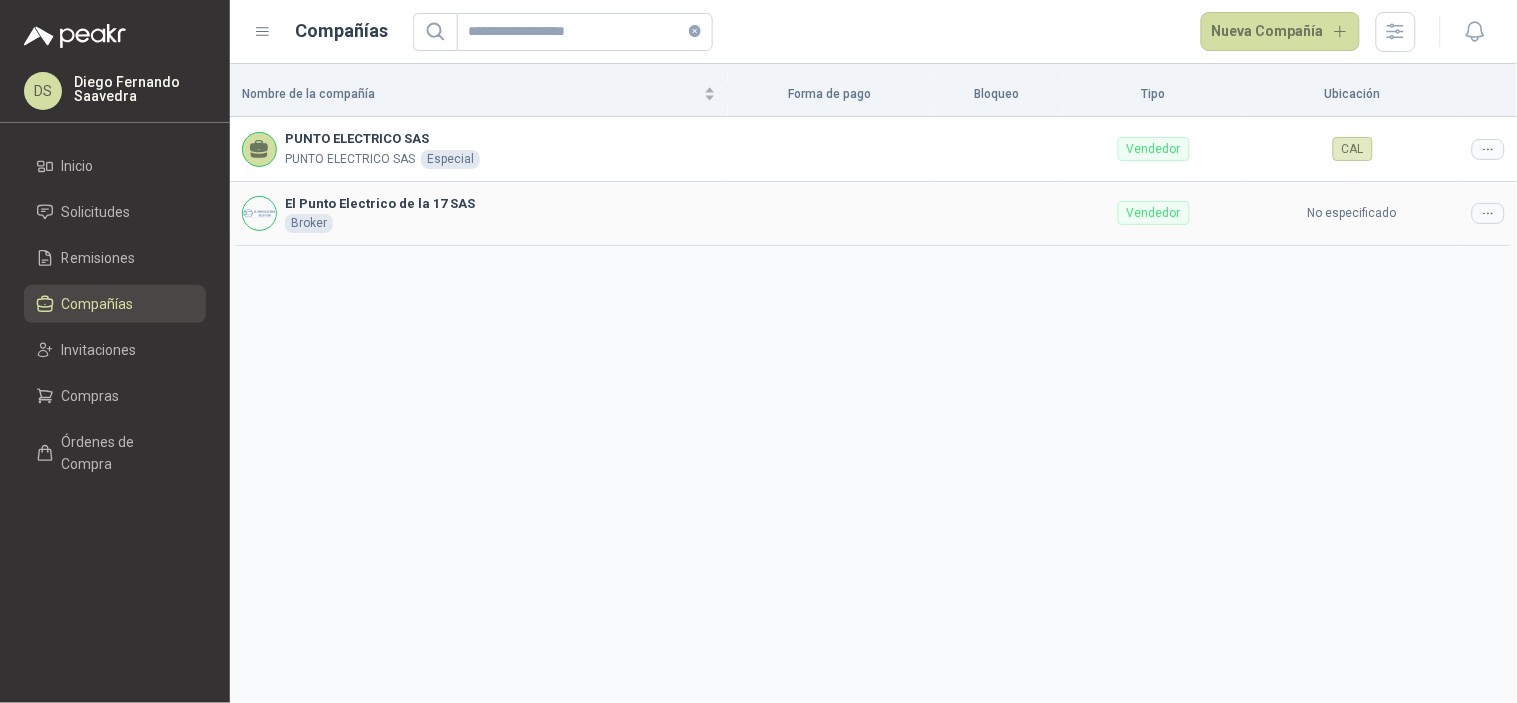 click on "No especificado" at bounding box center (1352, 214) 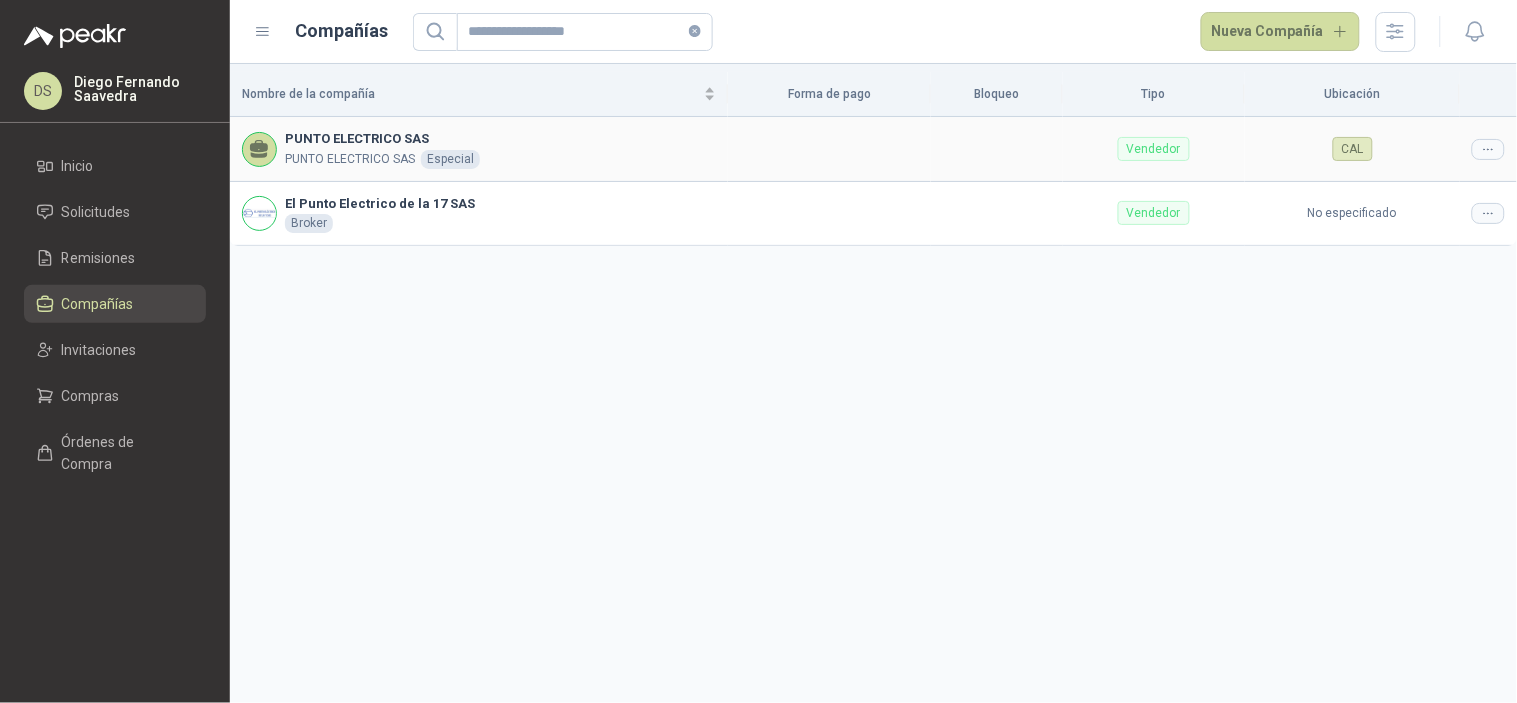 click 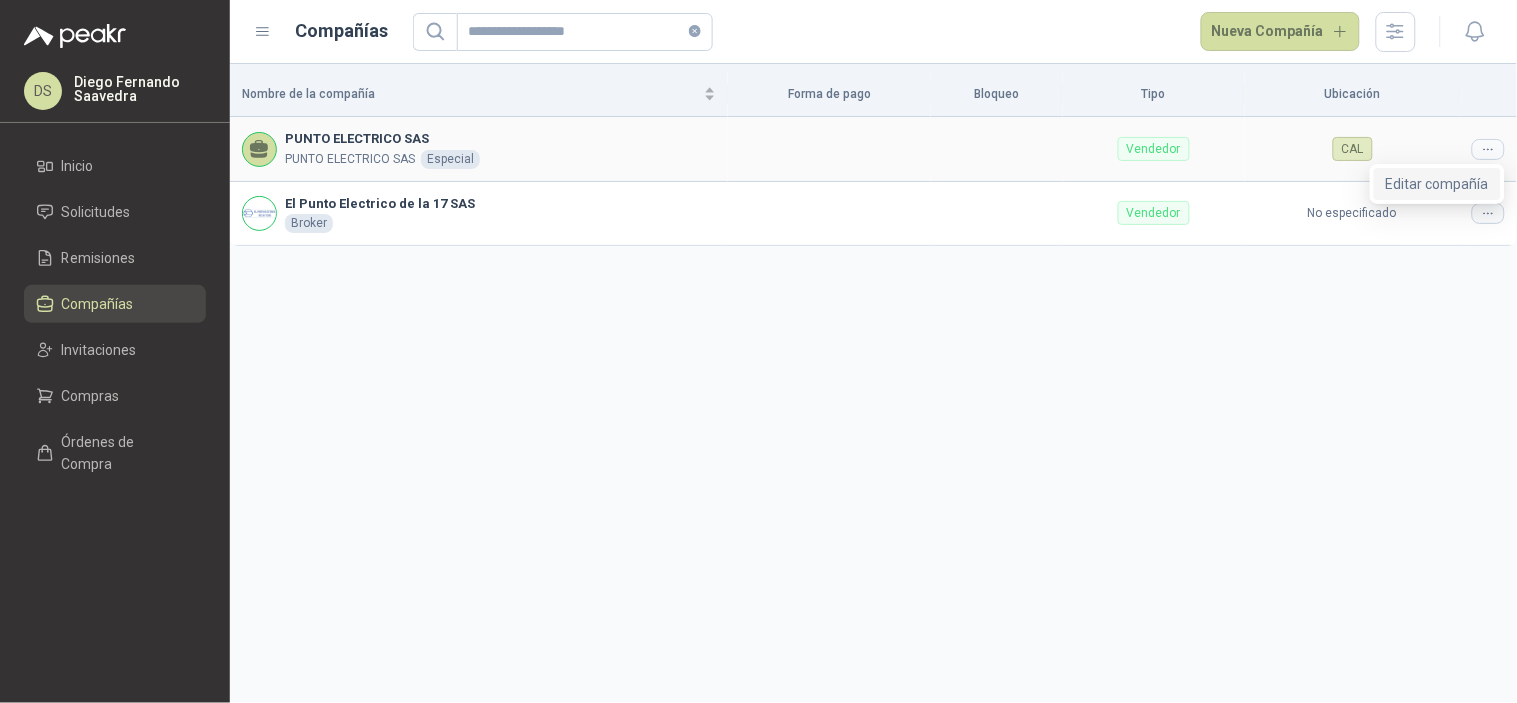 drag, startPoint x: 1430, startPoint y: 181, endPoint x: 1401, endPoint y: 190, distance: 30.364452 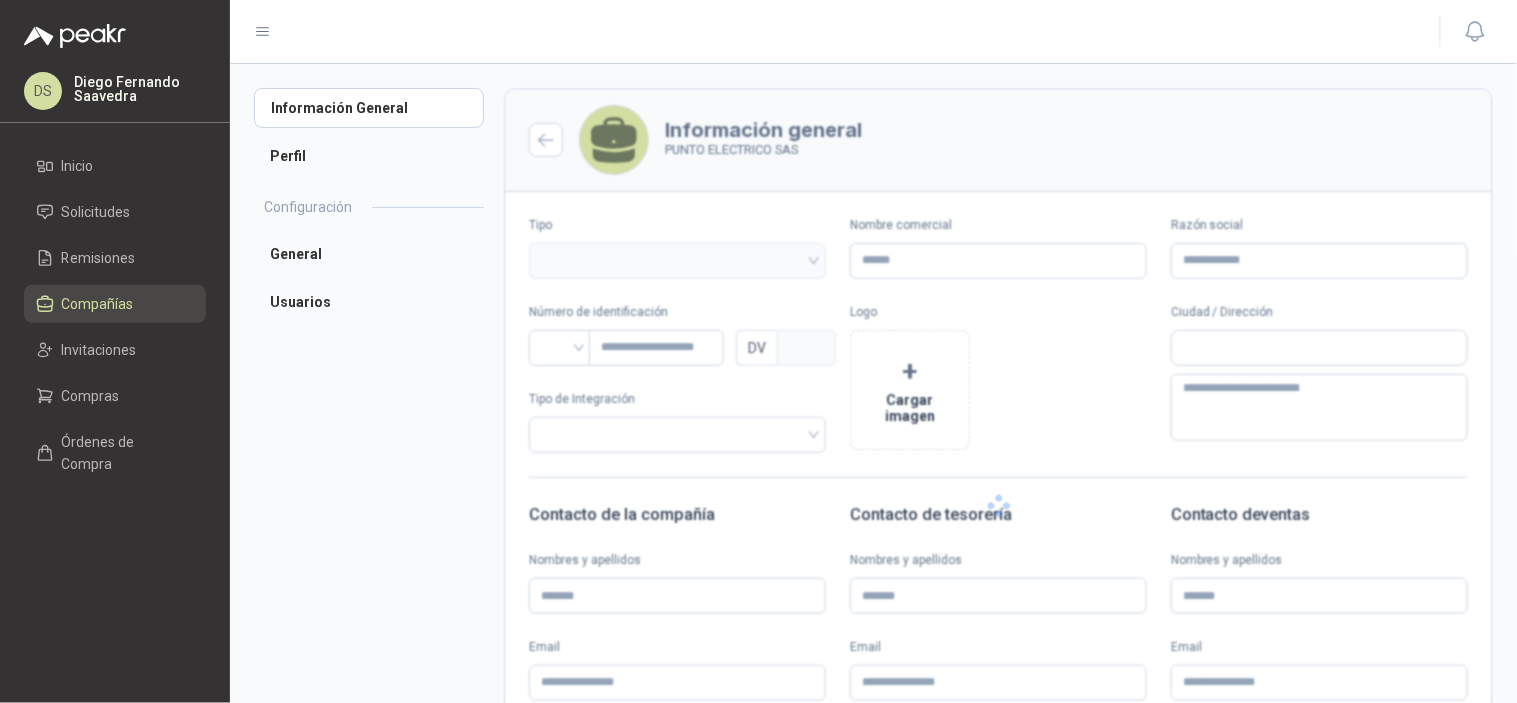 type 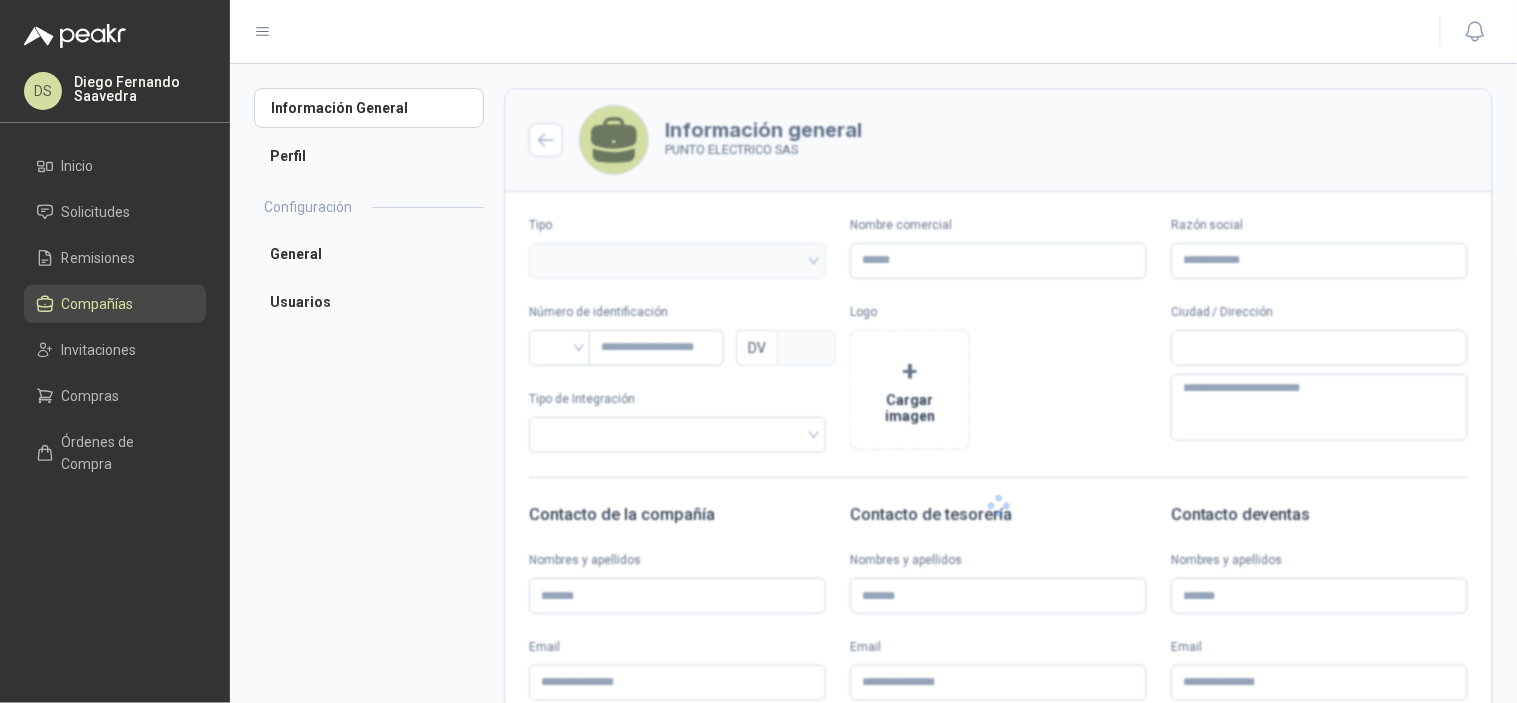 type on "**********" 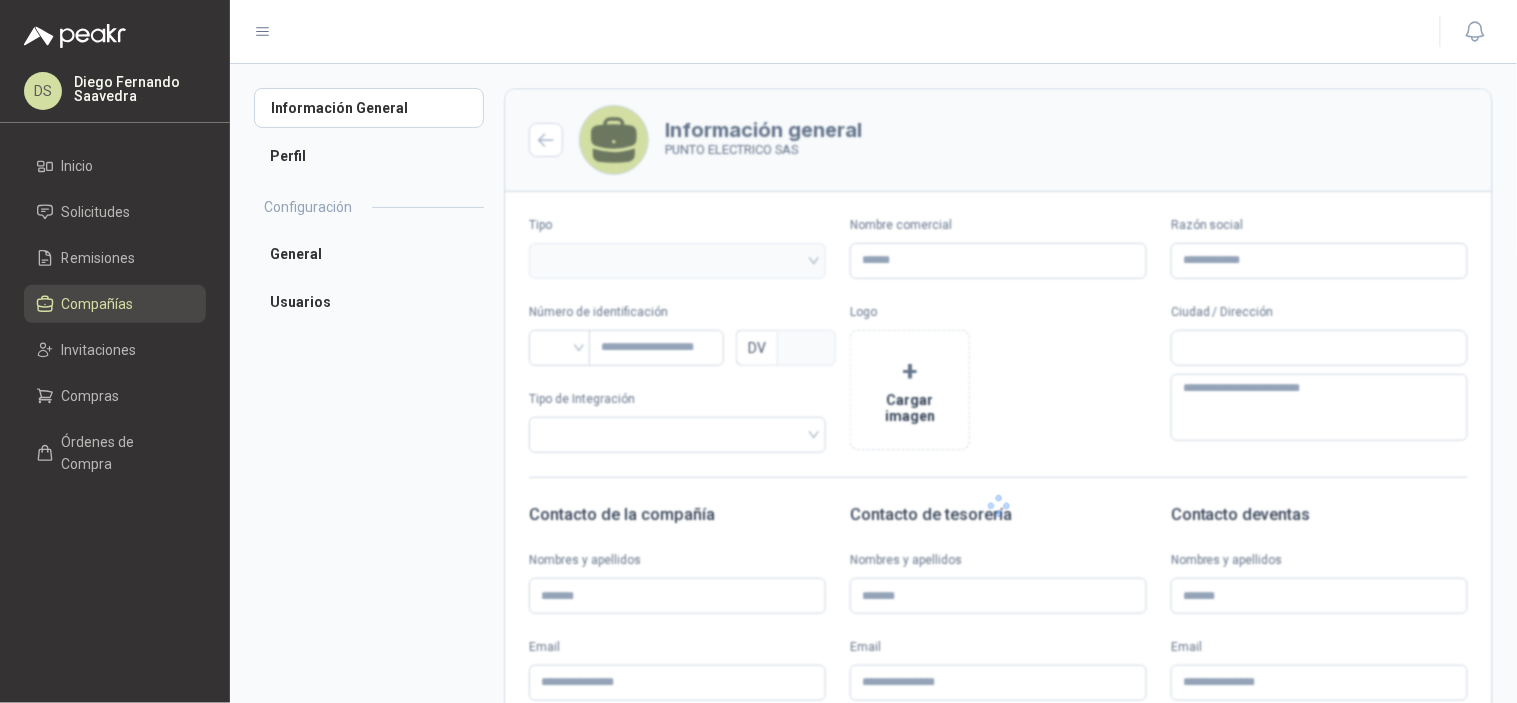 type on "*********" 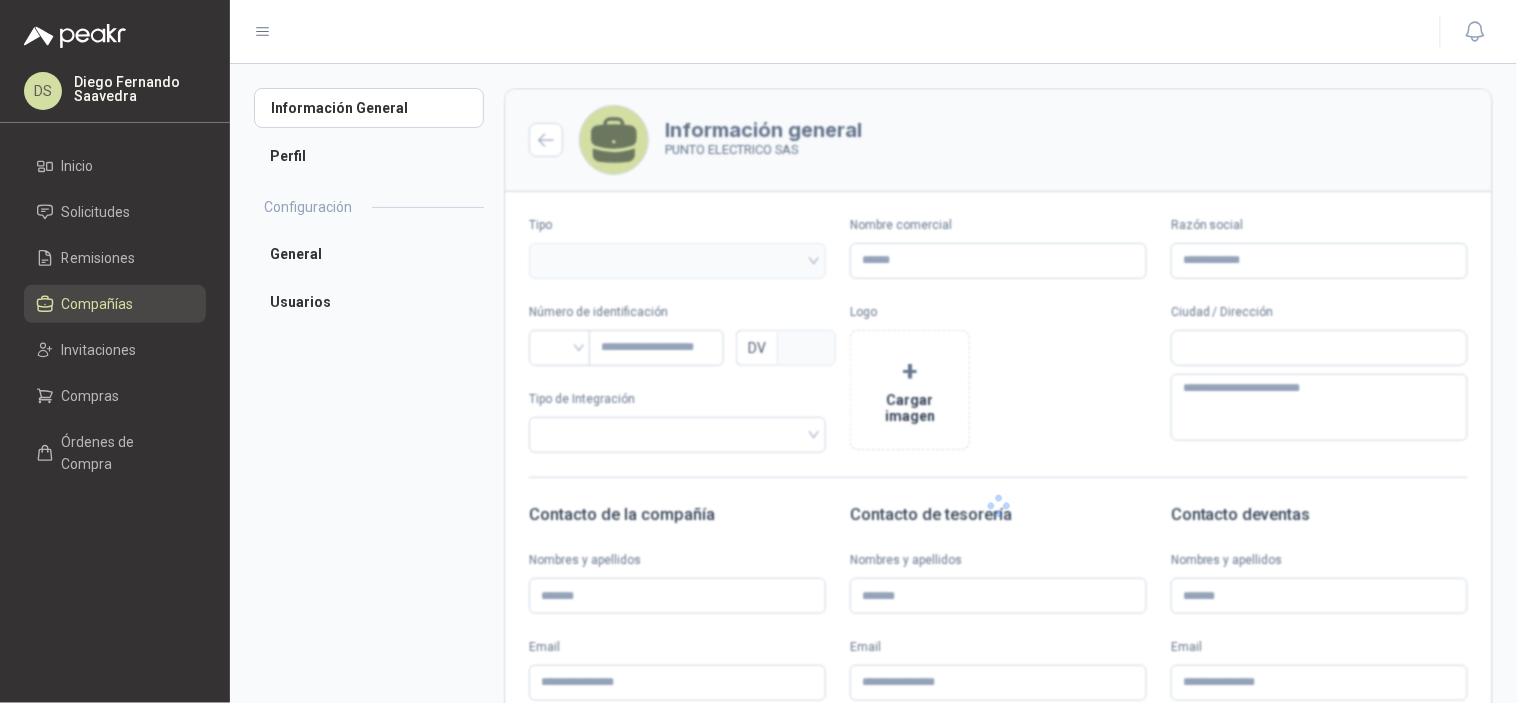 type on "*" 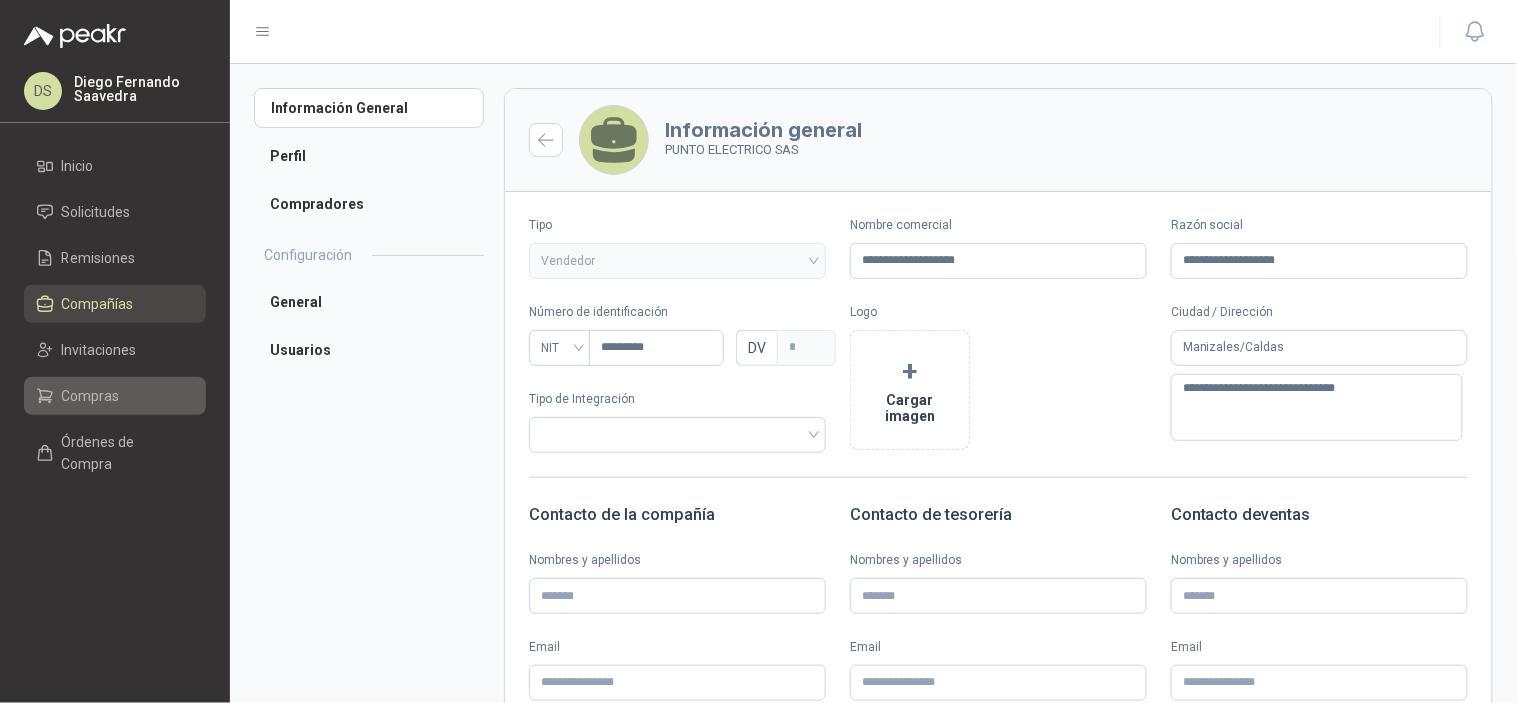 click on "Compras" at bounding box center (115, 396) 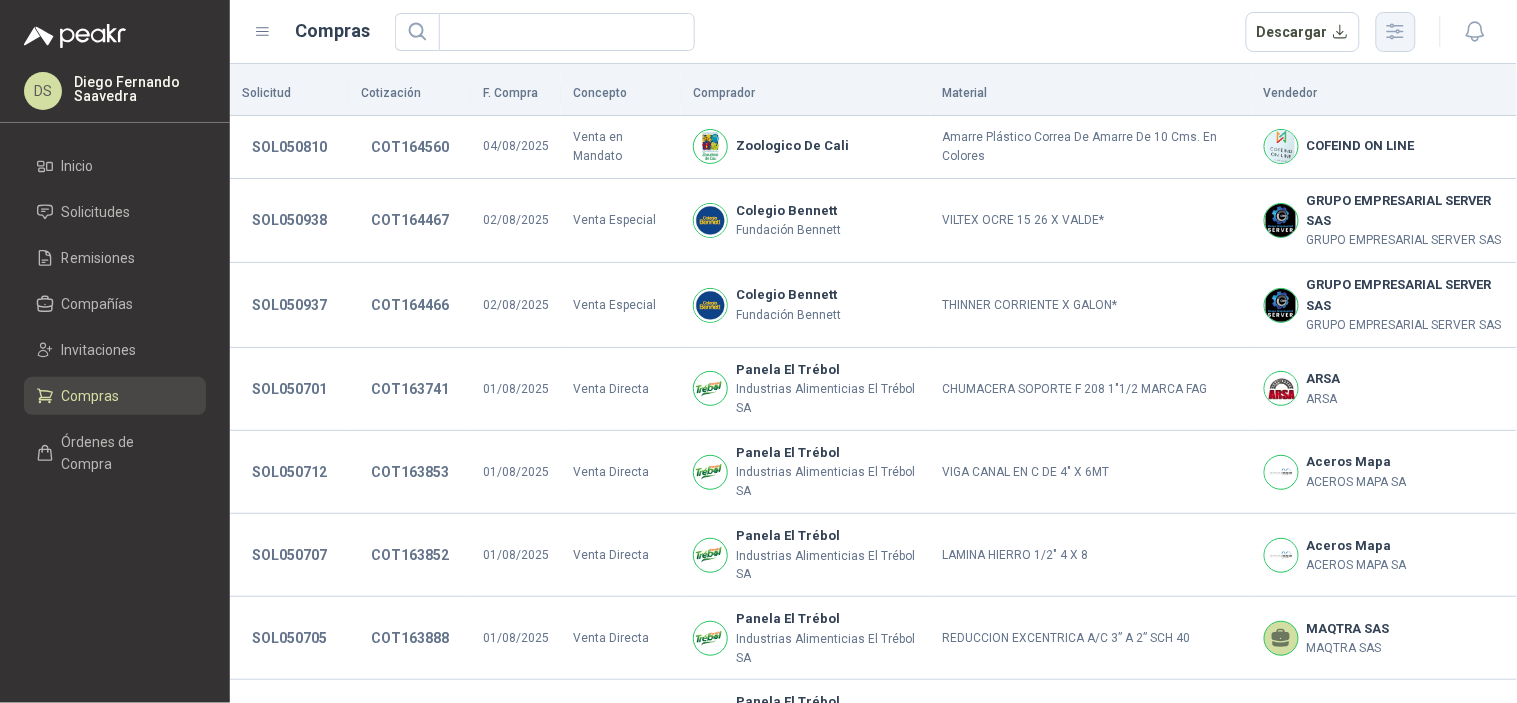 click 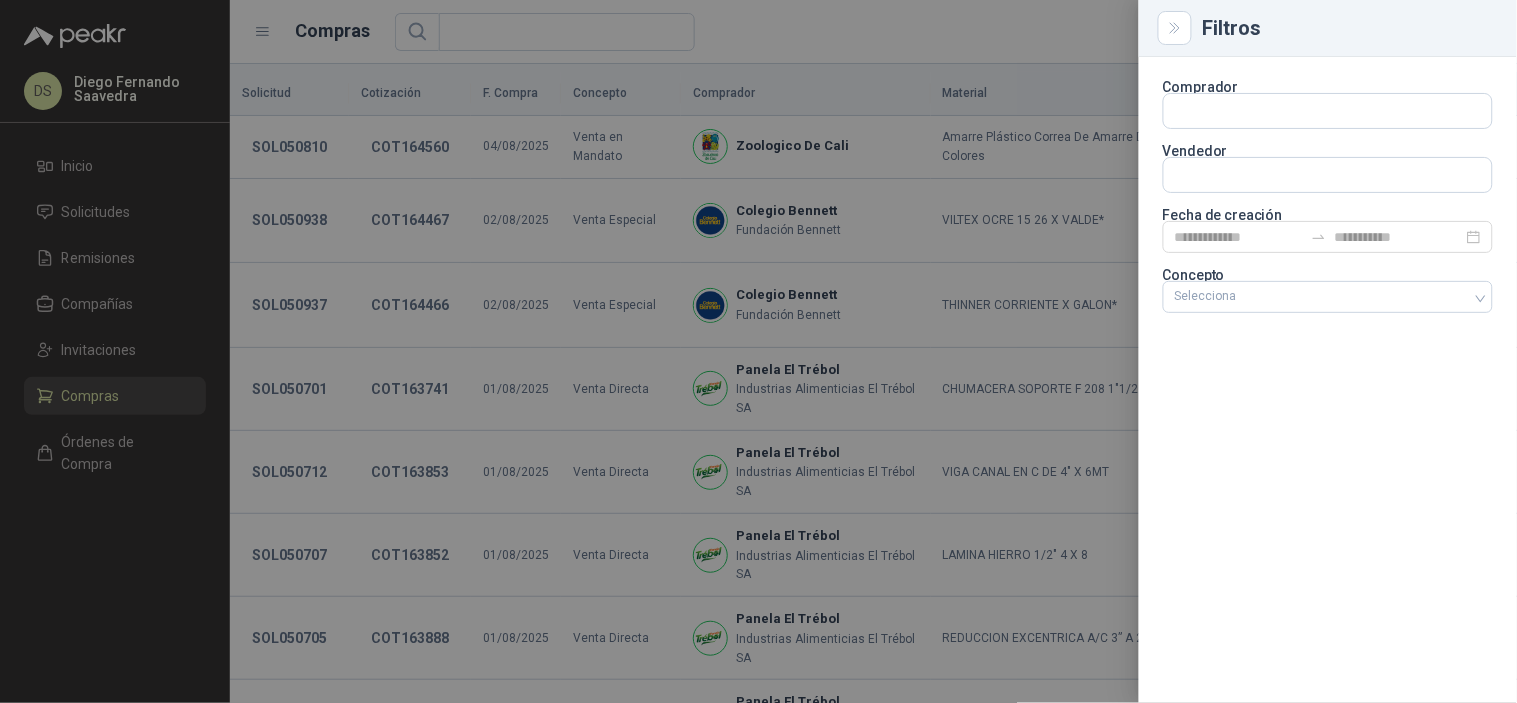 click at bounding box center (758, 351) 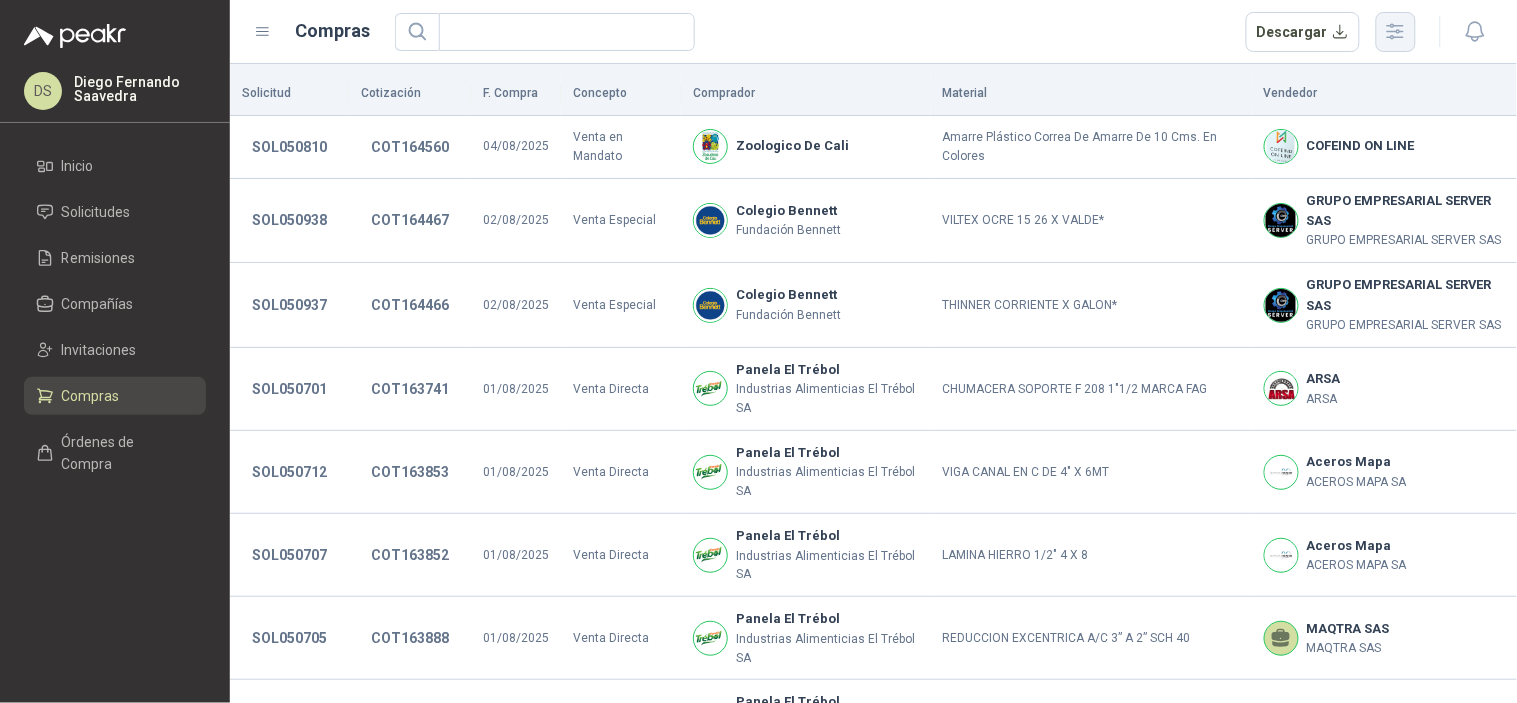 click 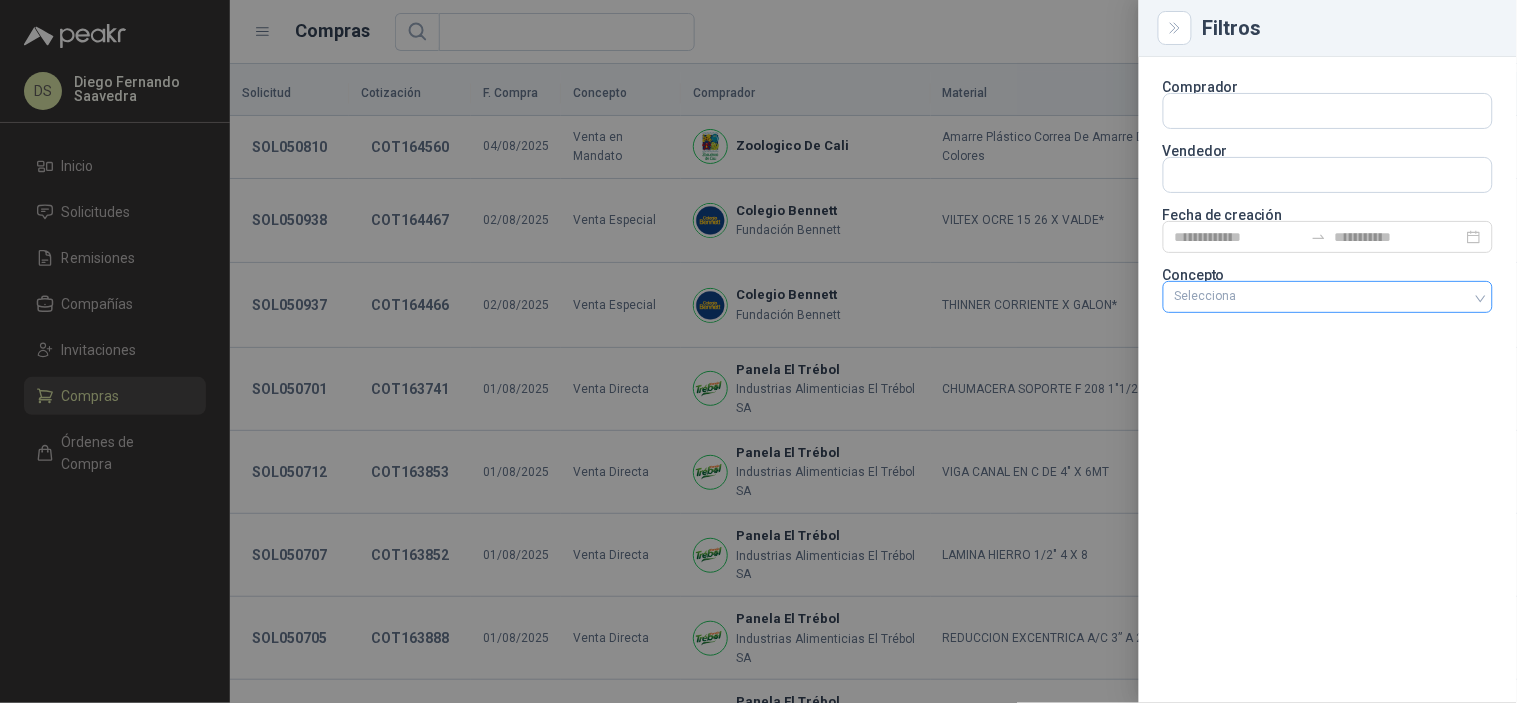 click at bounding box center [1317, 297] 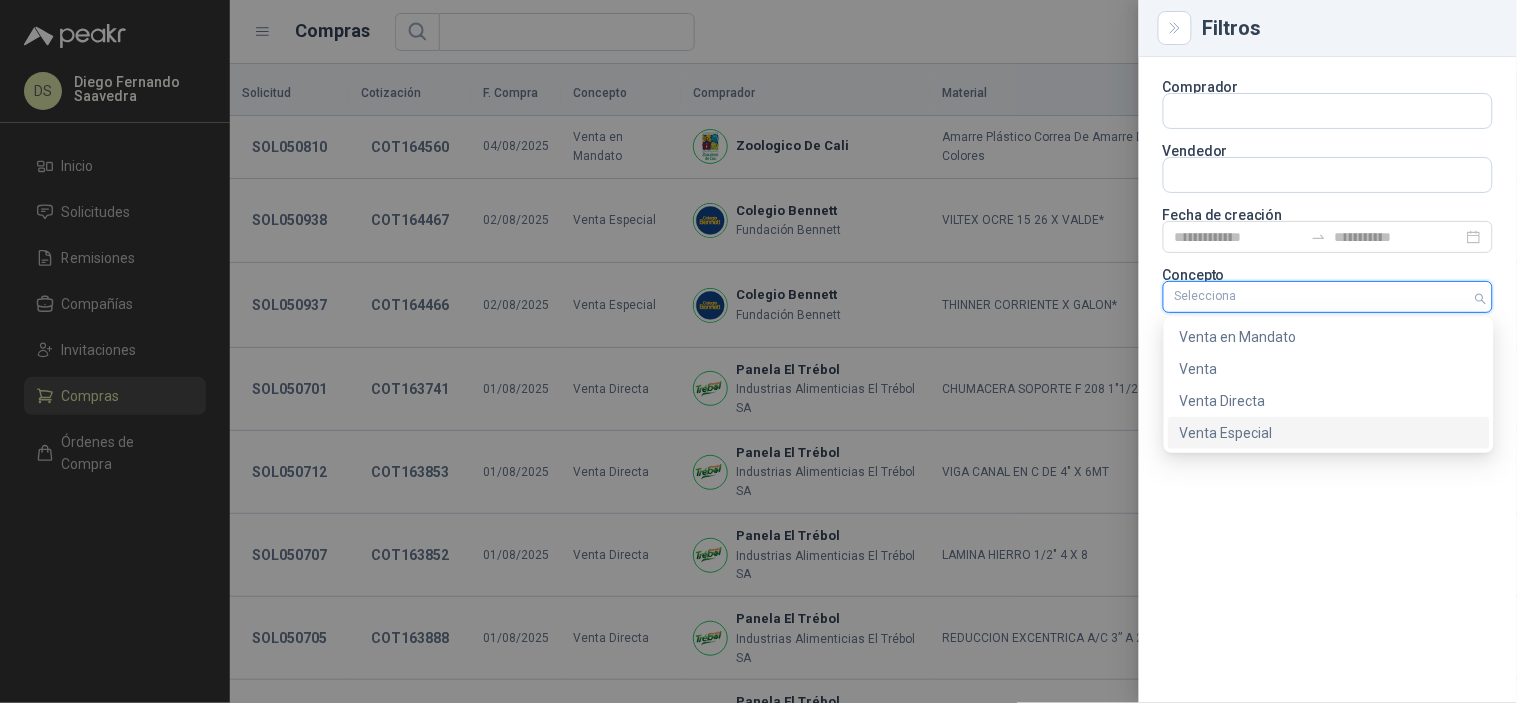 click on "Venta Especial" at bounding box center (1329, 433) 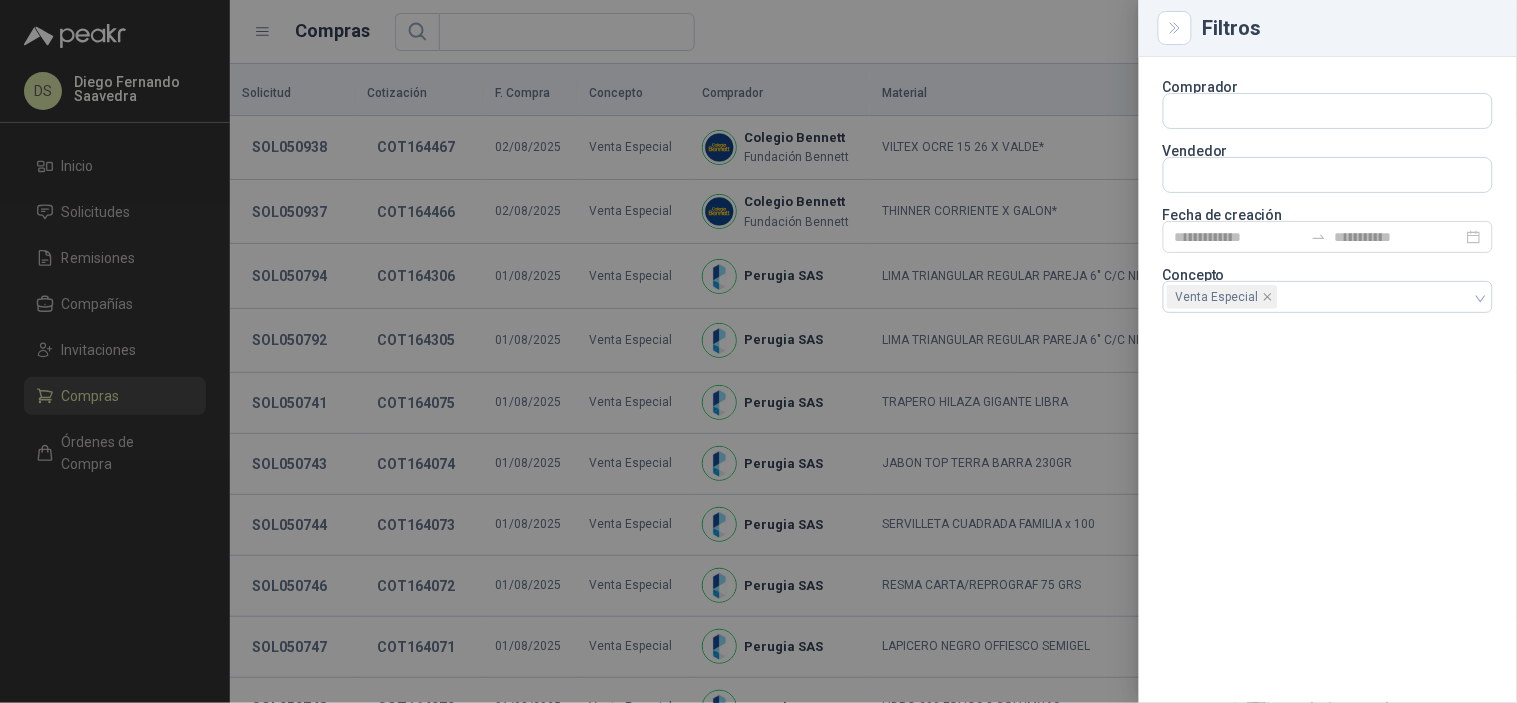 click at bounding box center (758, 351) 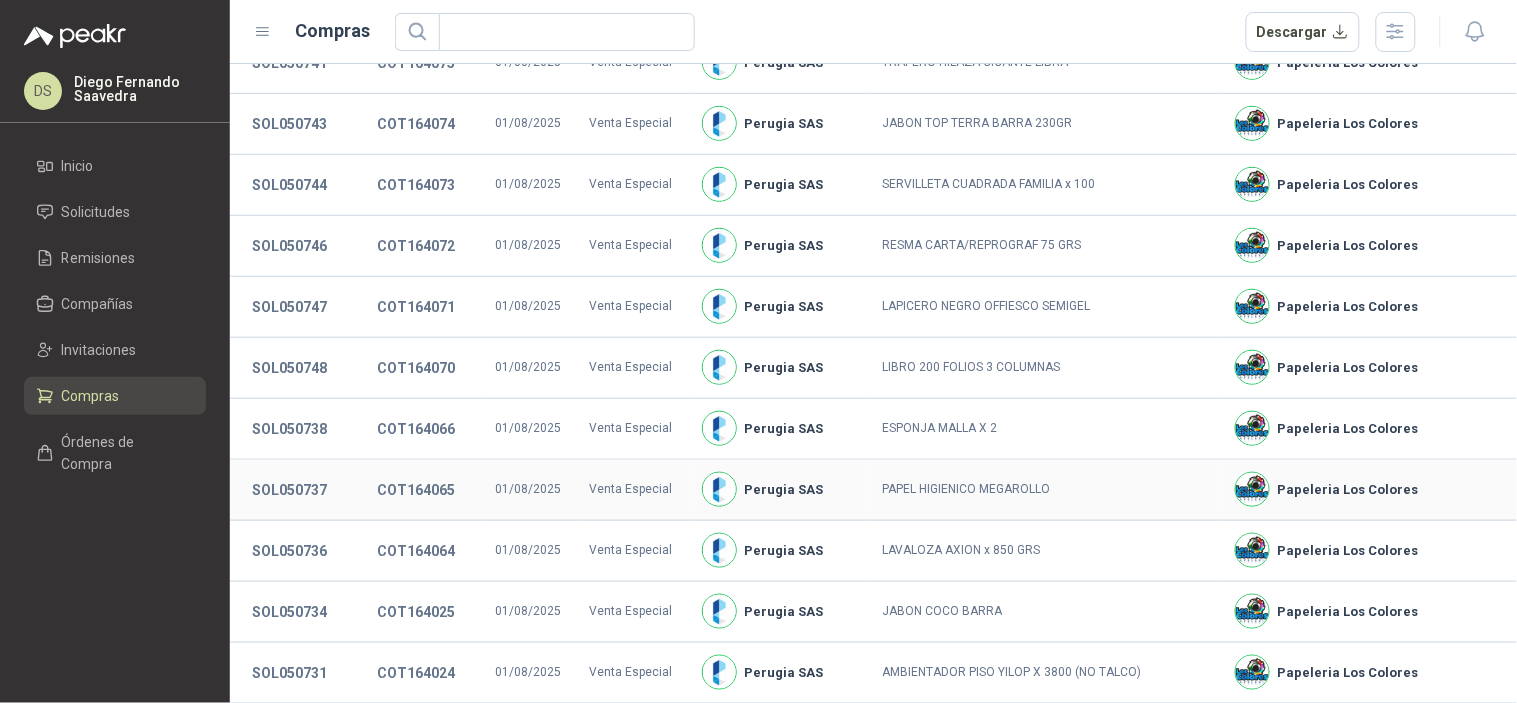 scroll, scrollTop: 417, scrollLeft: 0, axis: vertical 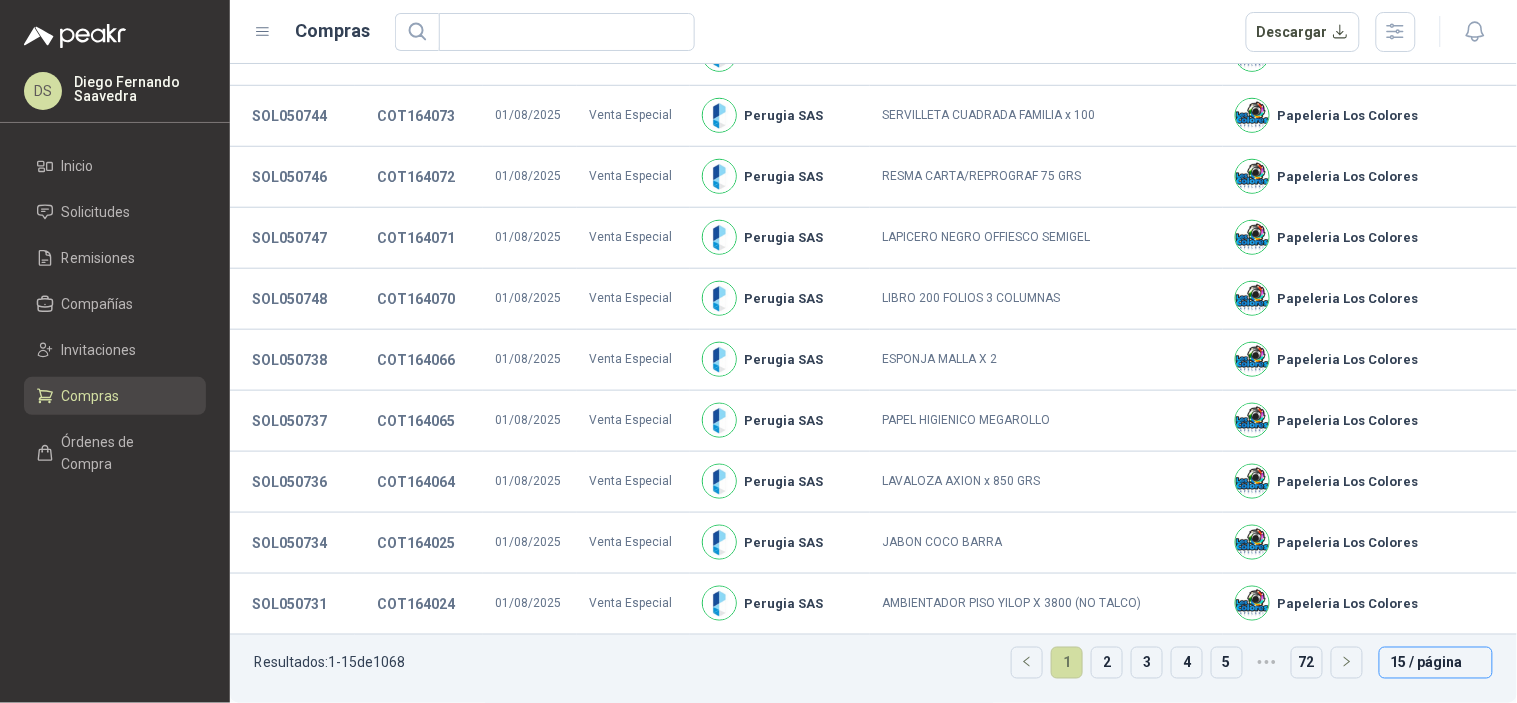 click on "15 / página" at bounding box center (1436, 663) 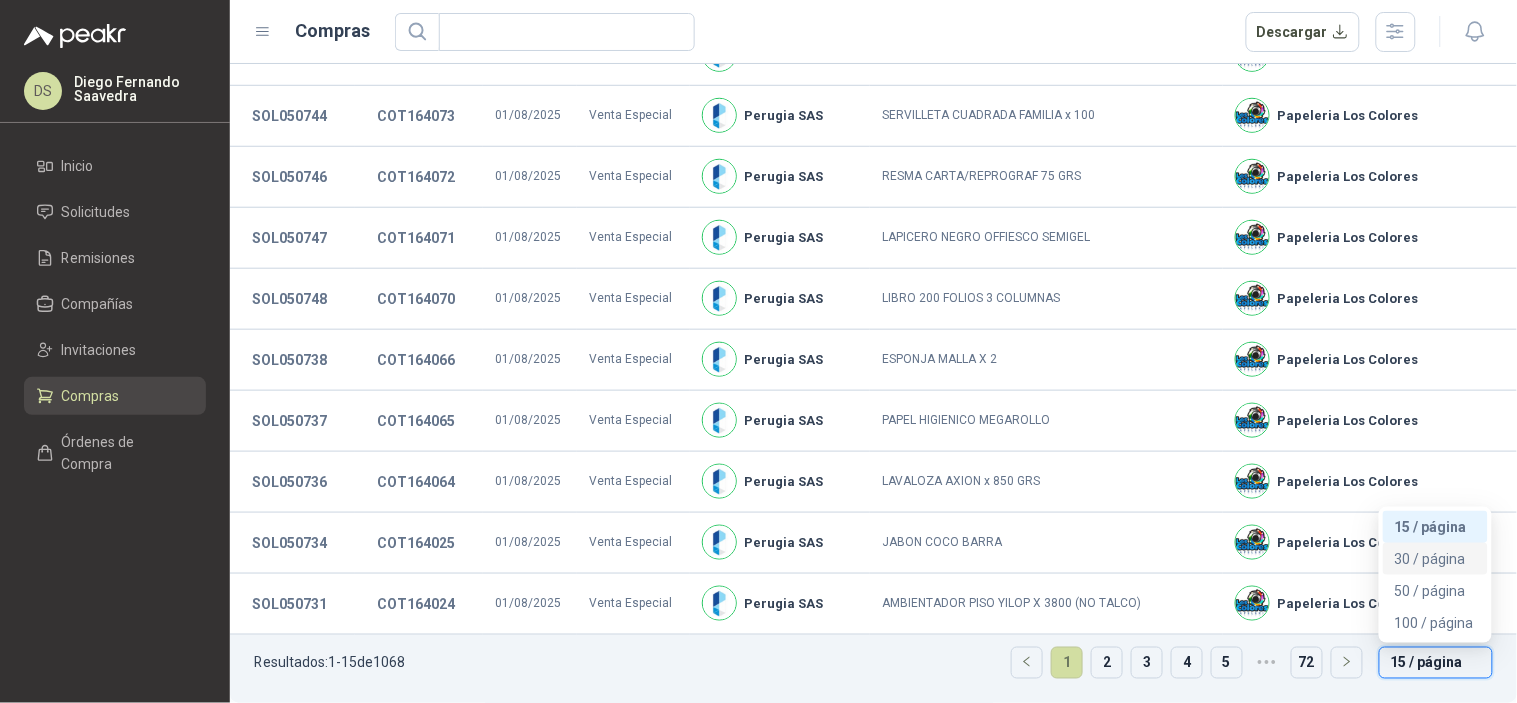 click on "30 / página" at bounding box center (1435, 559) 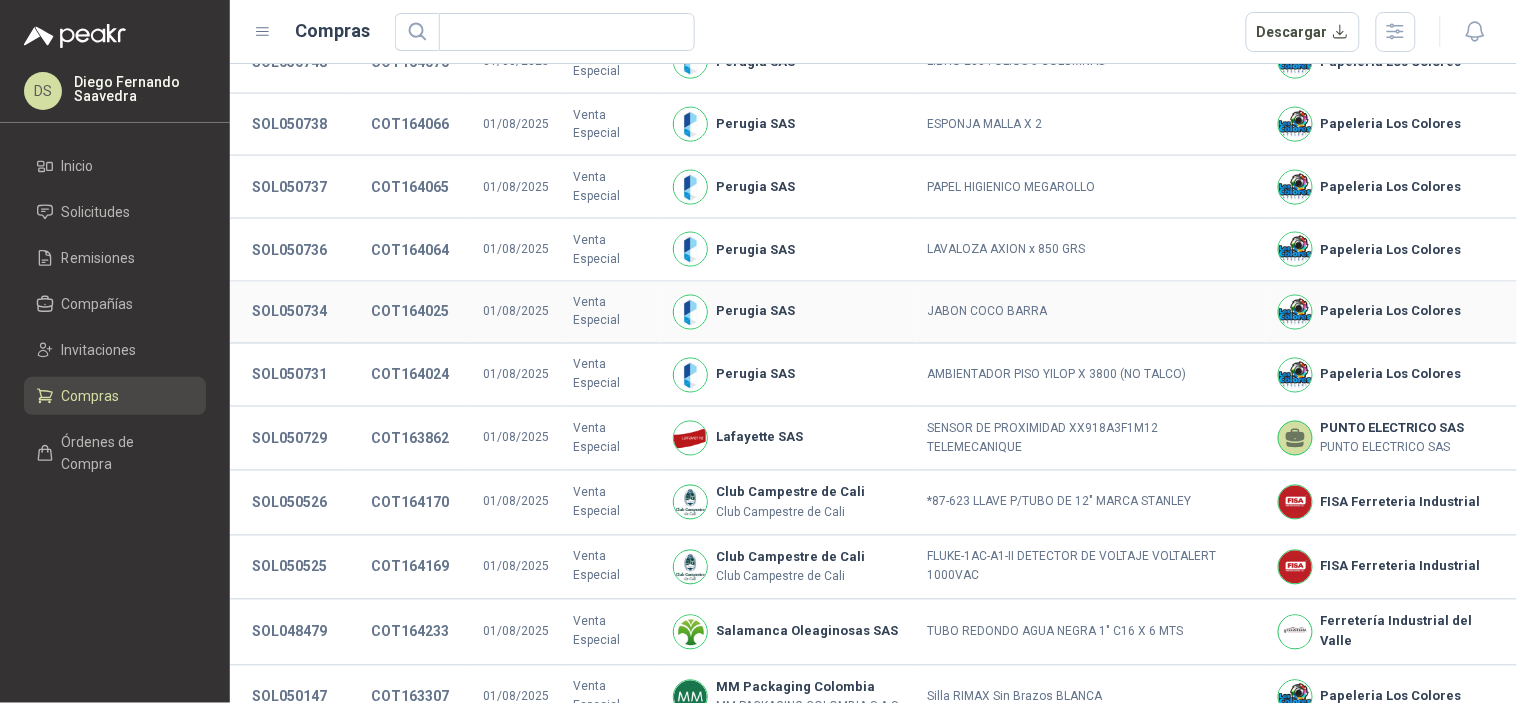 scroll, scrollTop: 862, scrollLeft: 0, axis: vertical 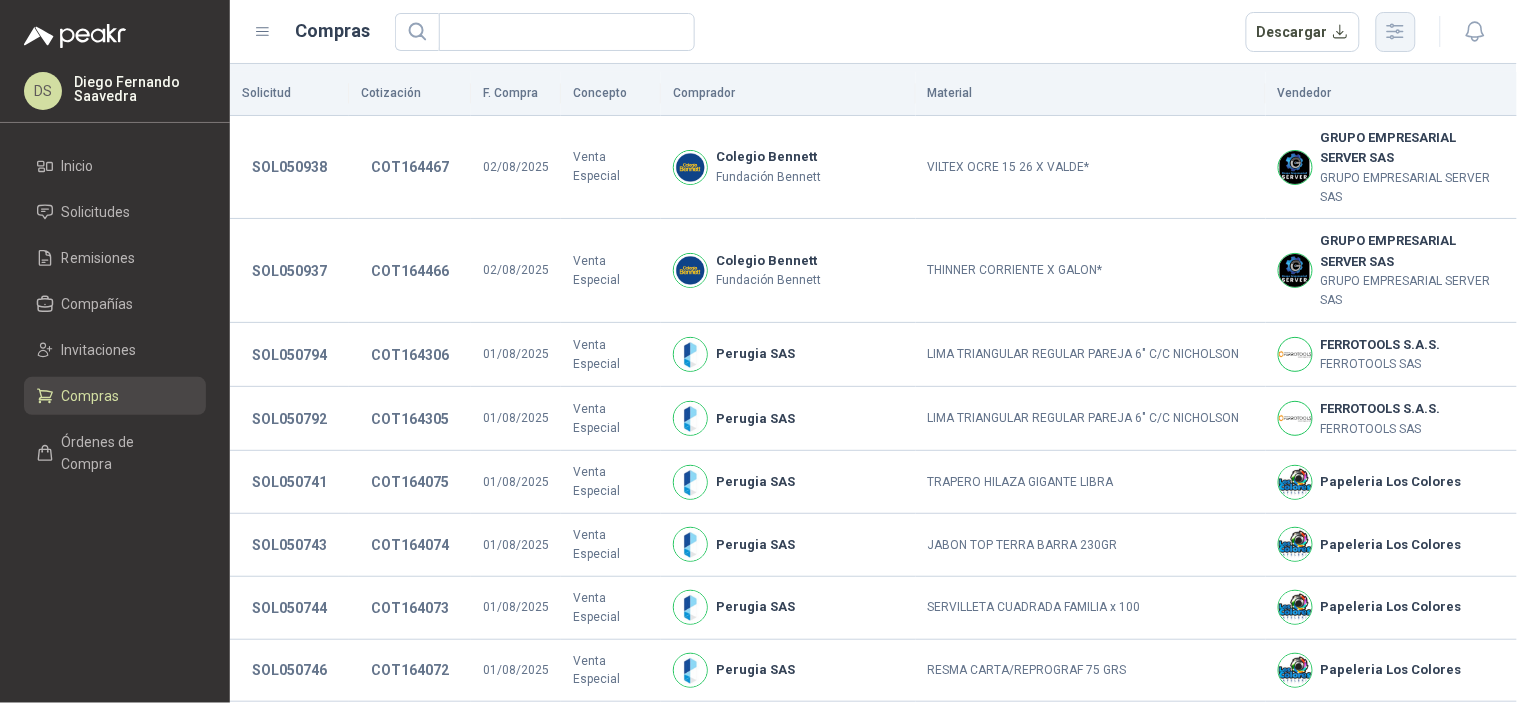 click 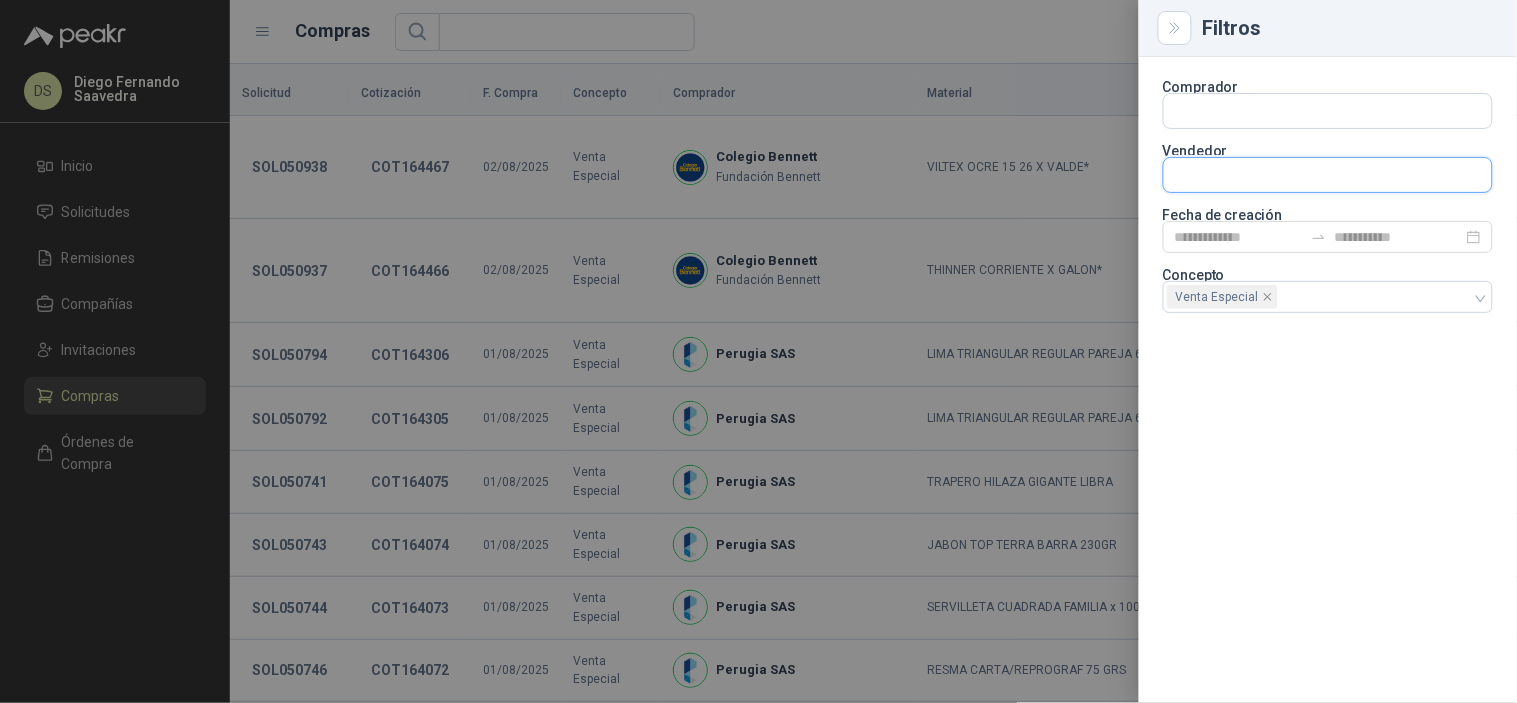 click at bounding box center [1328, 111] 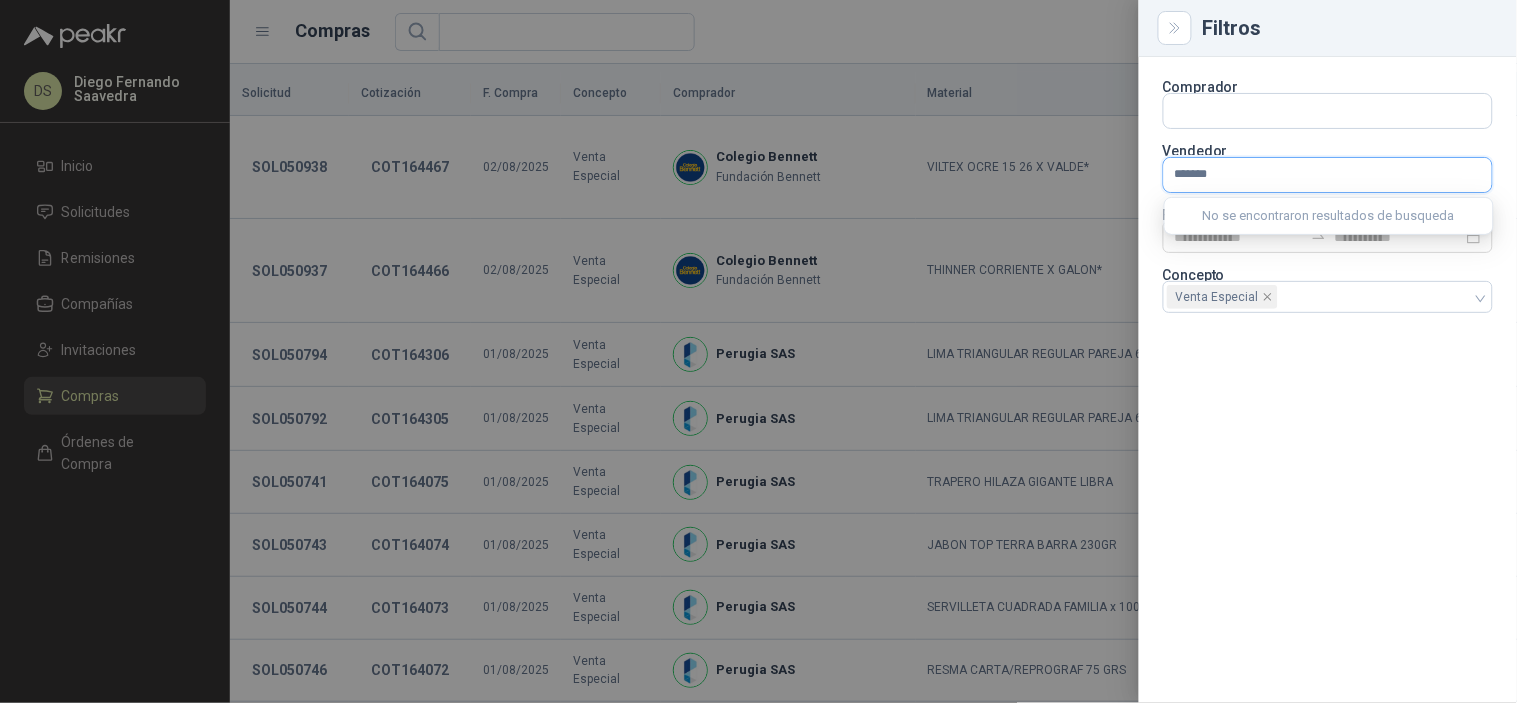 type on "********" 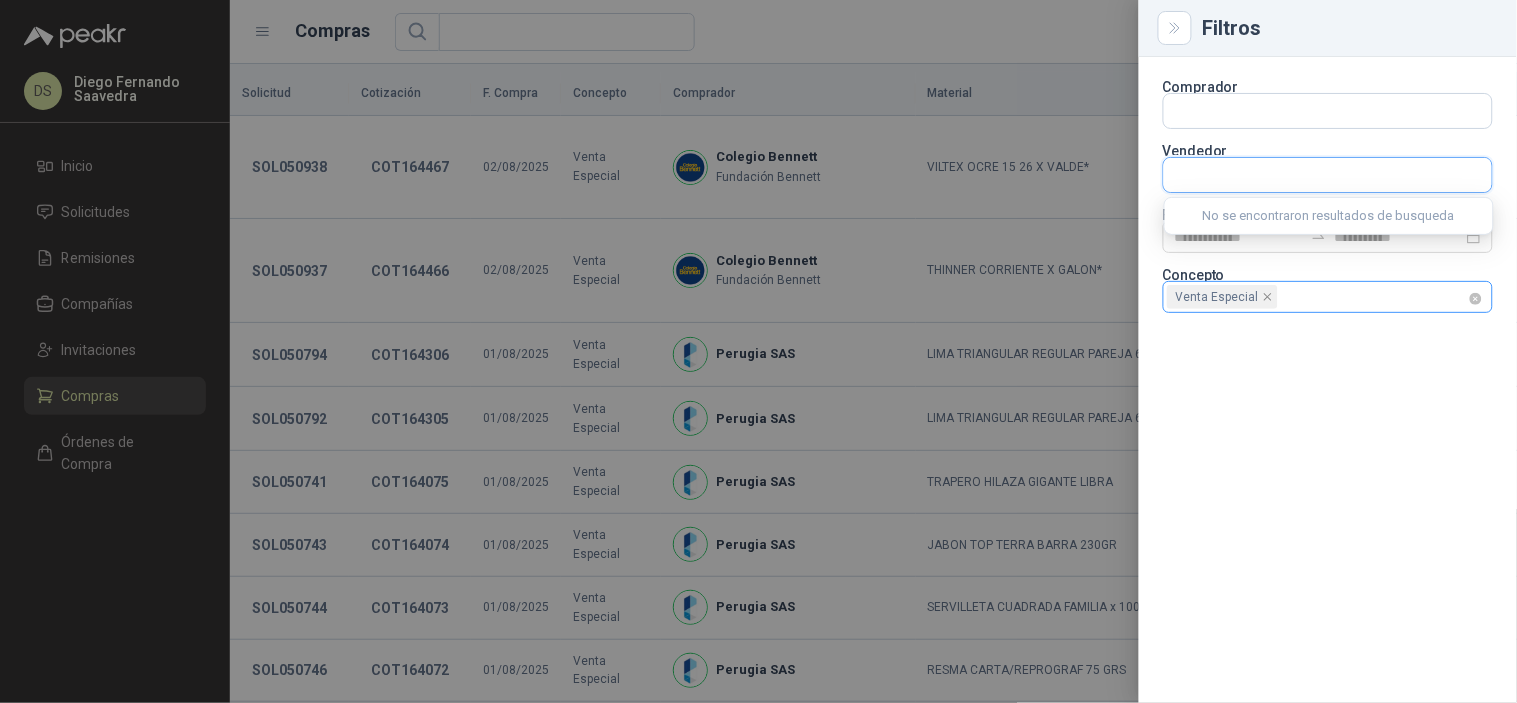 click on "Venta Especial" at bounding box center (1328, 297) 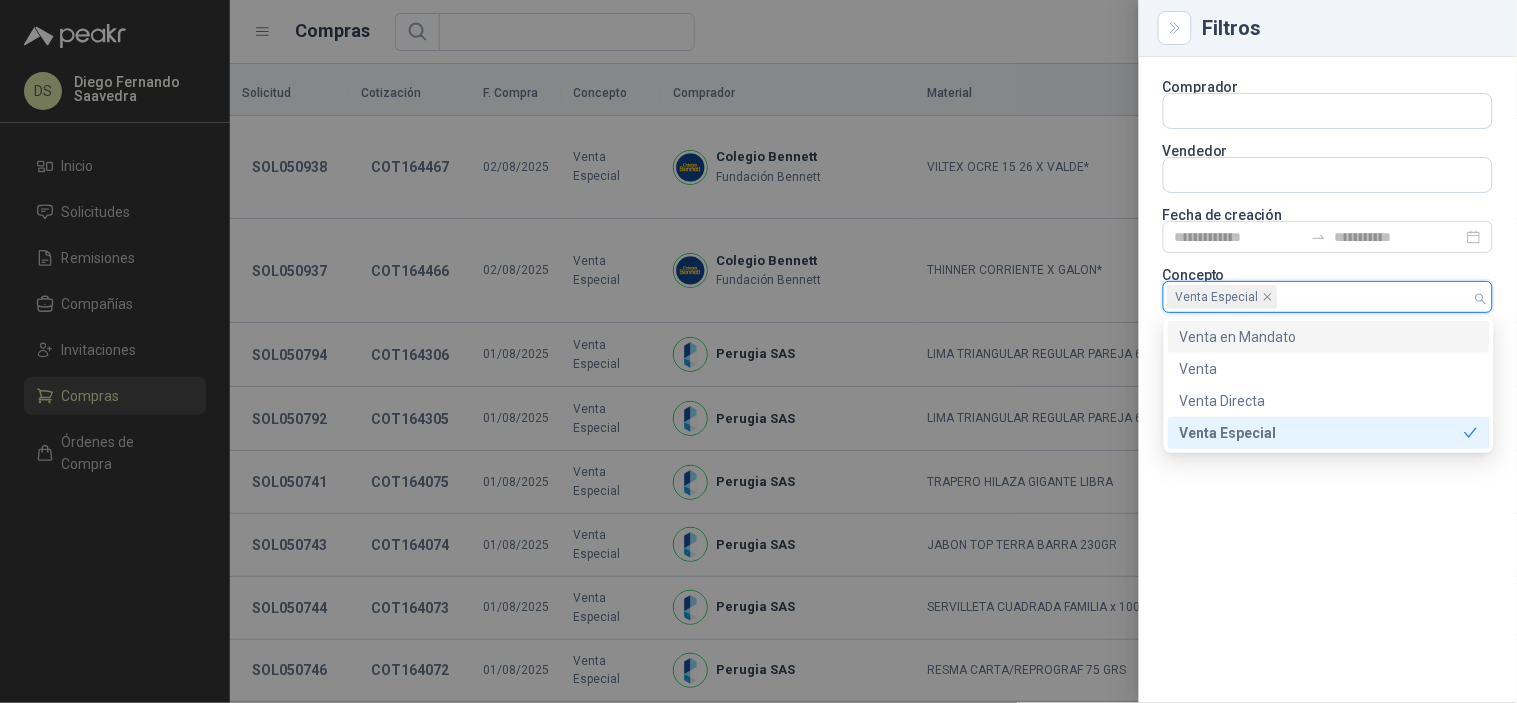 click on "Venta en Mandato" at bounding box center [1329, 337] 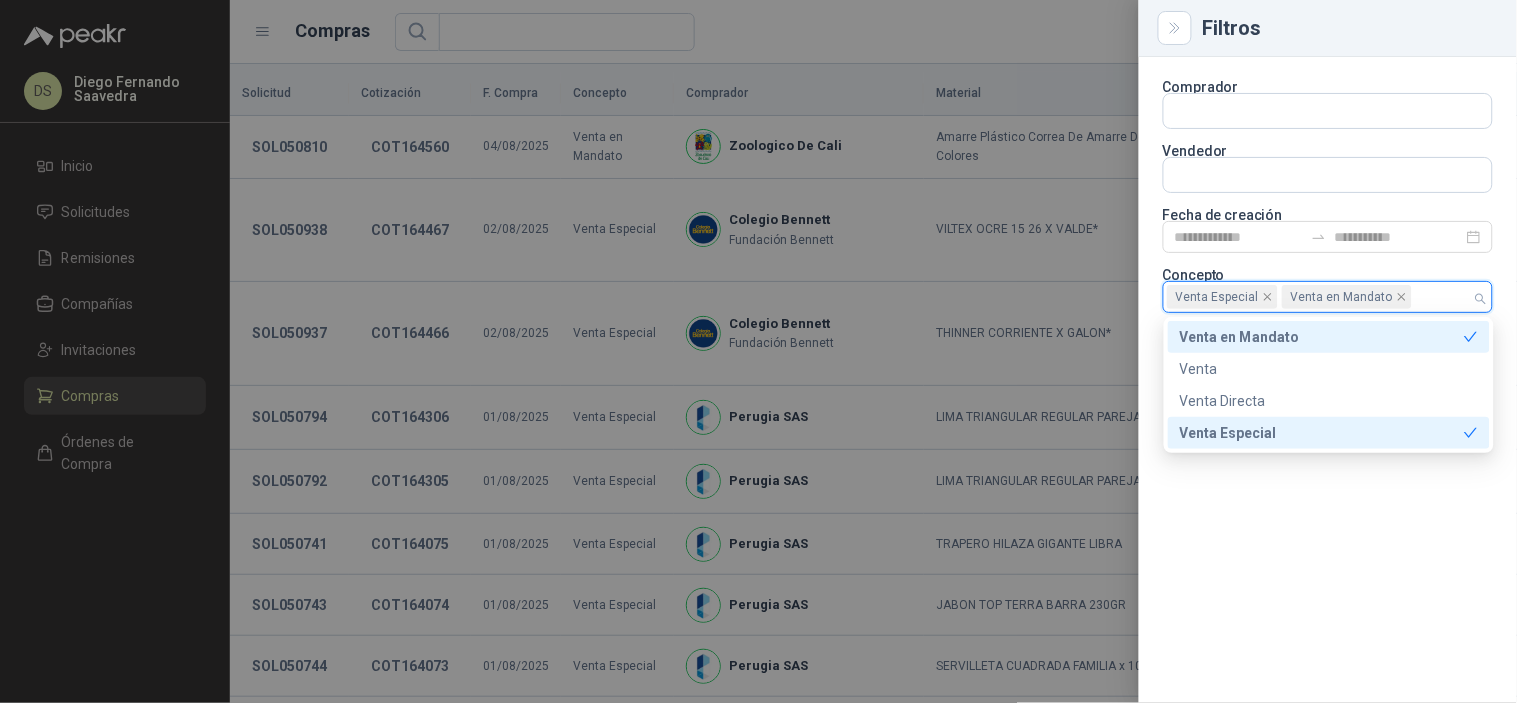 click 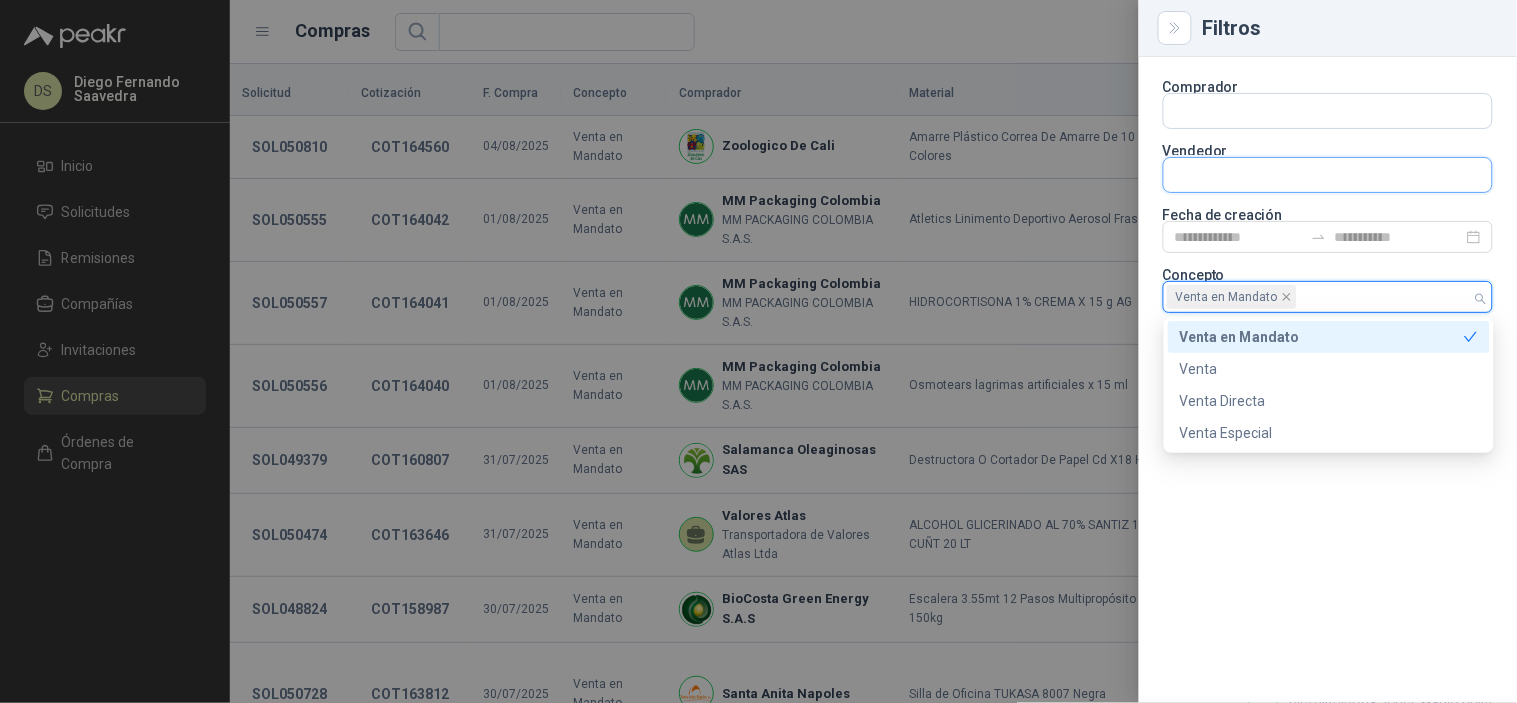click at bounding box center [1328, 111] 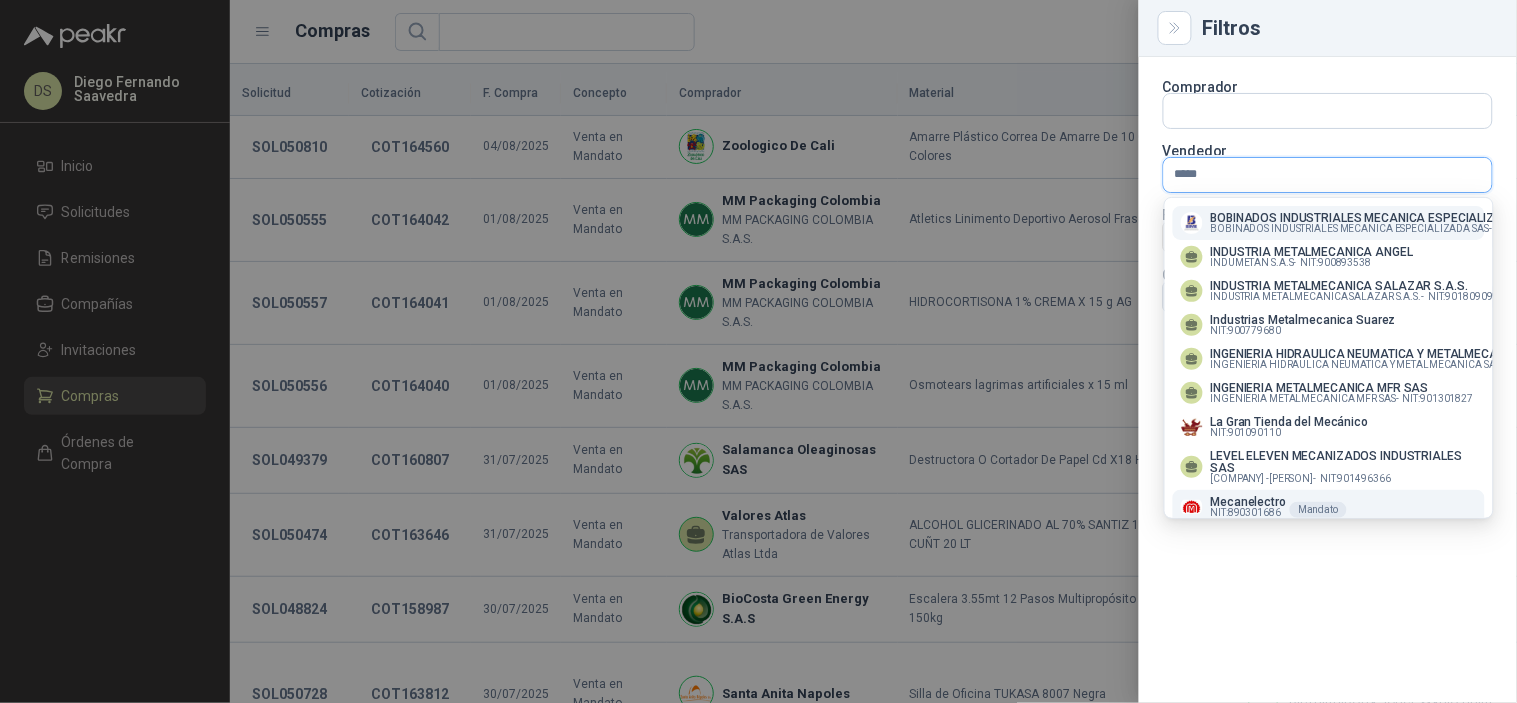 type on "*****" 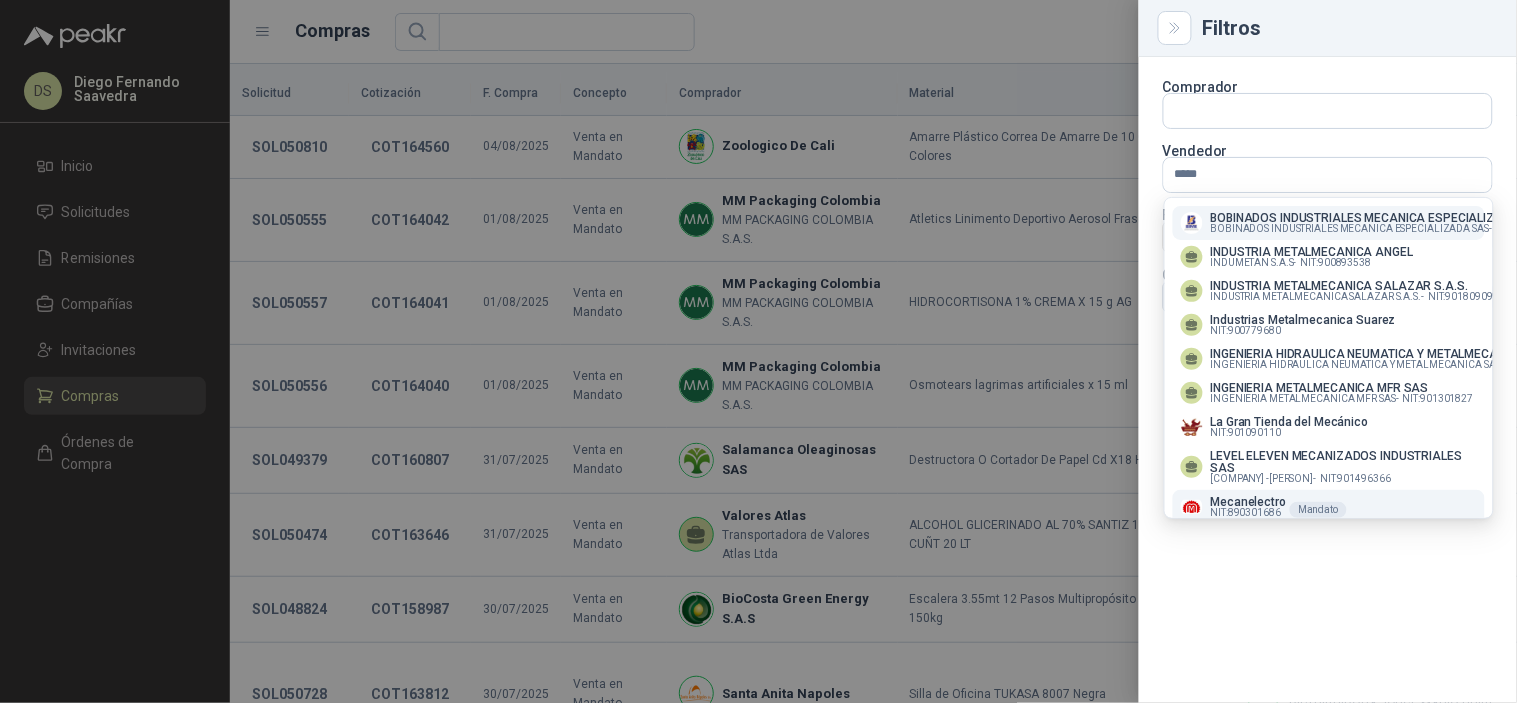 click on "NIT :  890301686" at bounding box center [1246, 513] 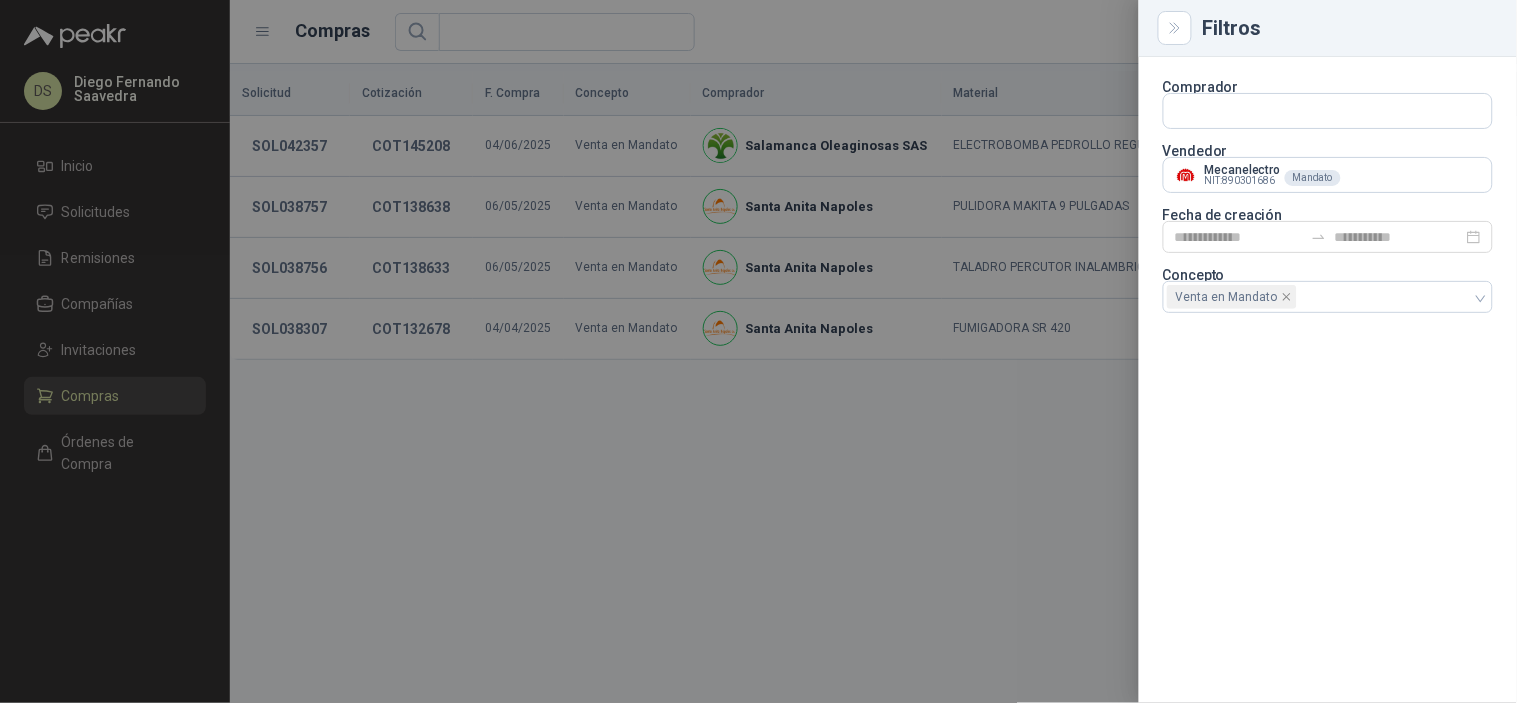 click on "Comprador Vendedor Mecanelectro NIT :  890301686 Mandato Fecha de creación Concepto Venta en Mandato" at bounding box center (1328, 380) 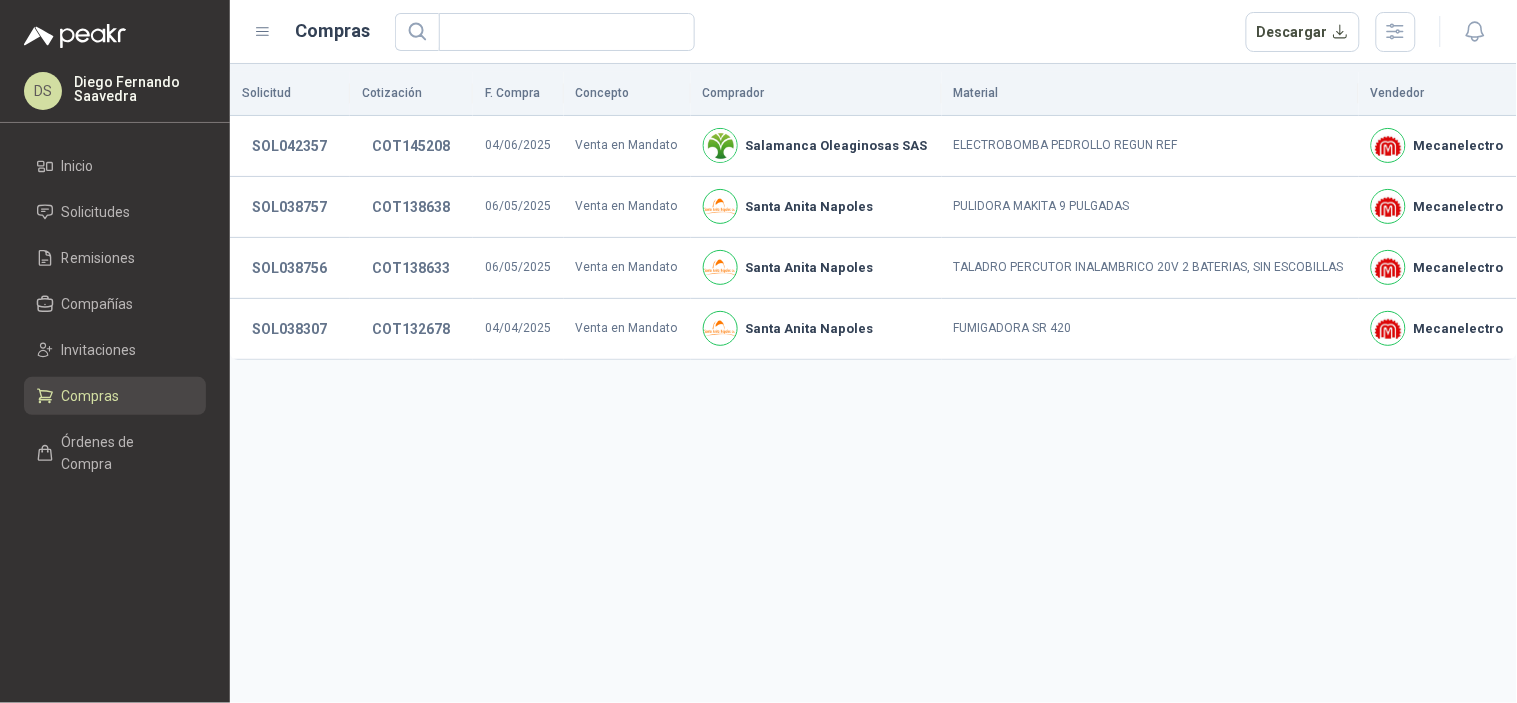 type 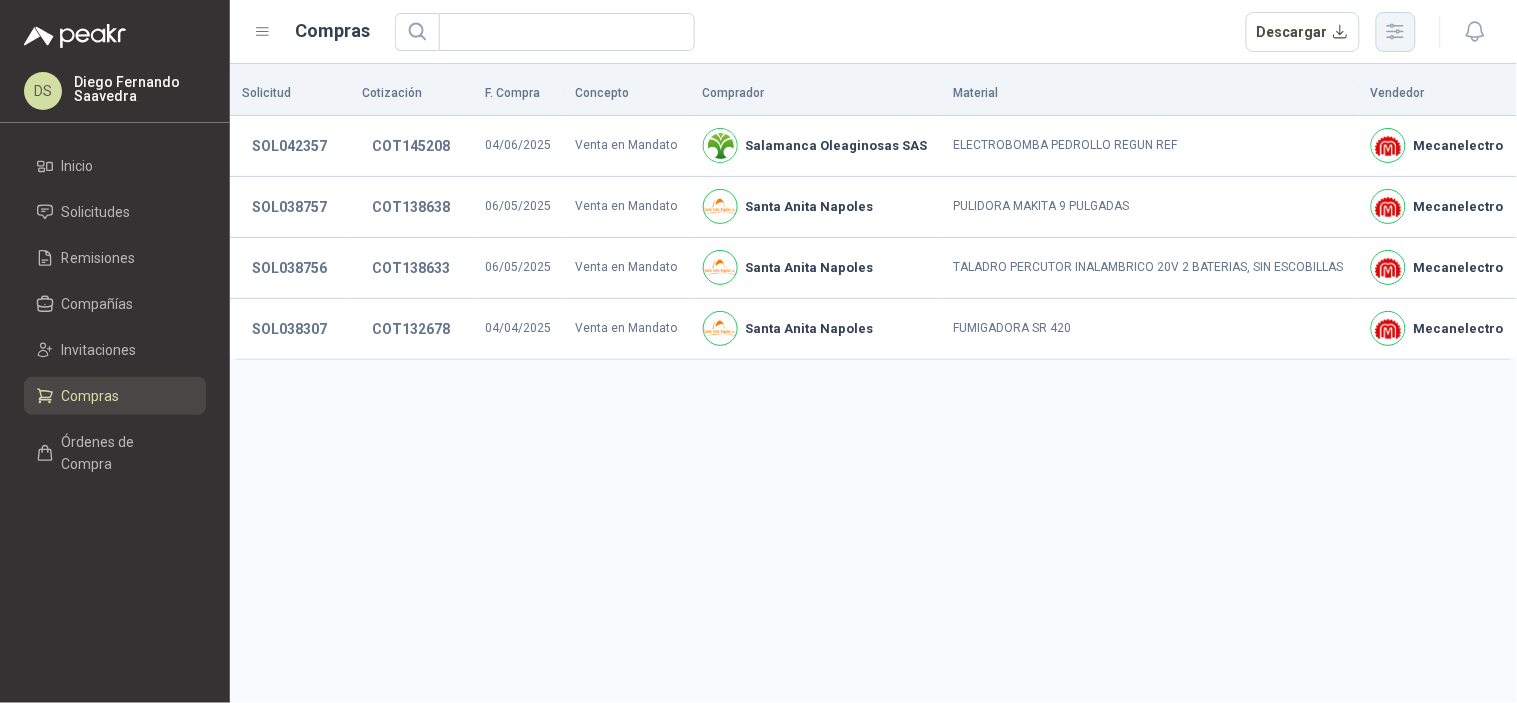 click 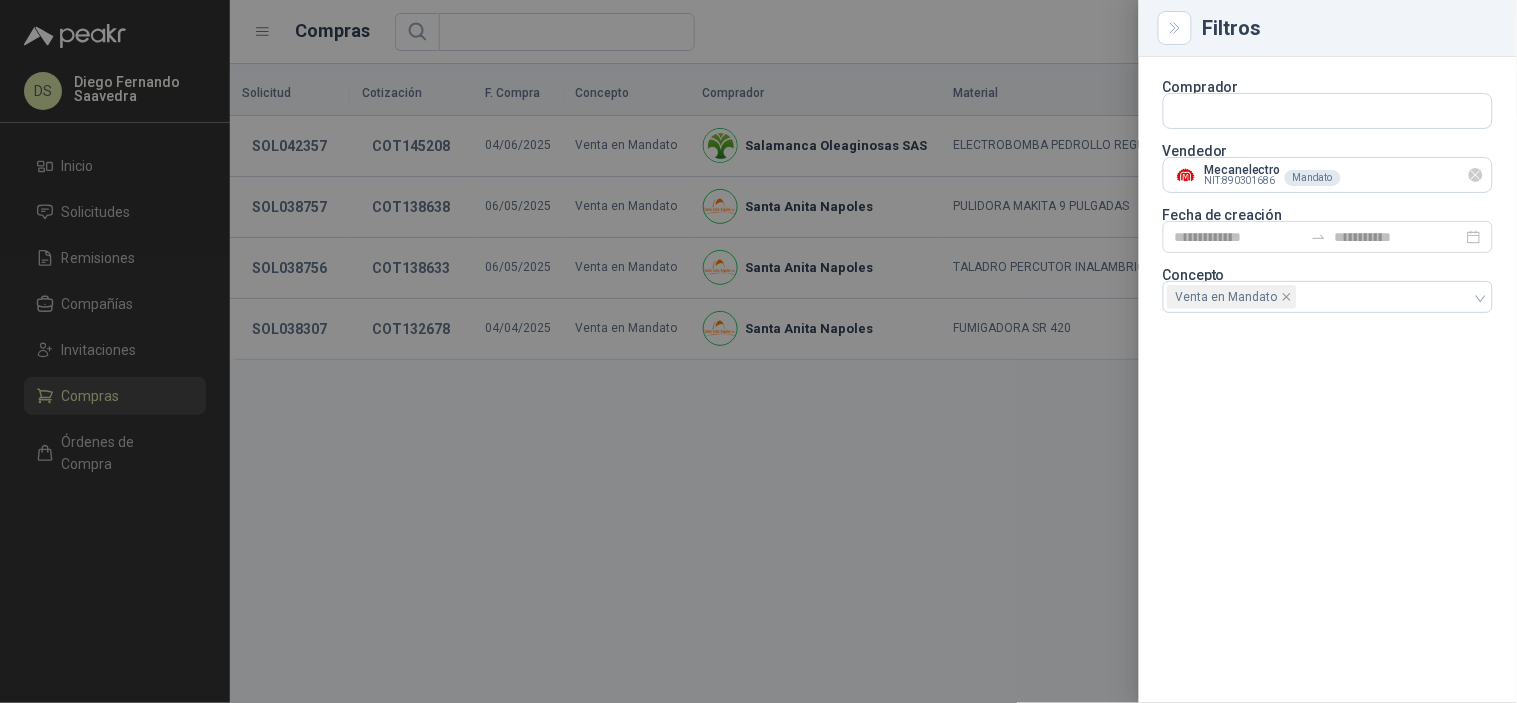 click 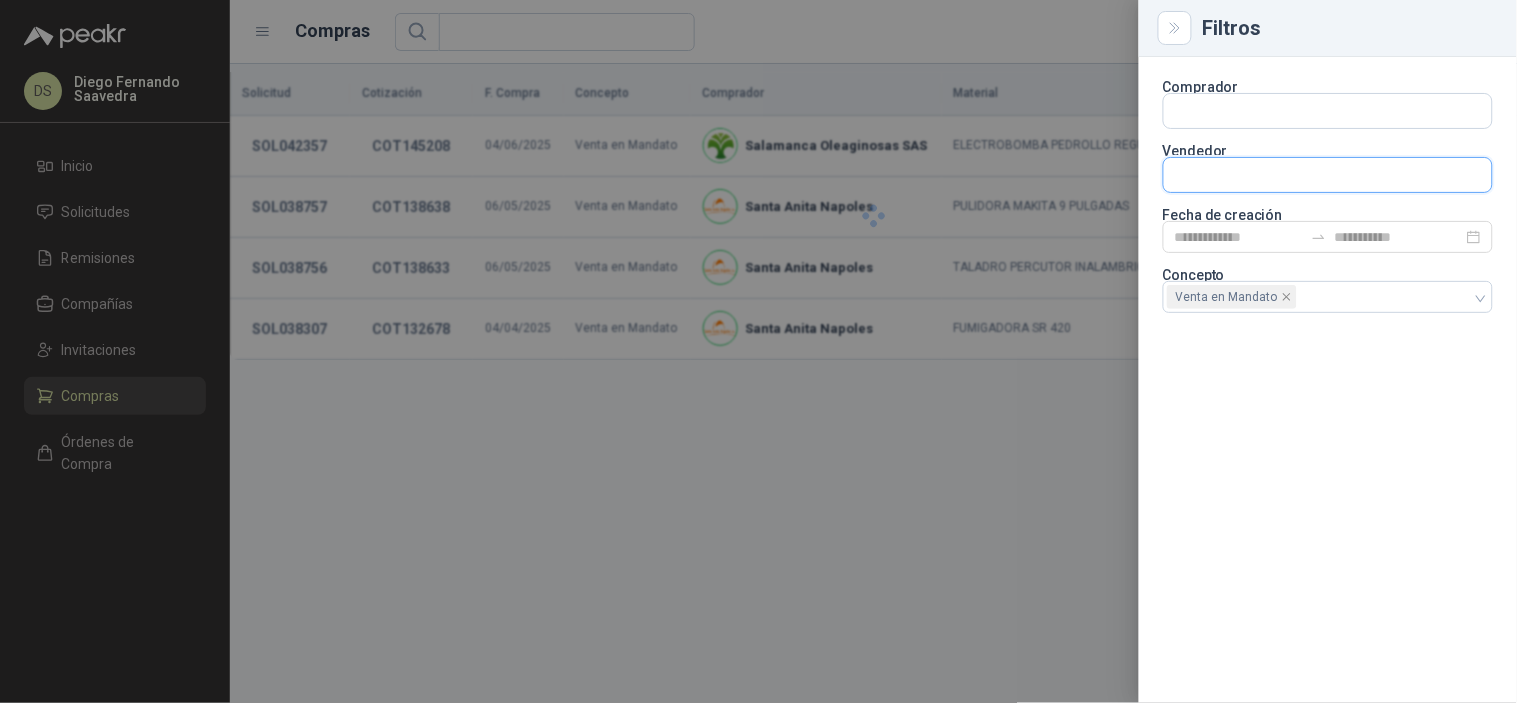 click at bounding box center (1328, 111) 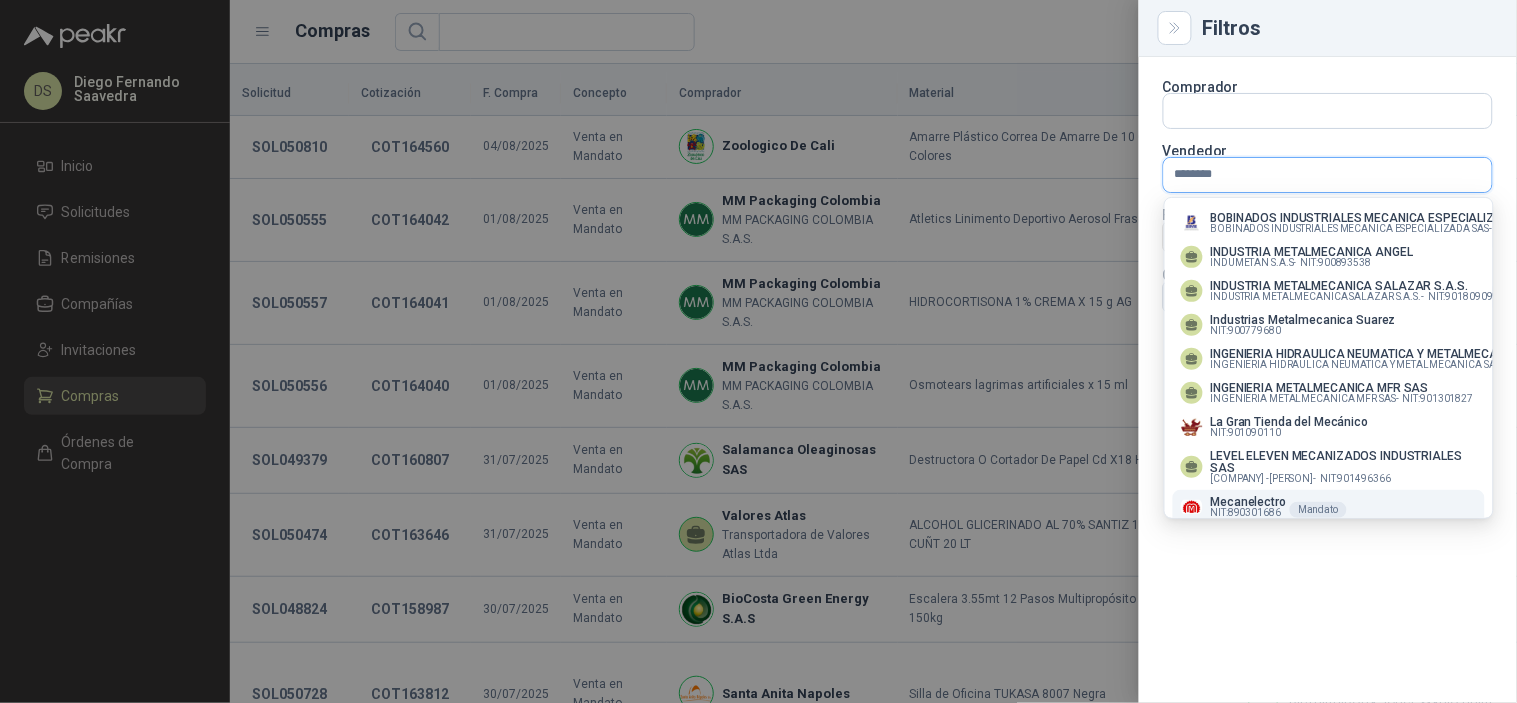 type on "*********" 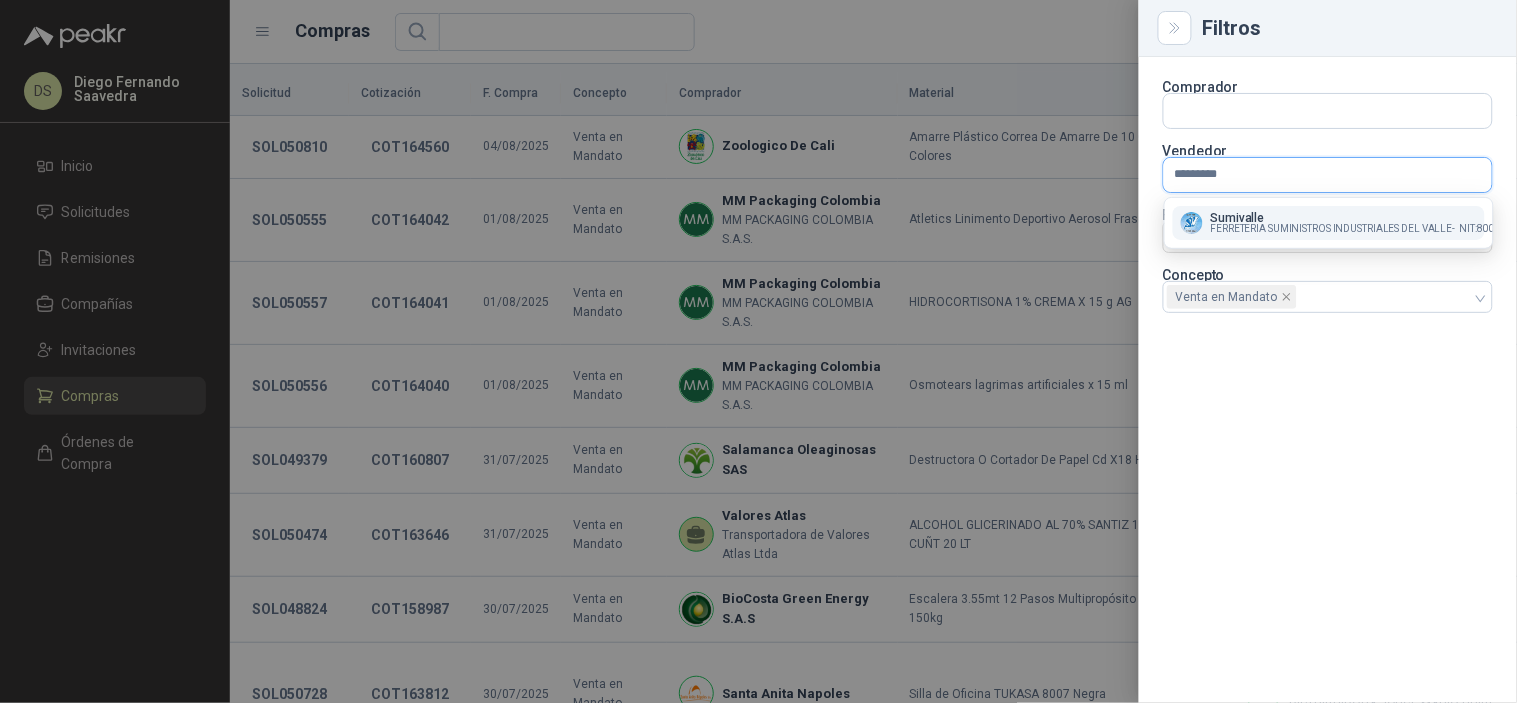 type 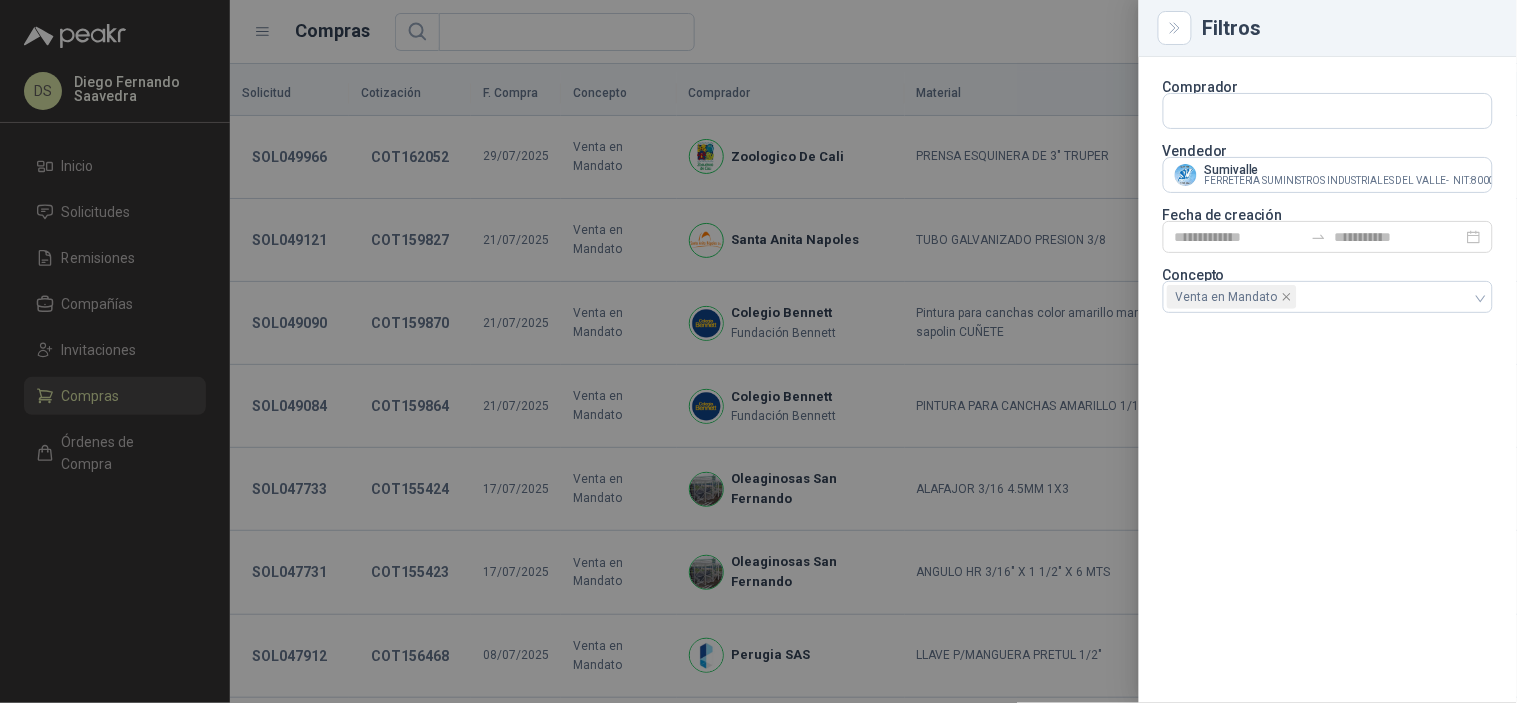 click at bounding box center (758, 351) 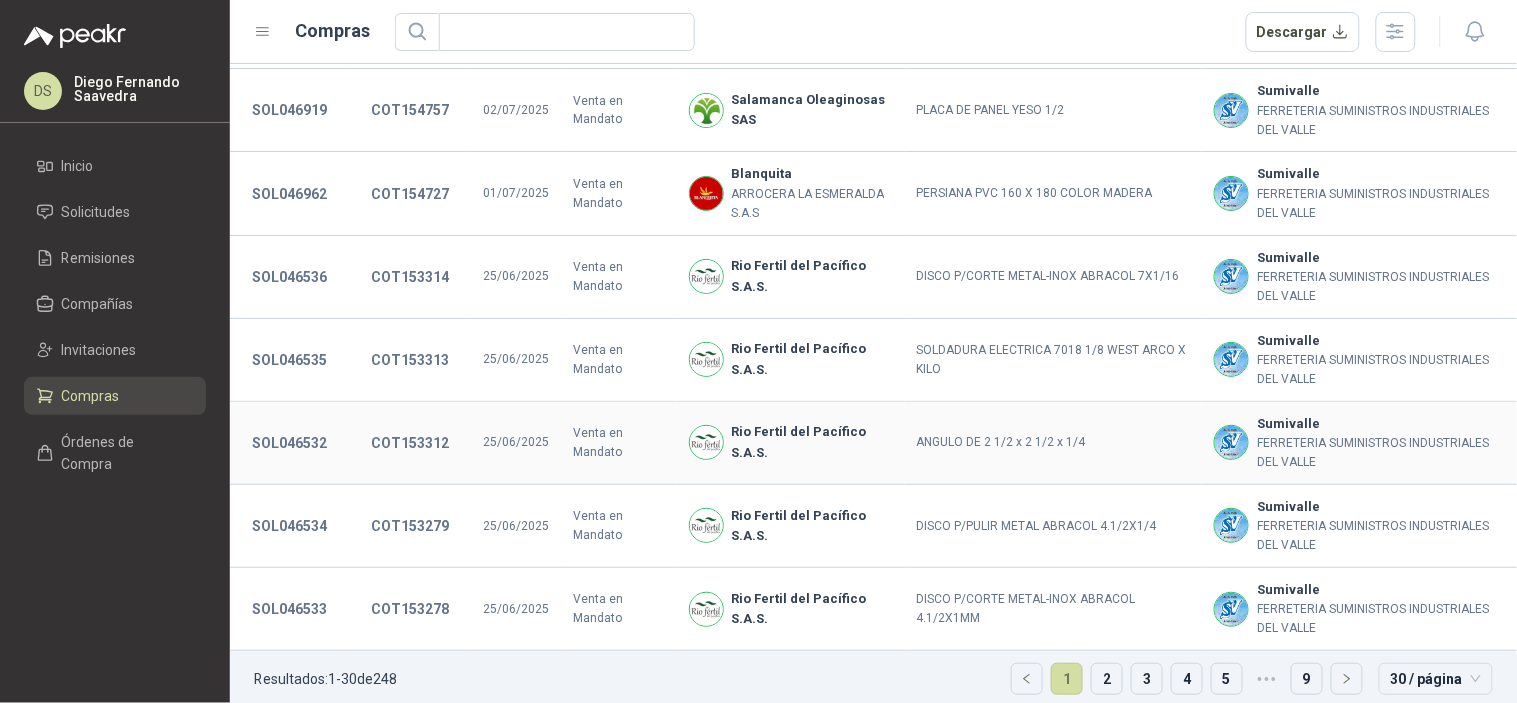 scroll, scrollTop: 1976, scrollLeft: 0, axis: vertical 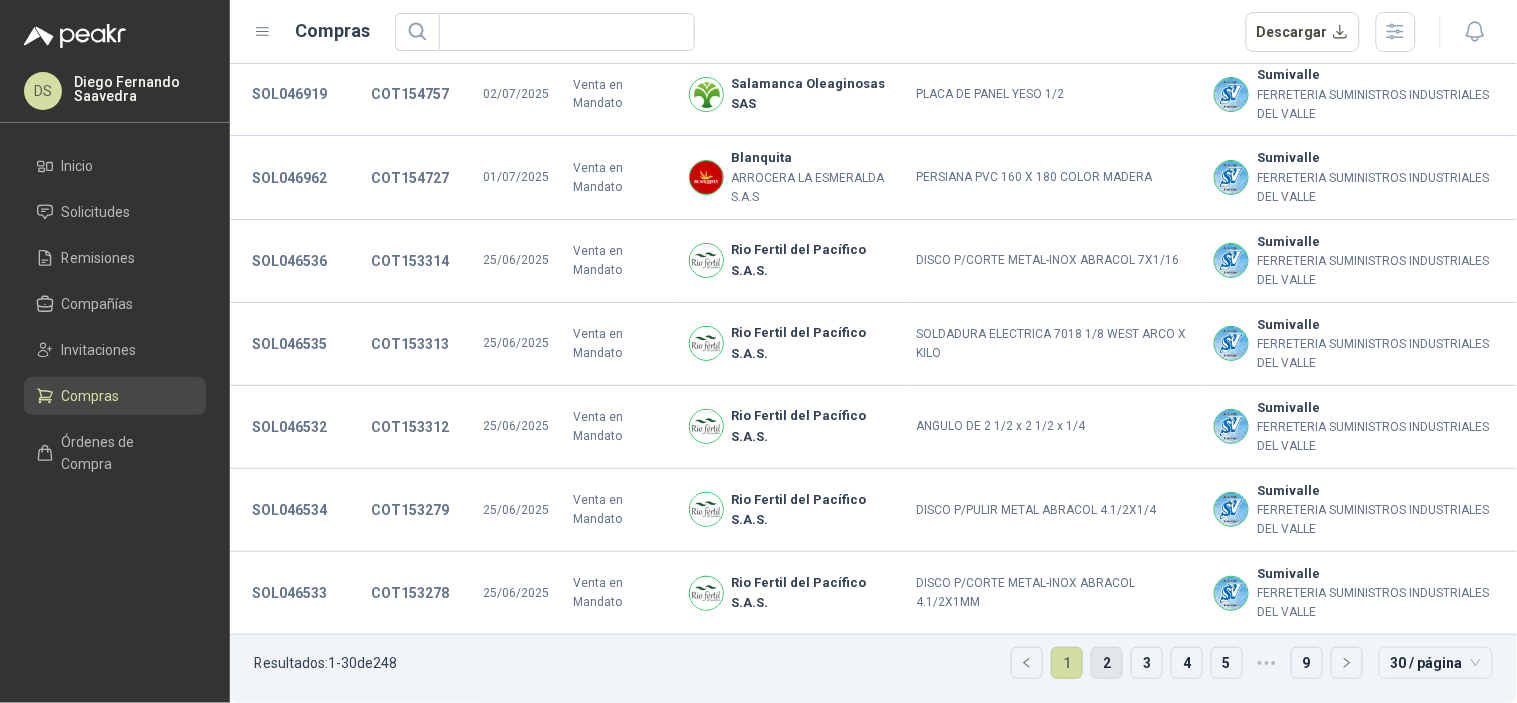 click on "2" at bounding box center [1107, 663] 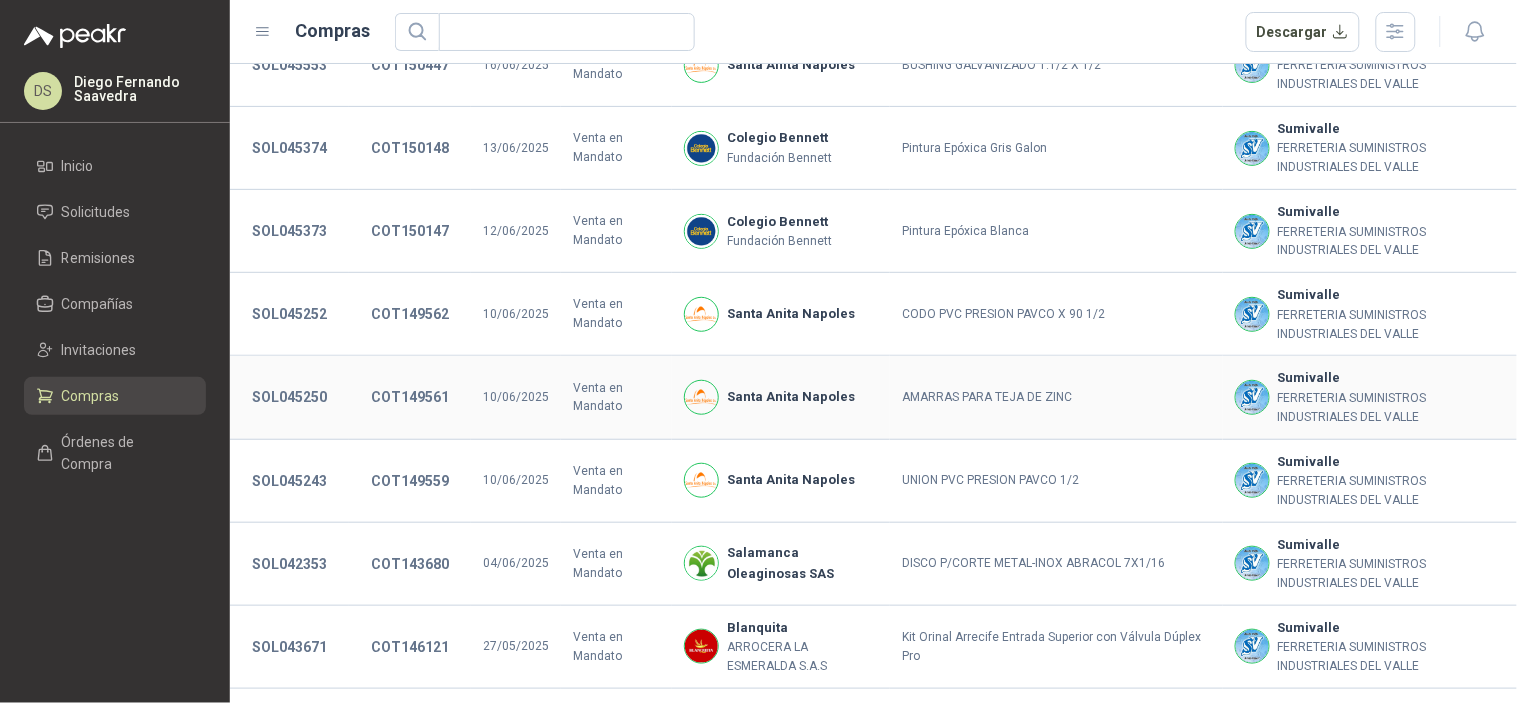 scroll, scrollTop: 296, scrollLeft: 0, axis: vertical 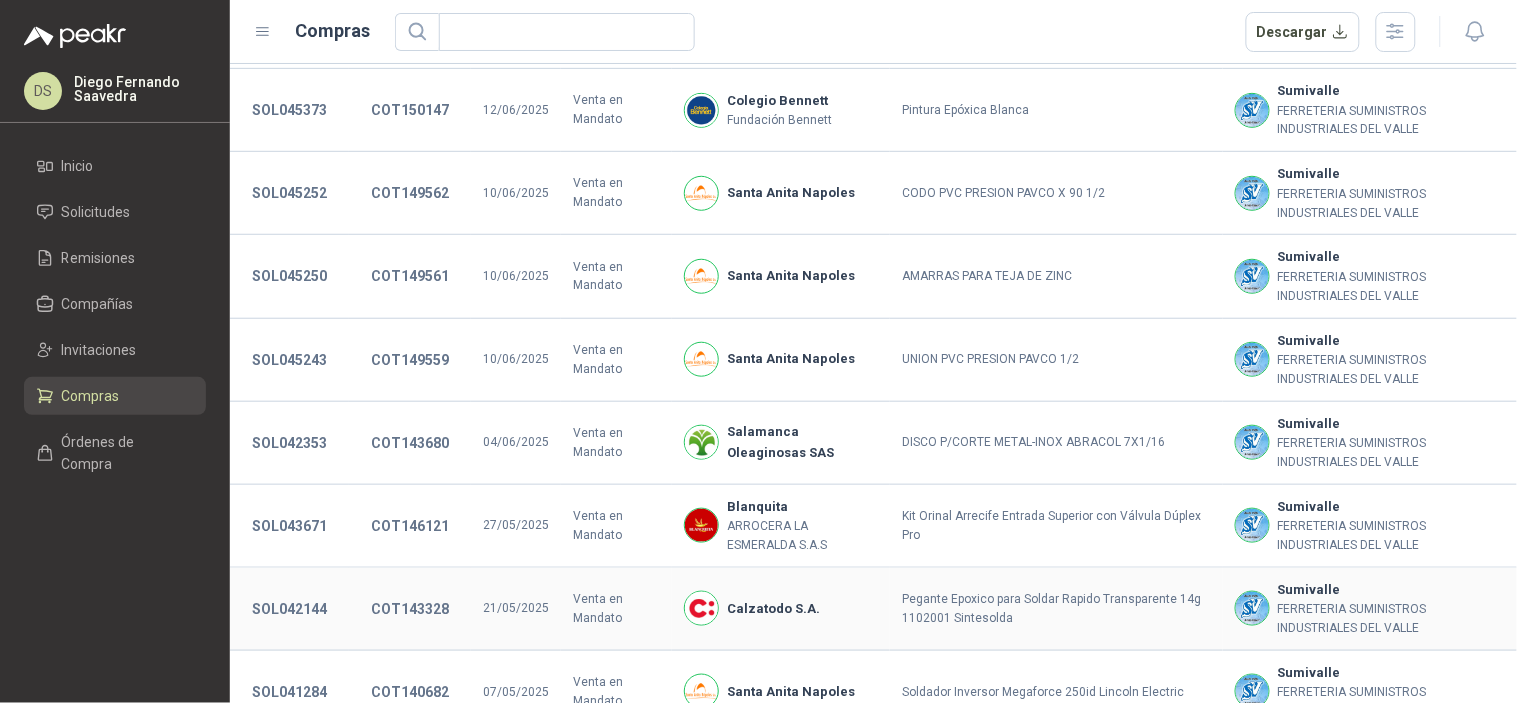 type 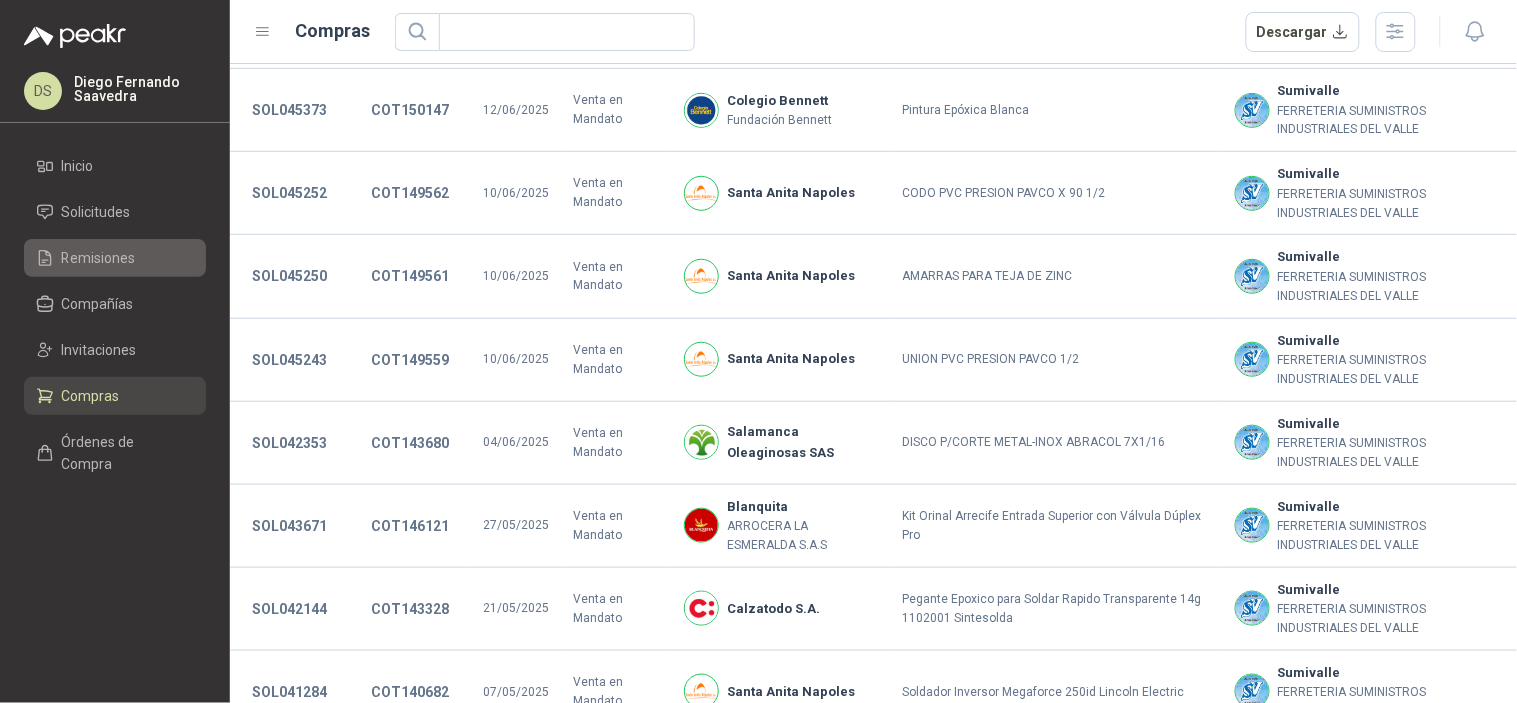click on "Remisiones" at bounding box center (99, 258) 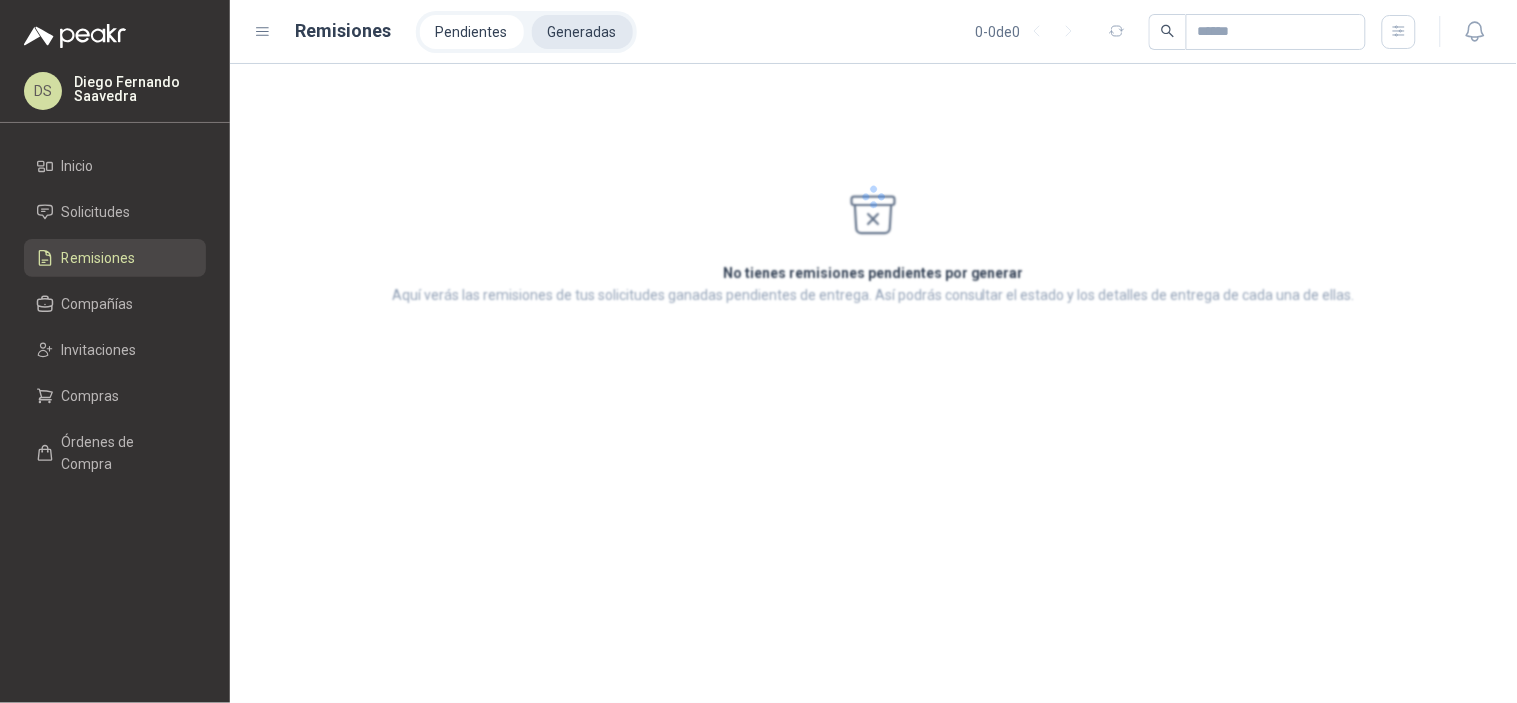 click on "Generadas" at bounding box center (582, 32) 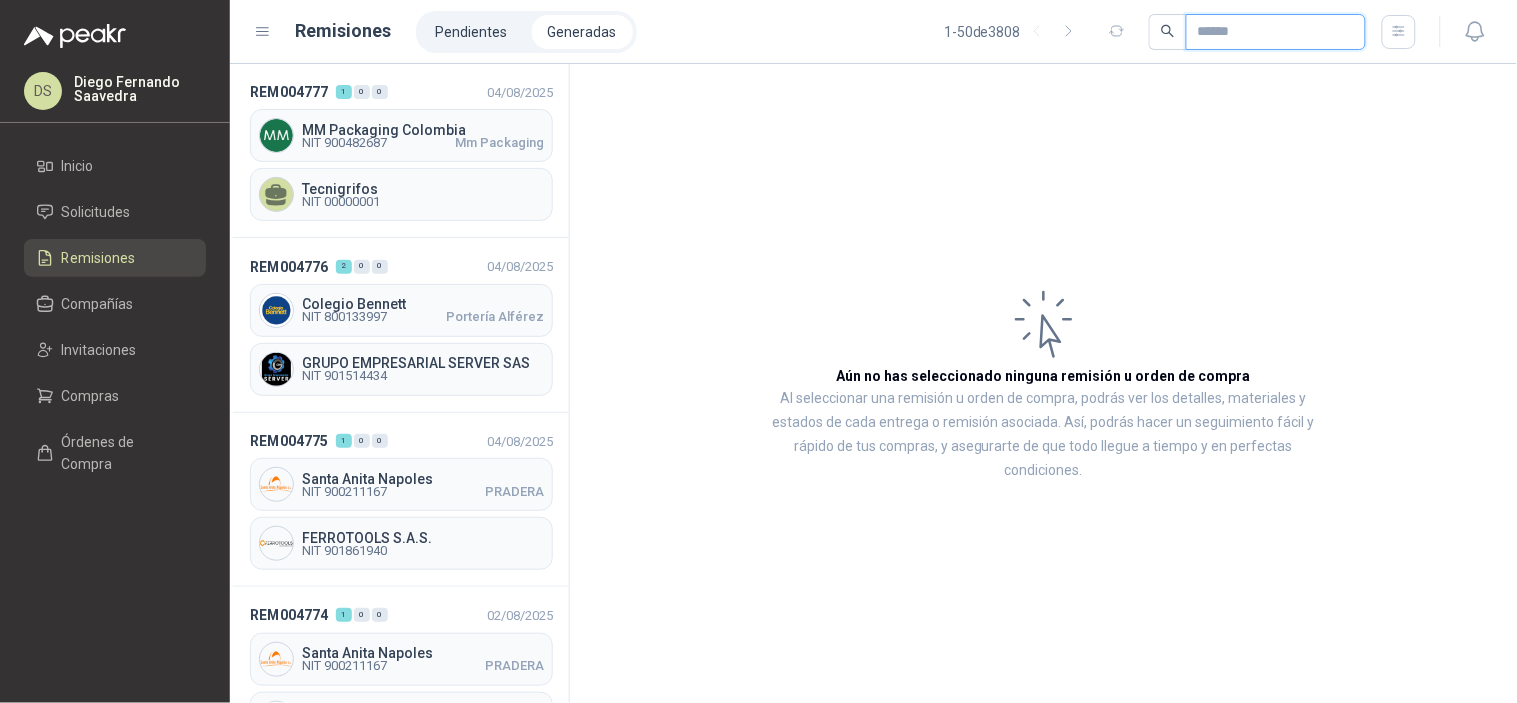 click at bounding box center [1268, 32] 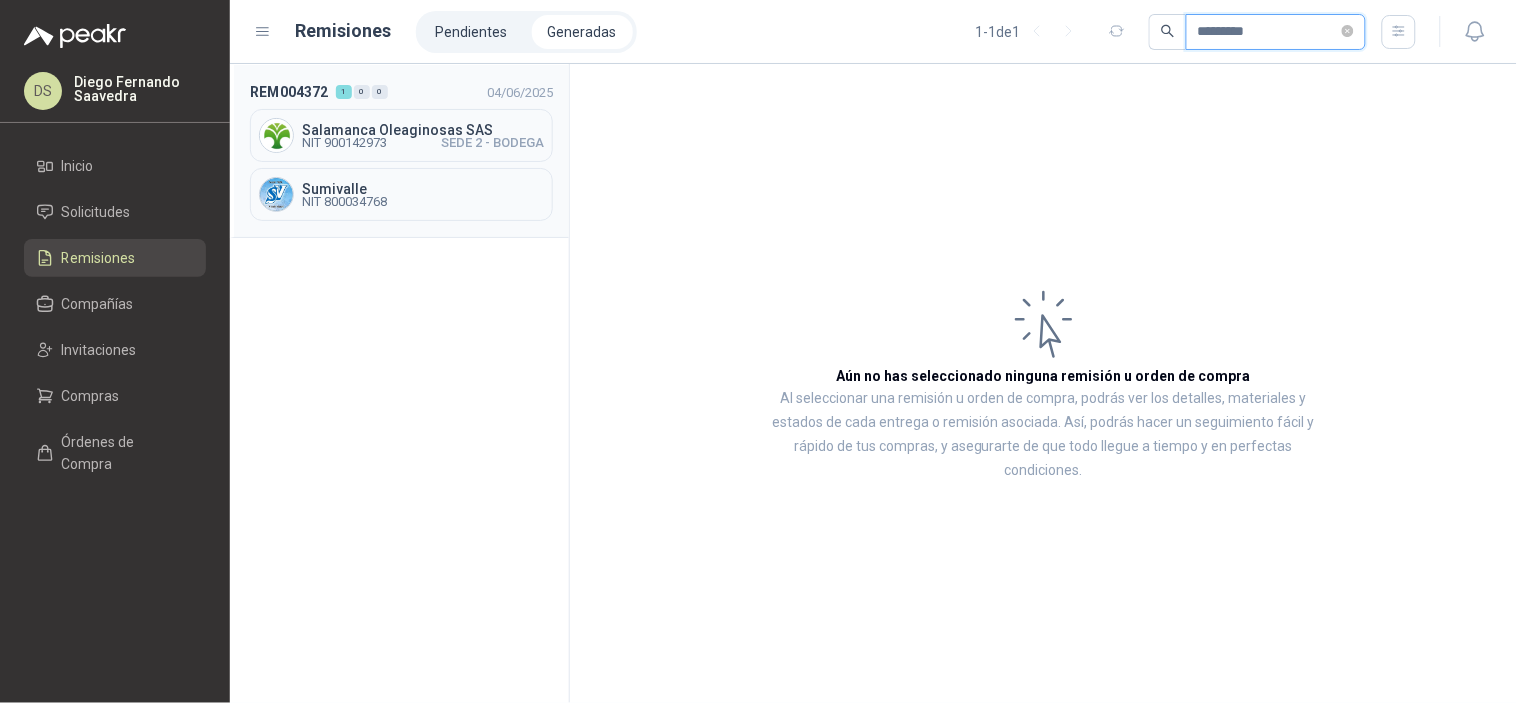 type on "*********" 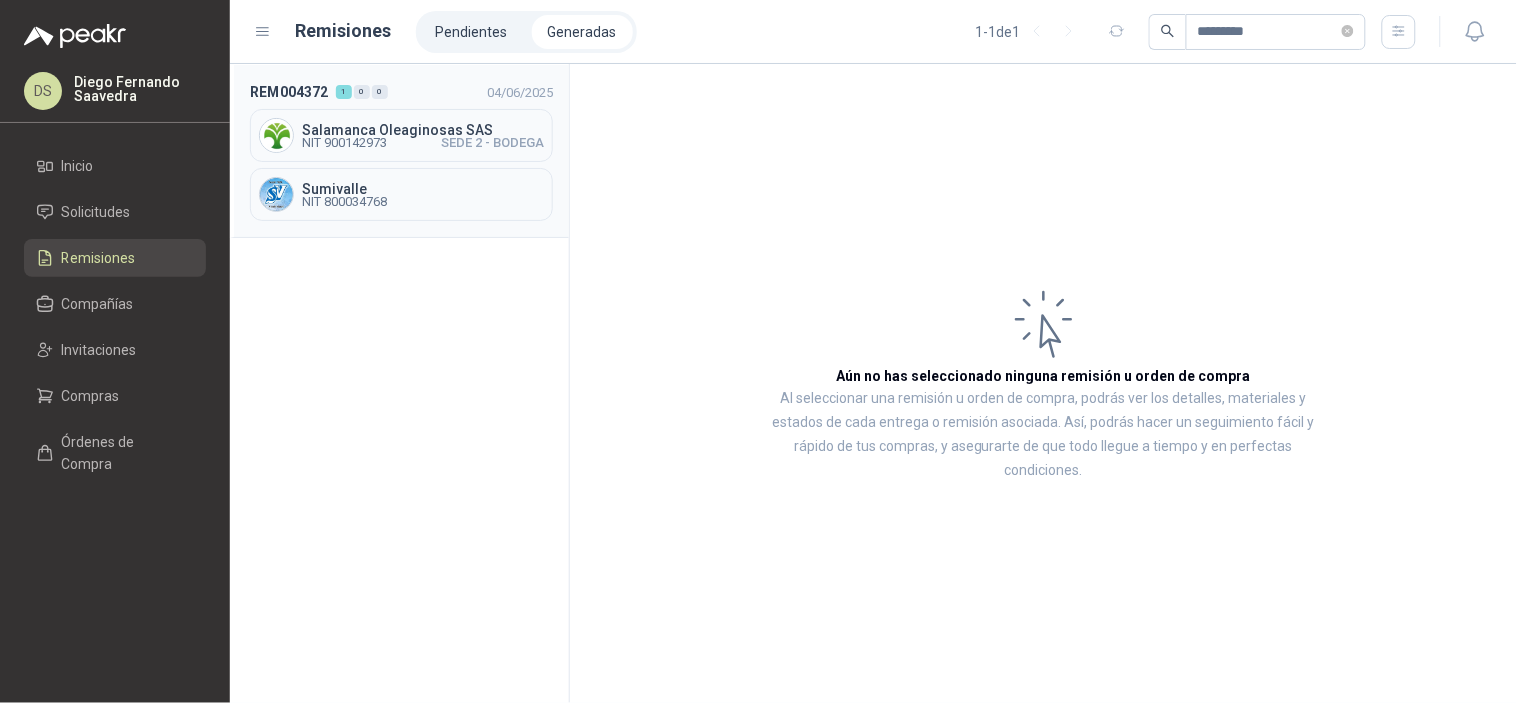 click on "[COMPANY] NIT   [NIT]" at bounding box center [401, 194] 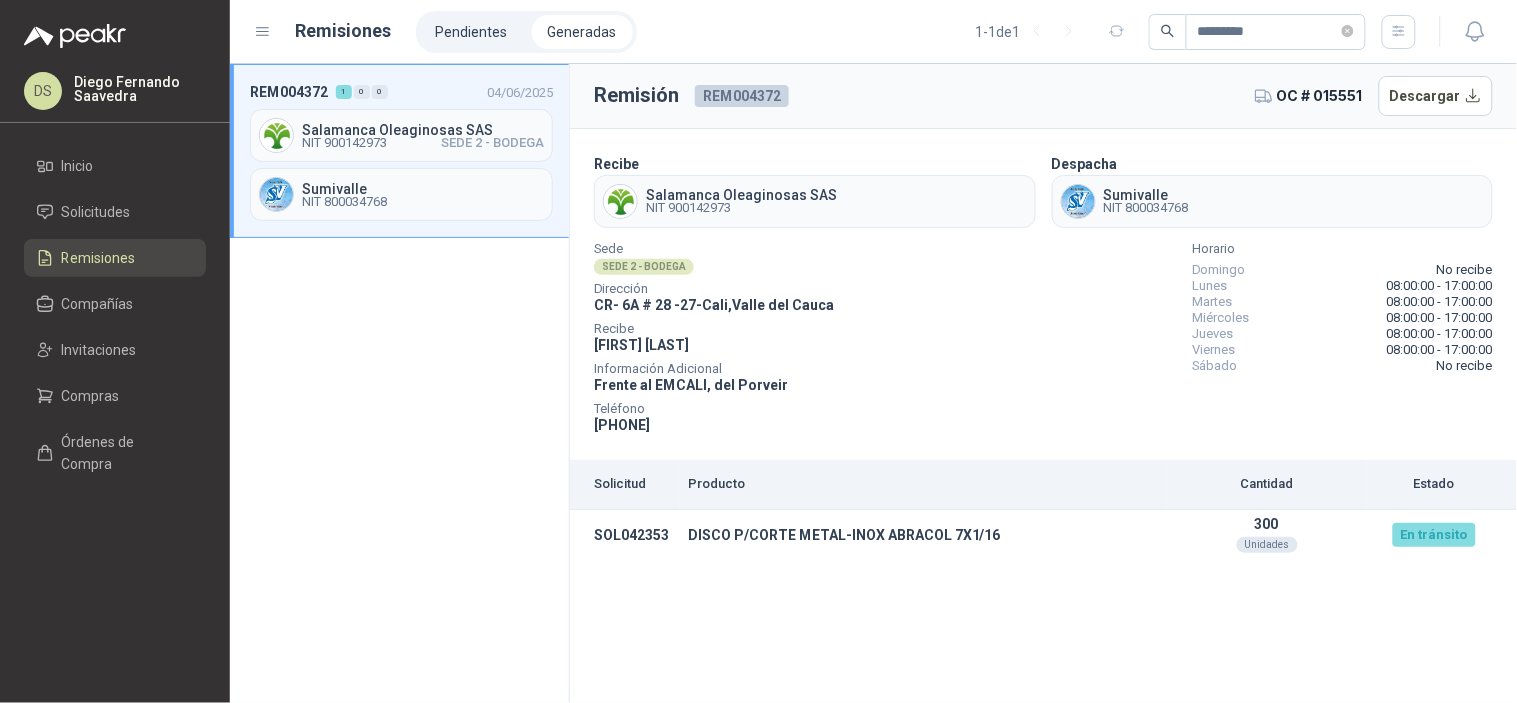click on "REM004372" at bounding box center [742, 96] 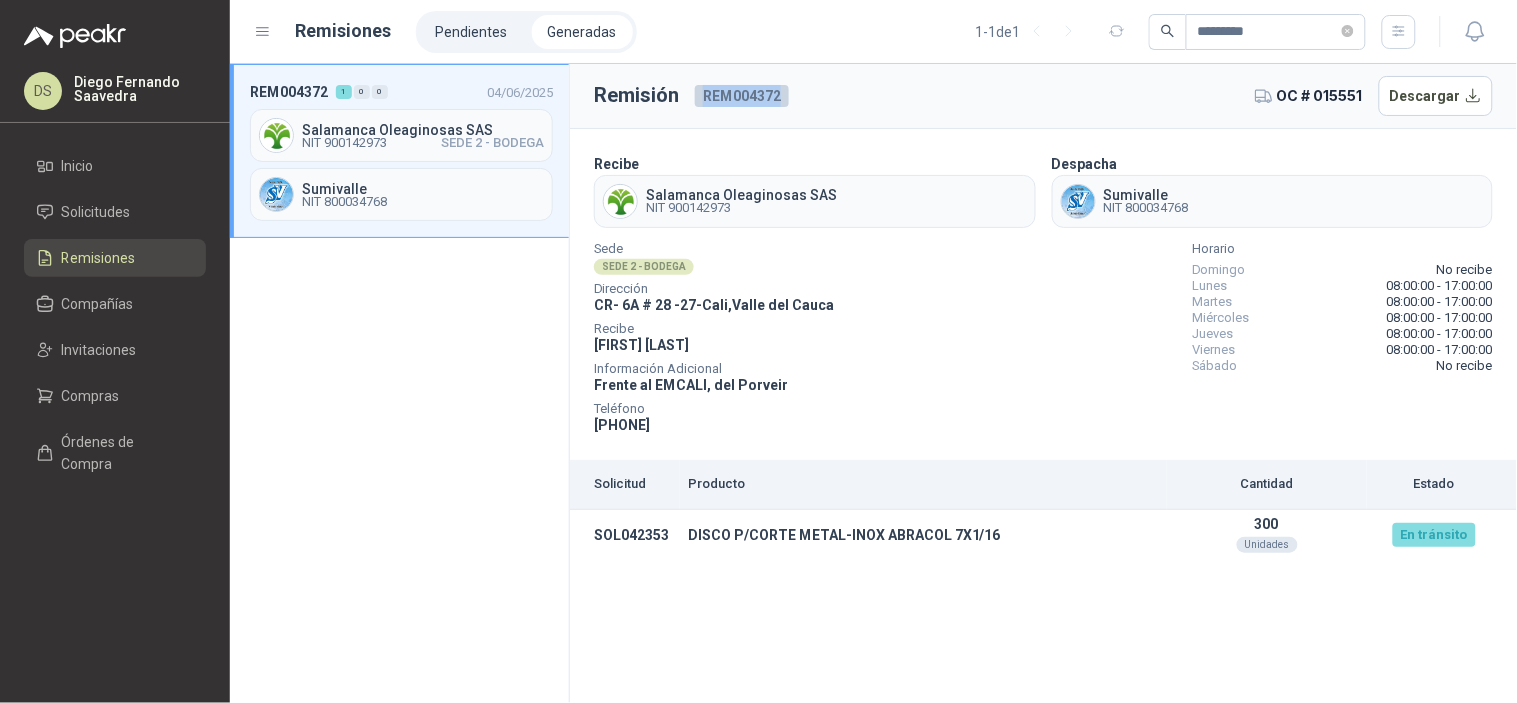 click on "REM004372" at bounding box center (742, 96) 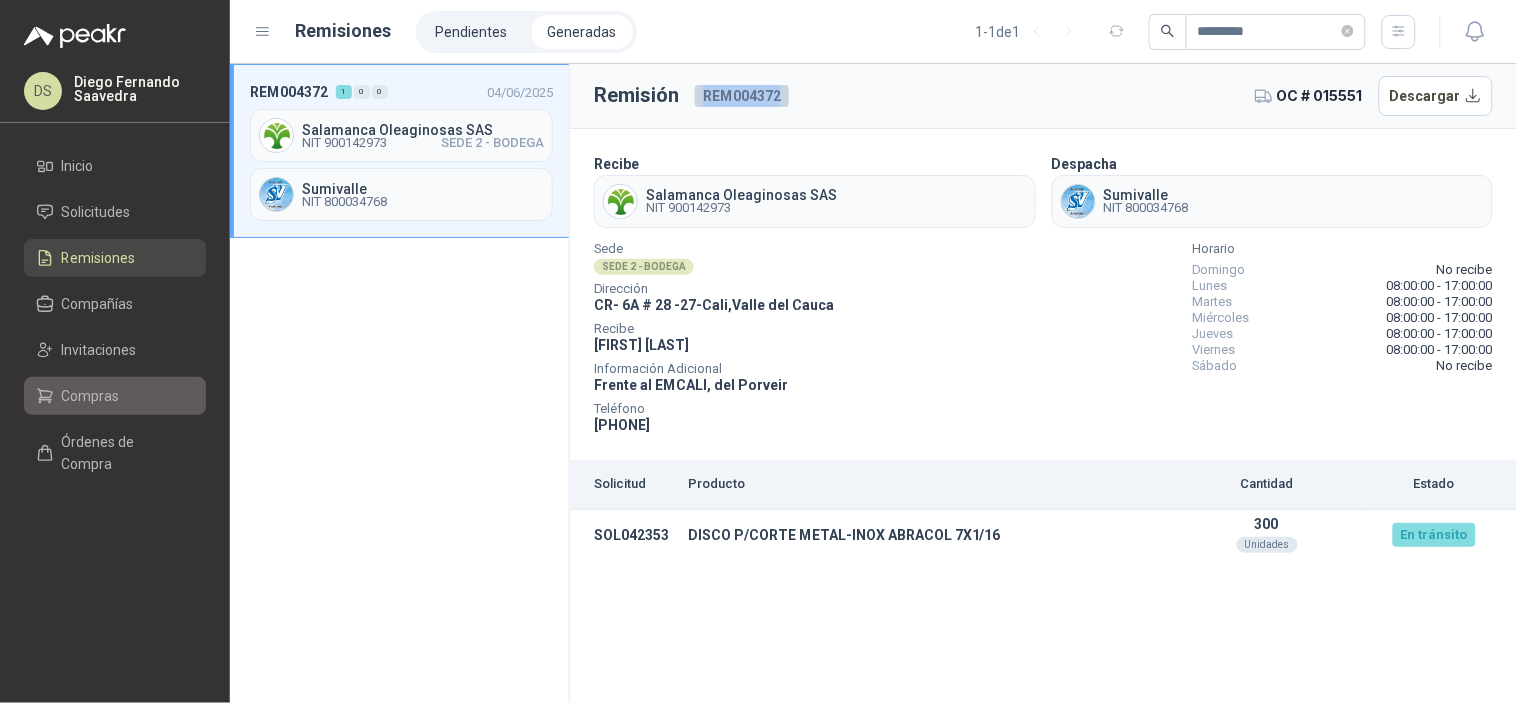 click on "Compras" at bounding box center [115, 396] 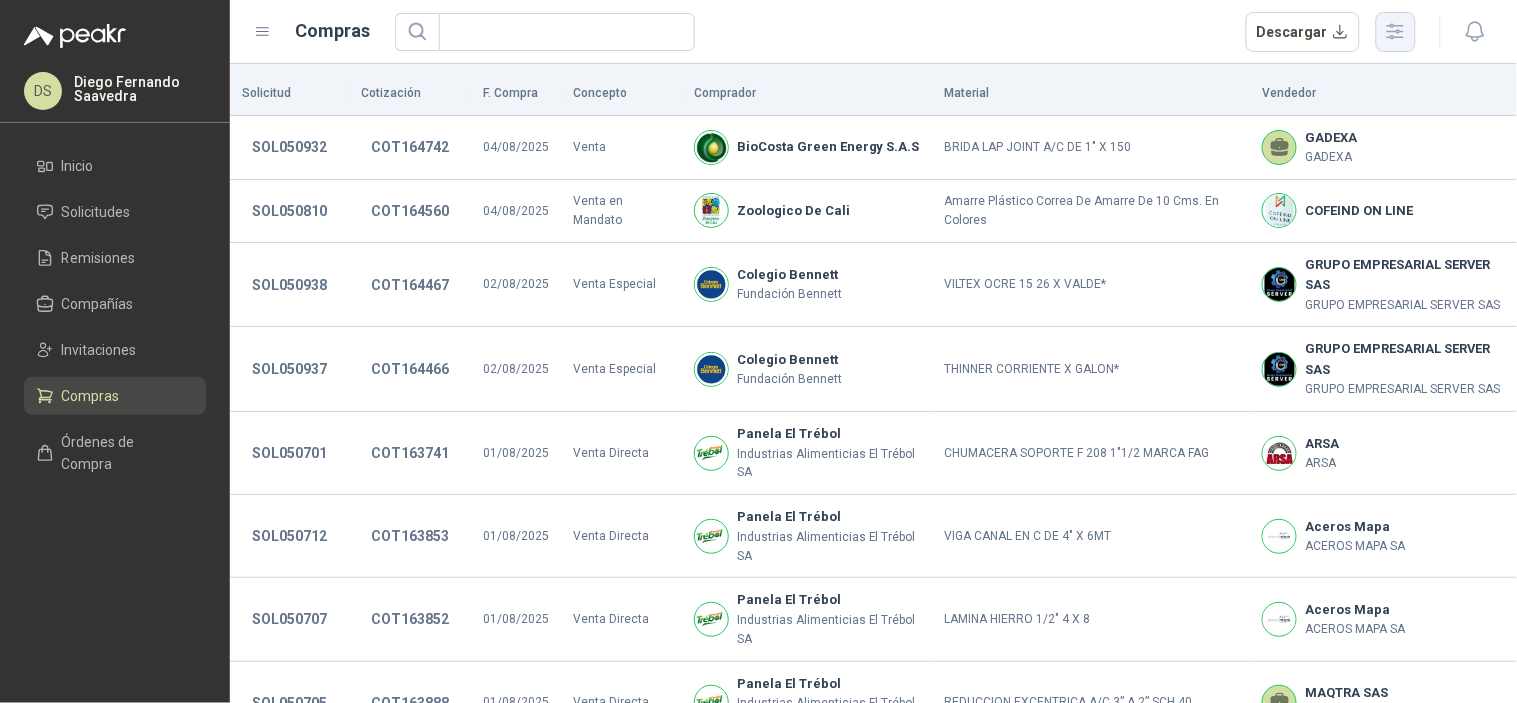 click 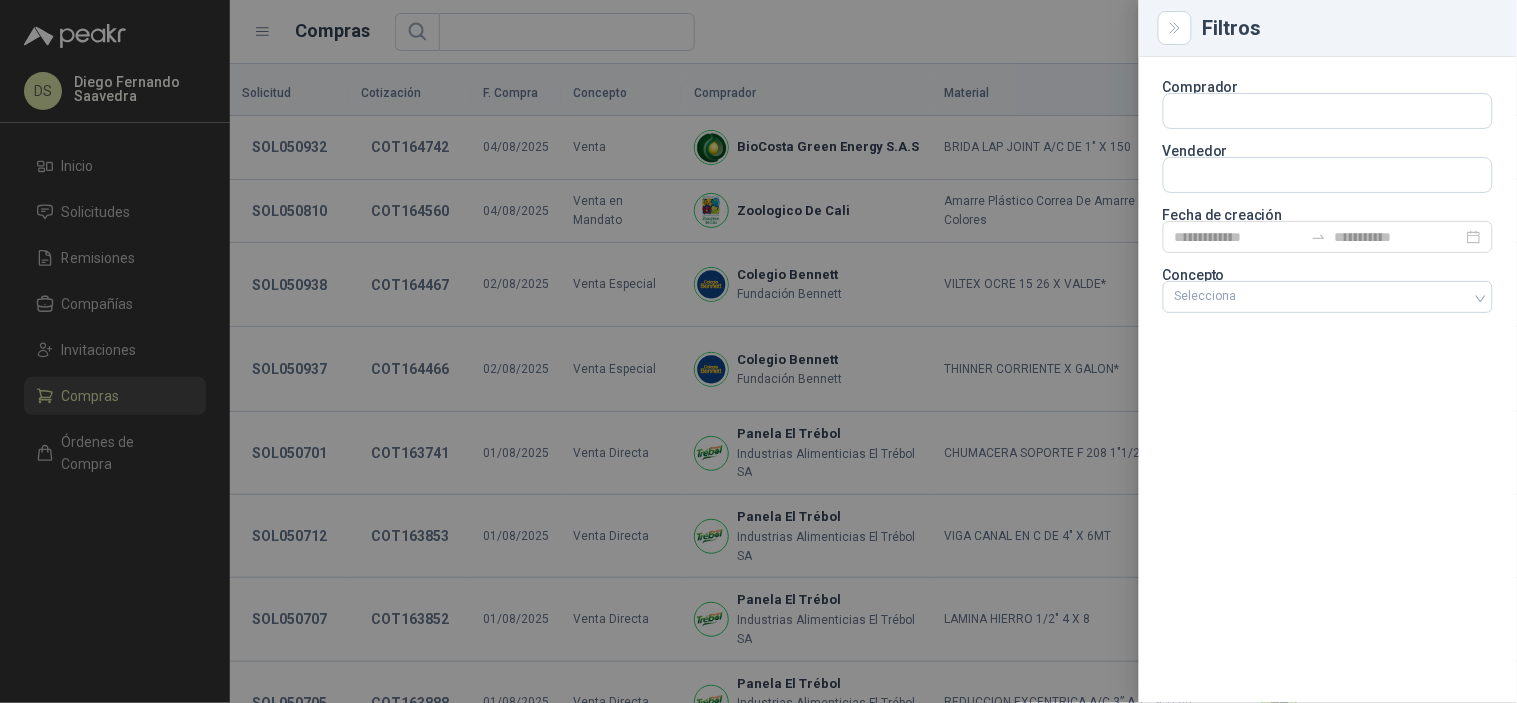 click on "Comprador Vendedor Fecha de creación Concepto   Selecciona" at bounding box center (1328, 199) 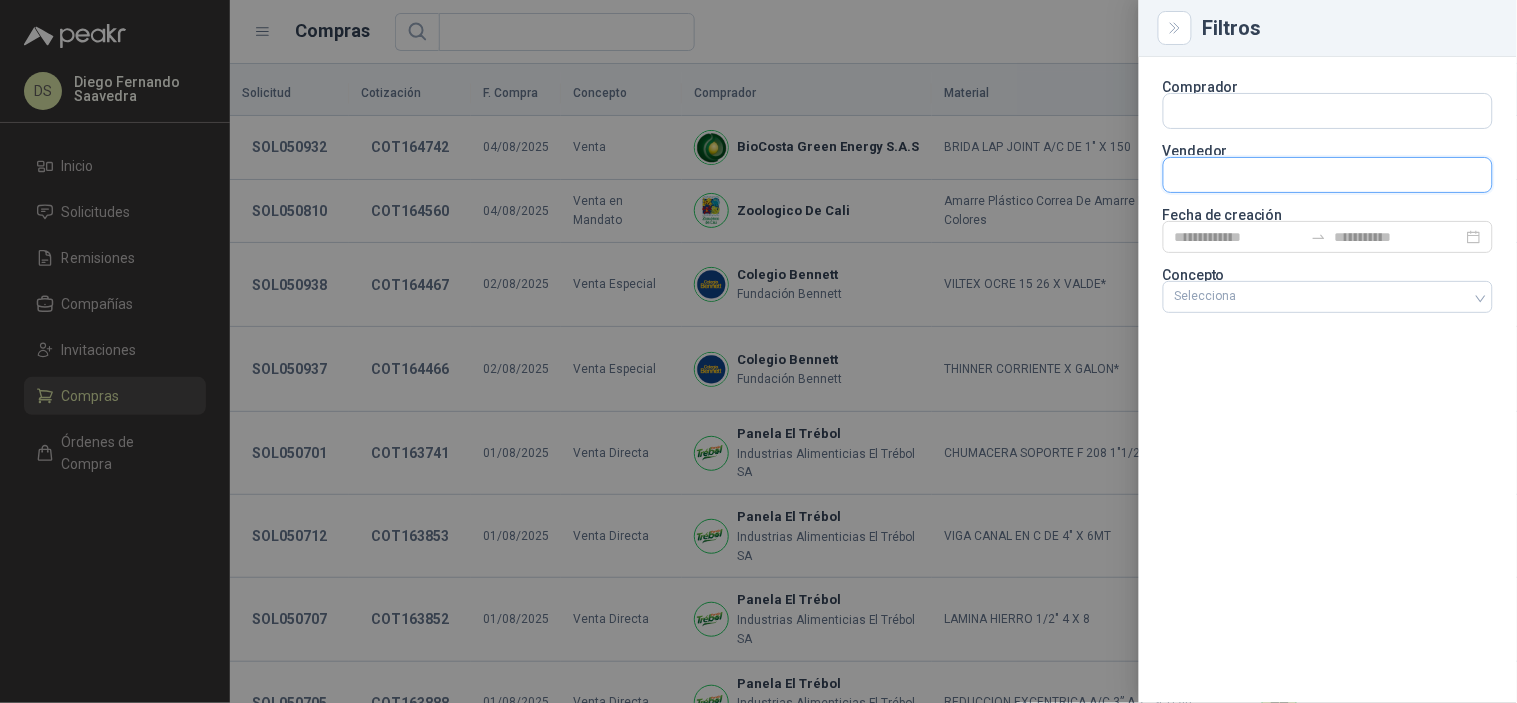 click at bounding box center (1328, 111) 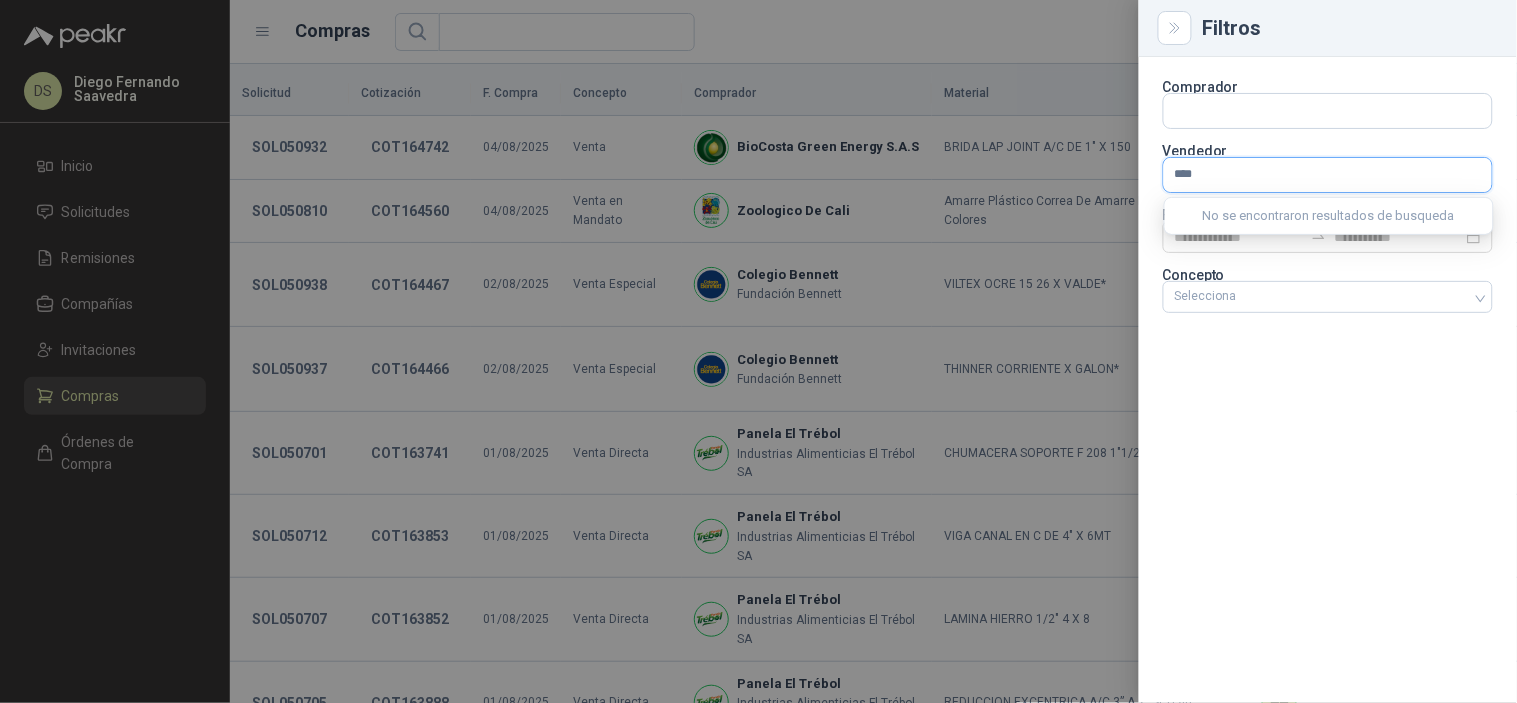 type on "*****" 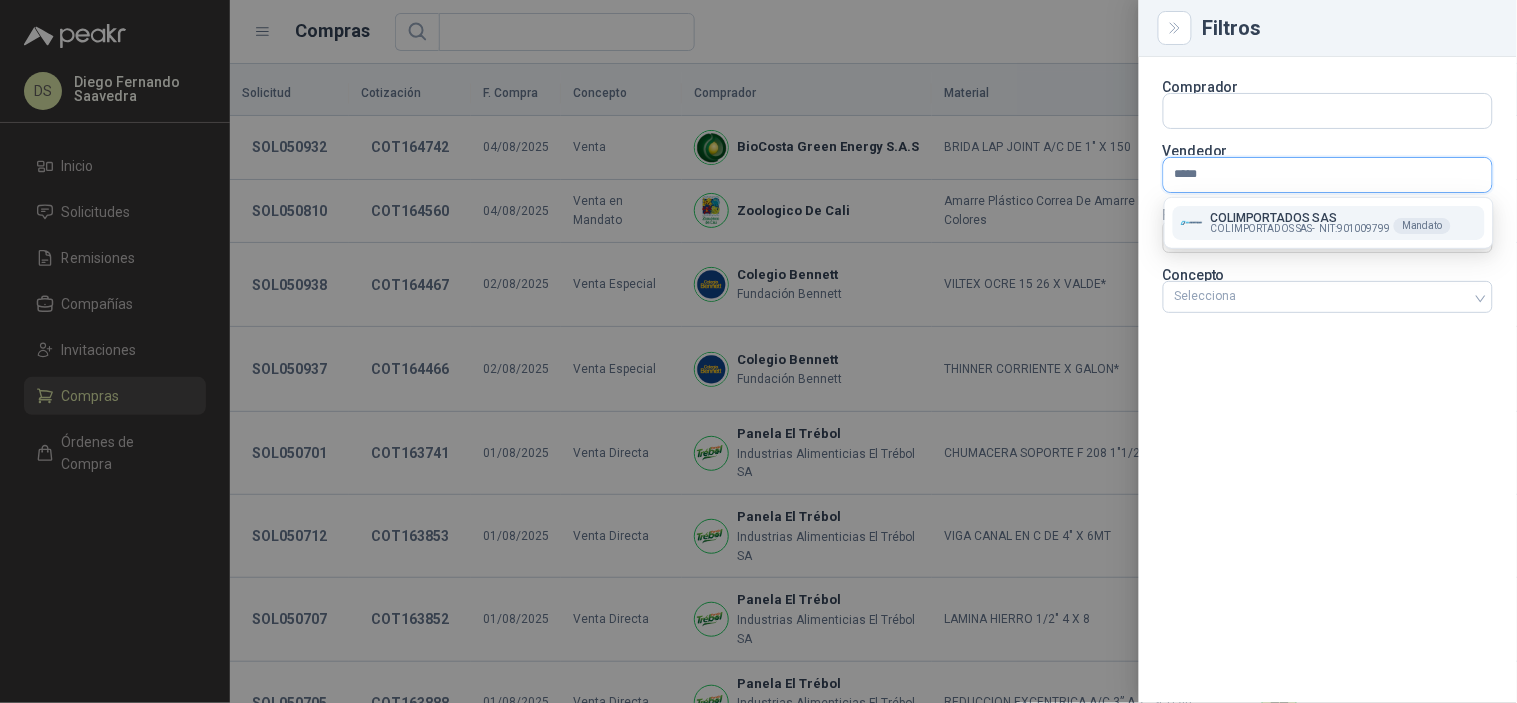 type 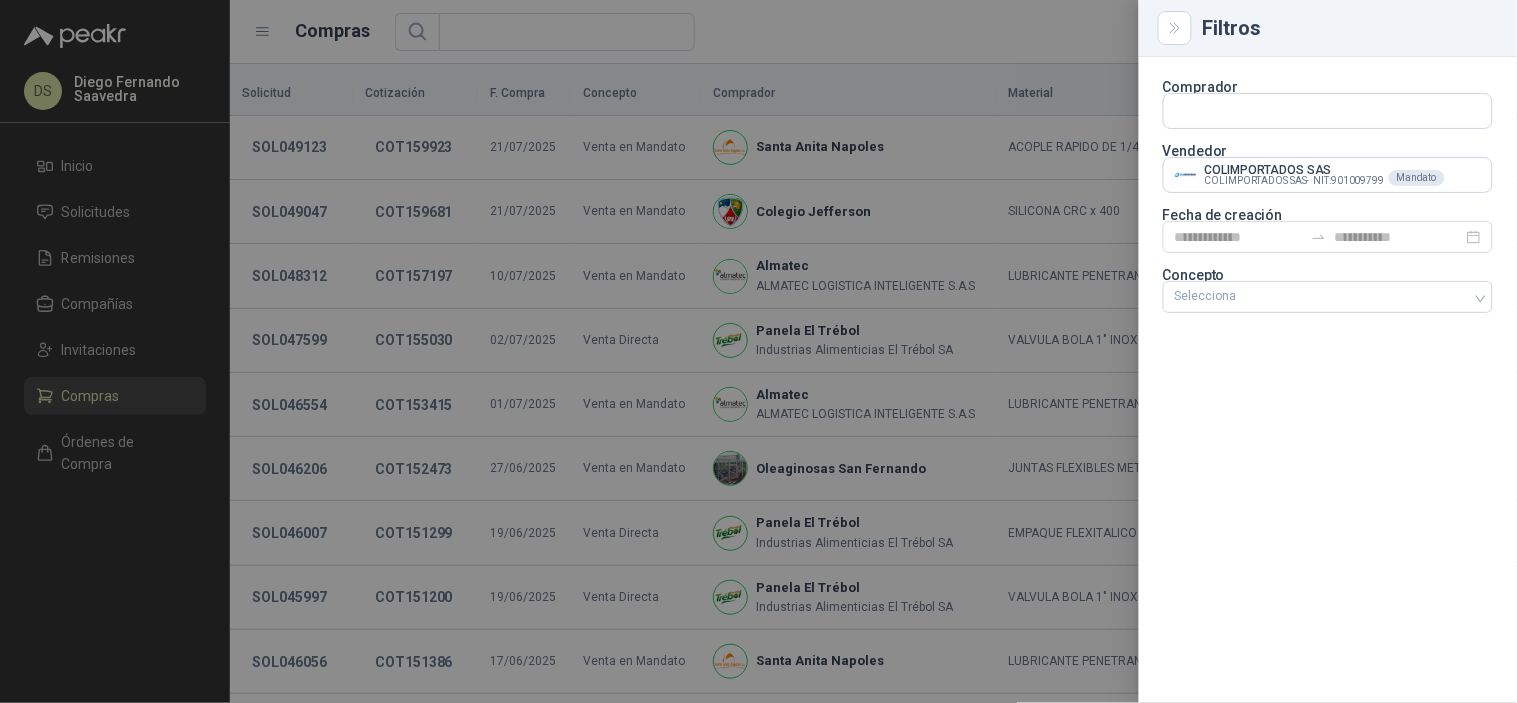 click at bounding box center (758, 351) 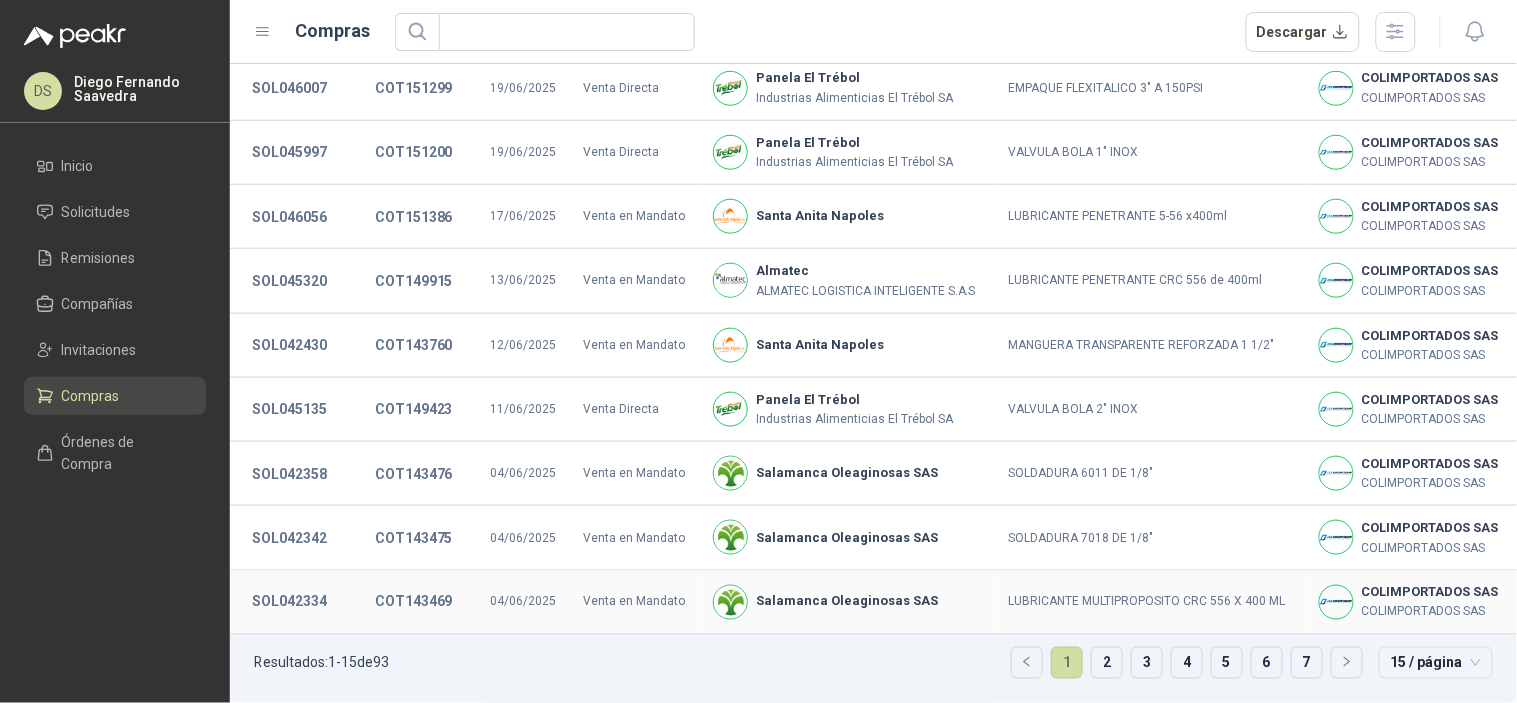 scroll, scrollTop: 446, scrollLeft: 0, axis: vertical 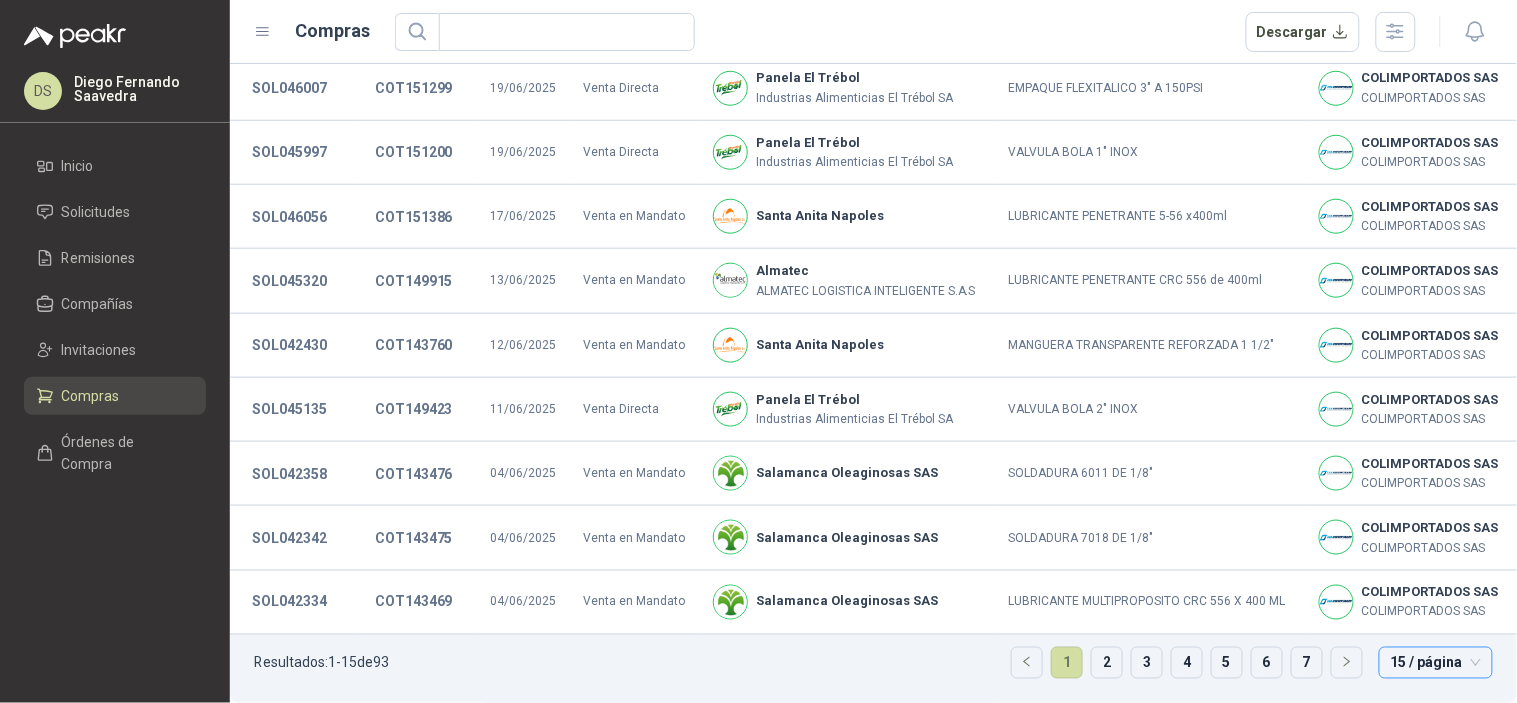 click on "15 / página" at bounding box center (1436, 663) 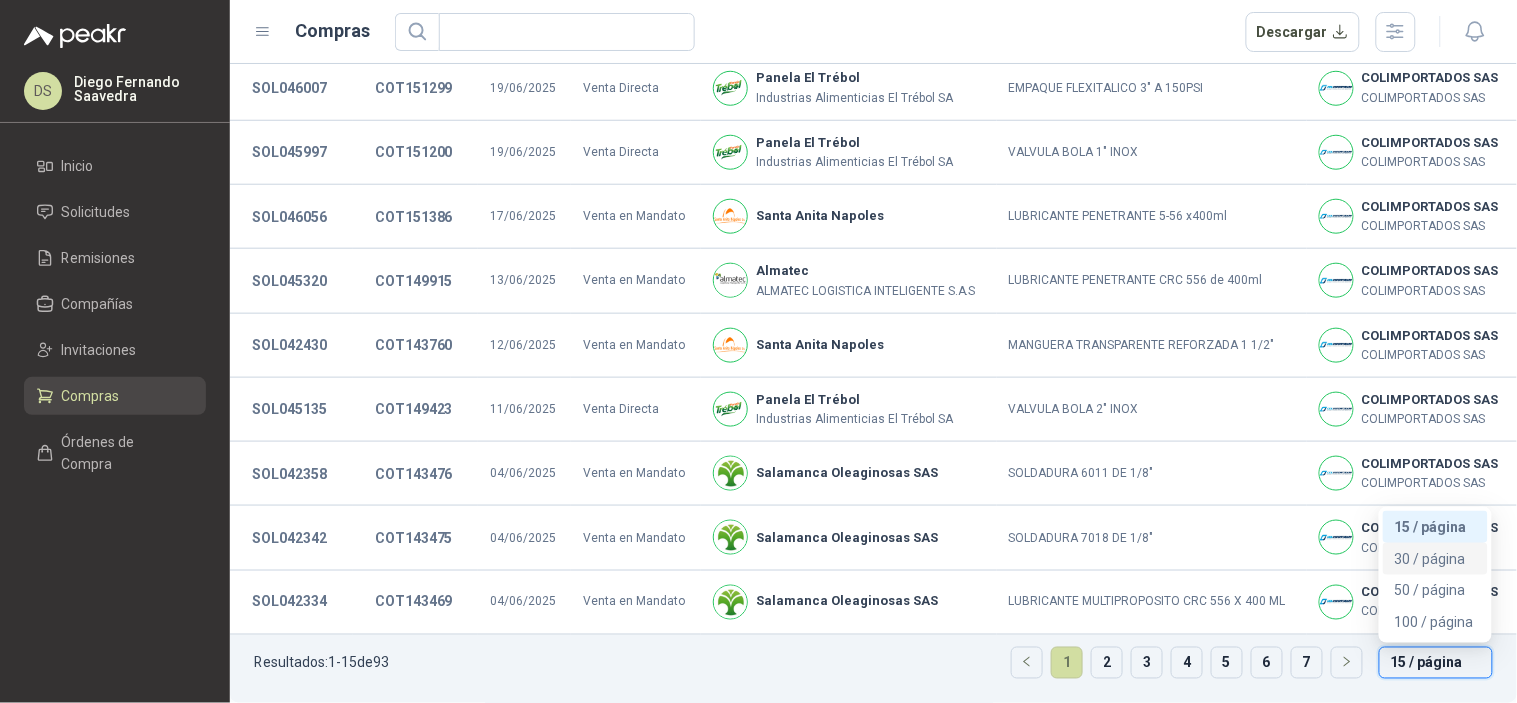 click on "30 / página" at bounding box center [1435, 559] 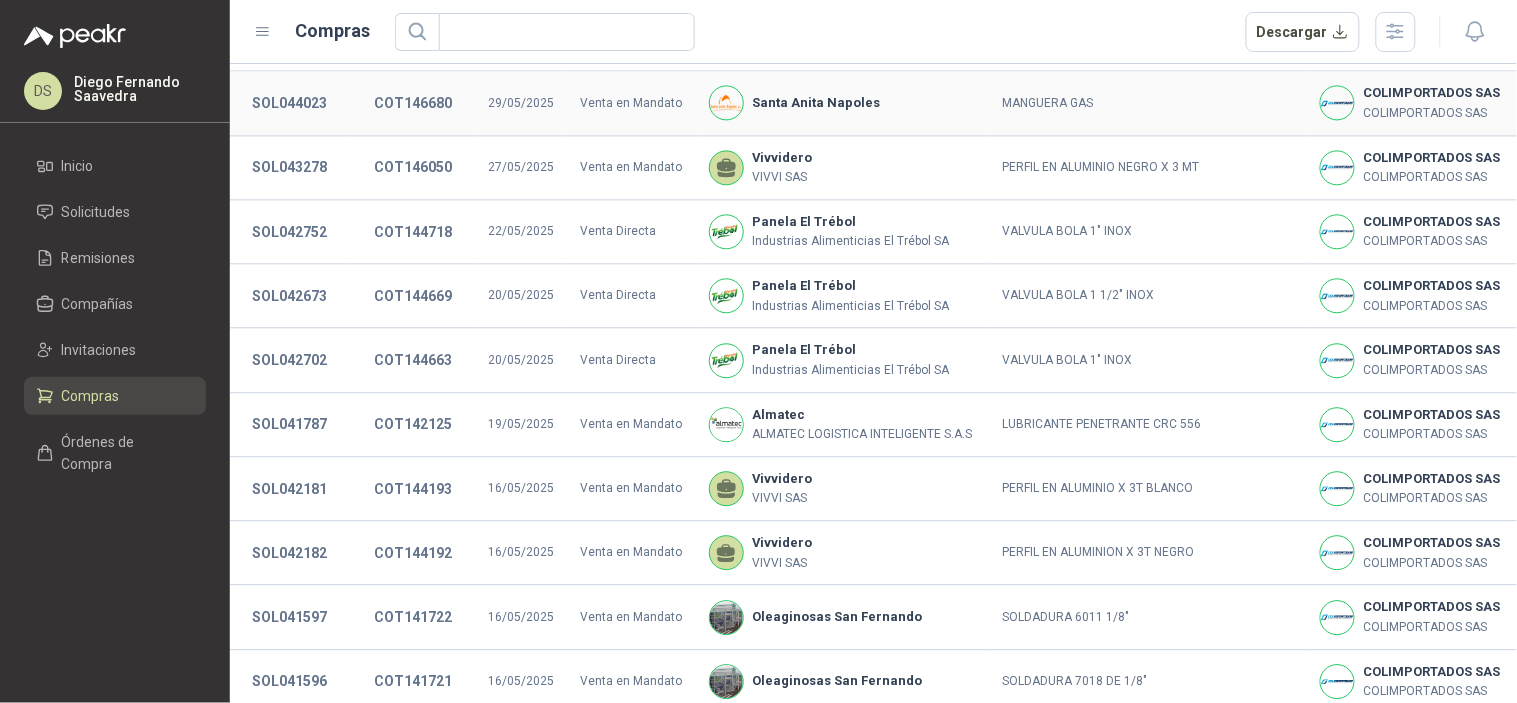 scroll, scrollTop: 1187, scrollLeft: 0, axis: vertical 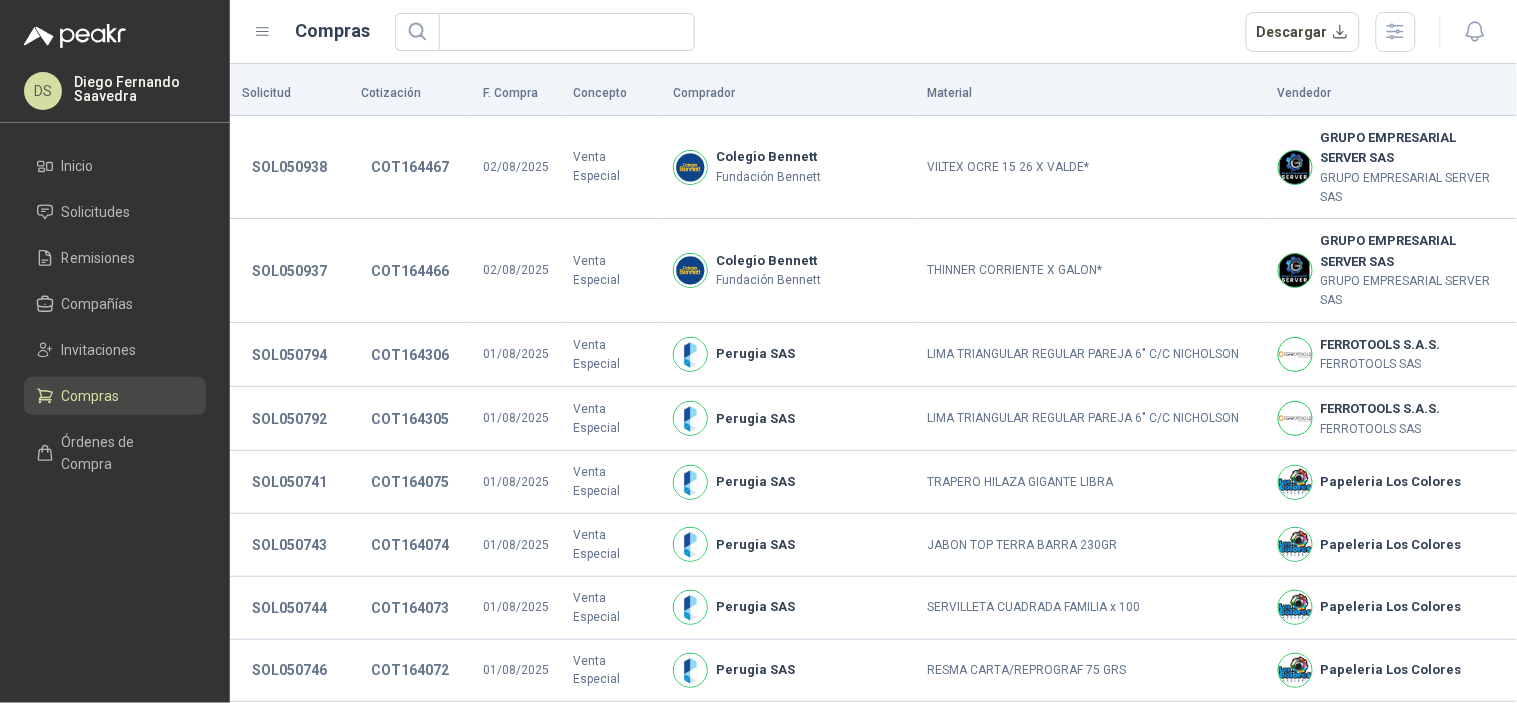 click on "Inicio   Solicitudes   Remisiones   Compañías   Invitaciones   Compras   Órdenes de Compra" at bounding box center [115, 319] 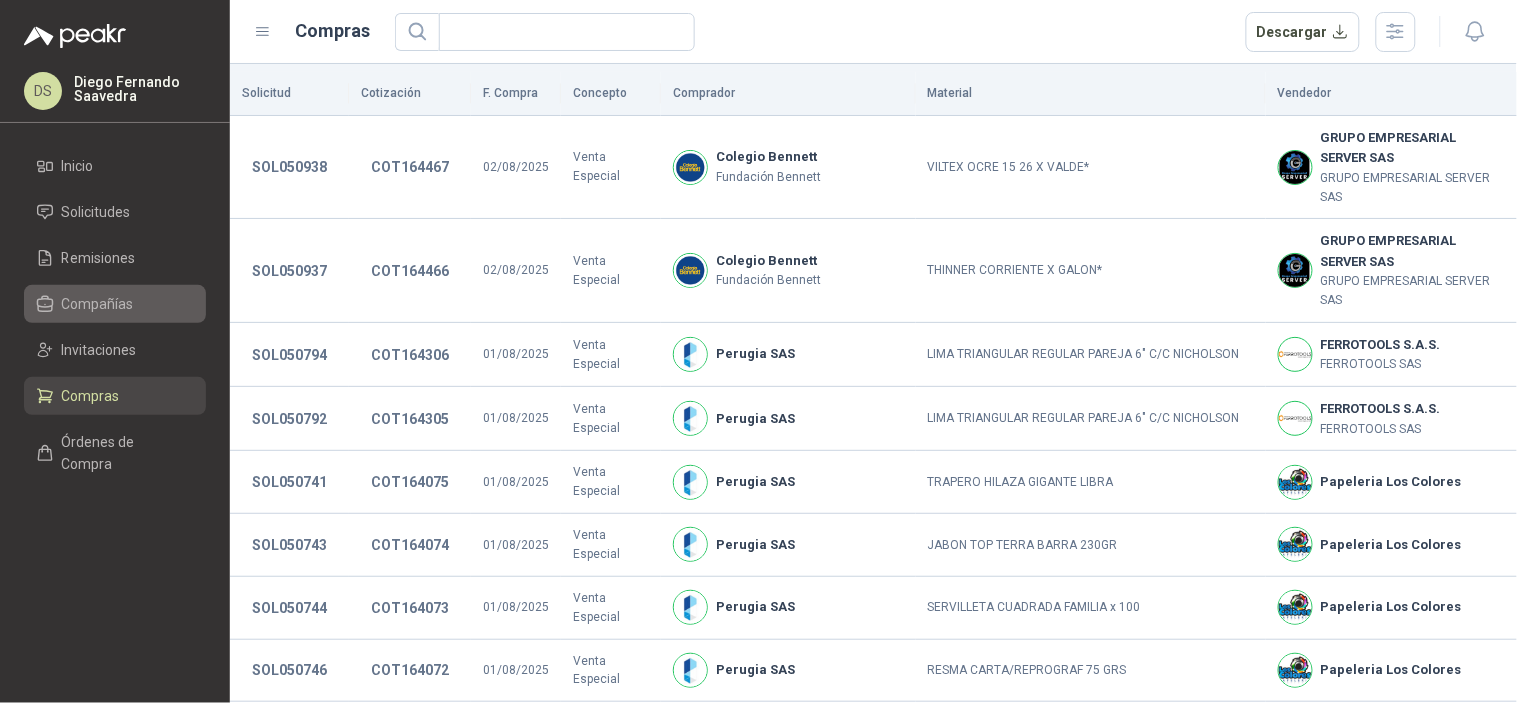 click on "Compañías" at bounding box center (115, 304) 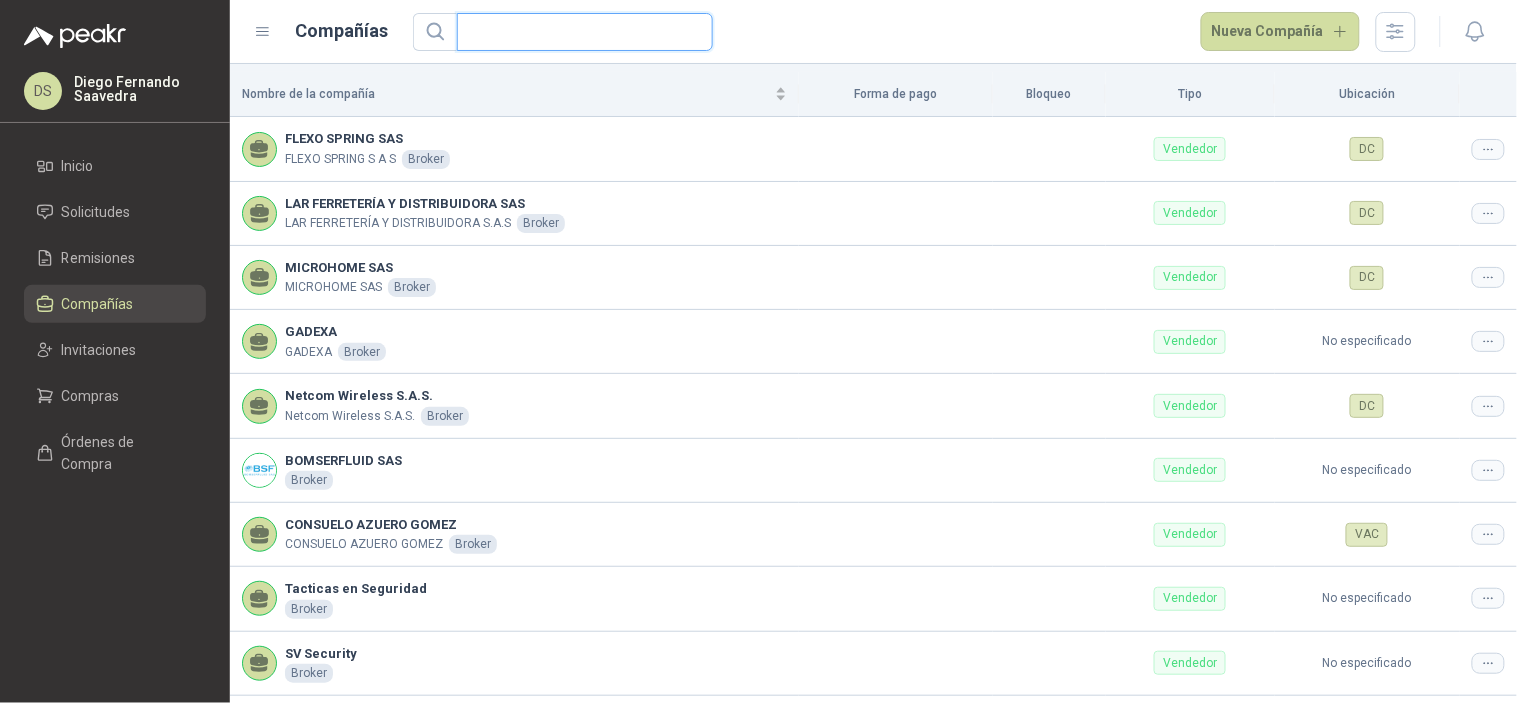 click at bounding box center [577, 32] 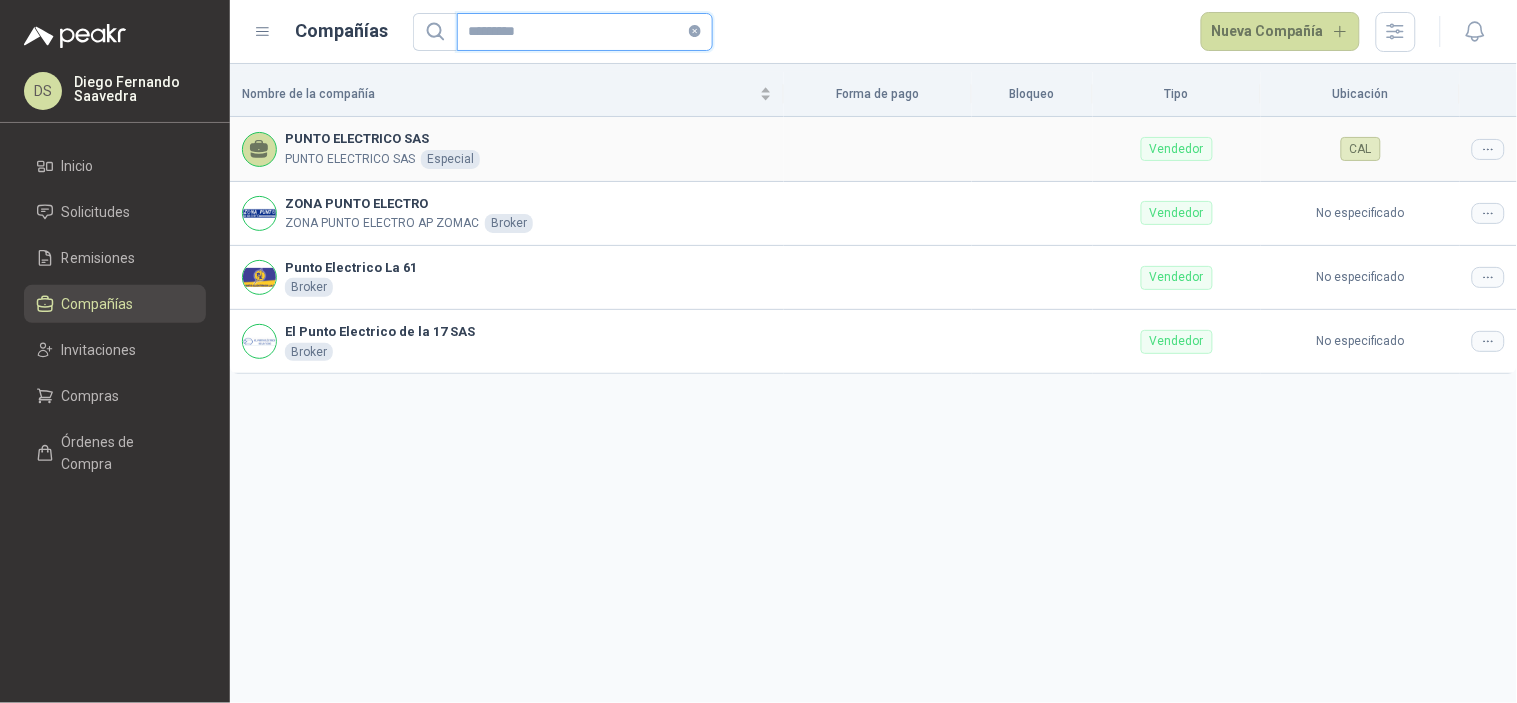 type on "*********" 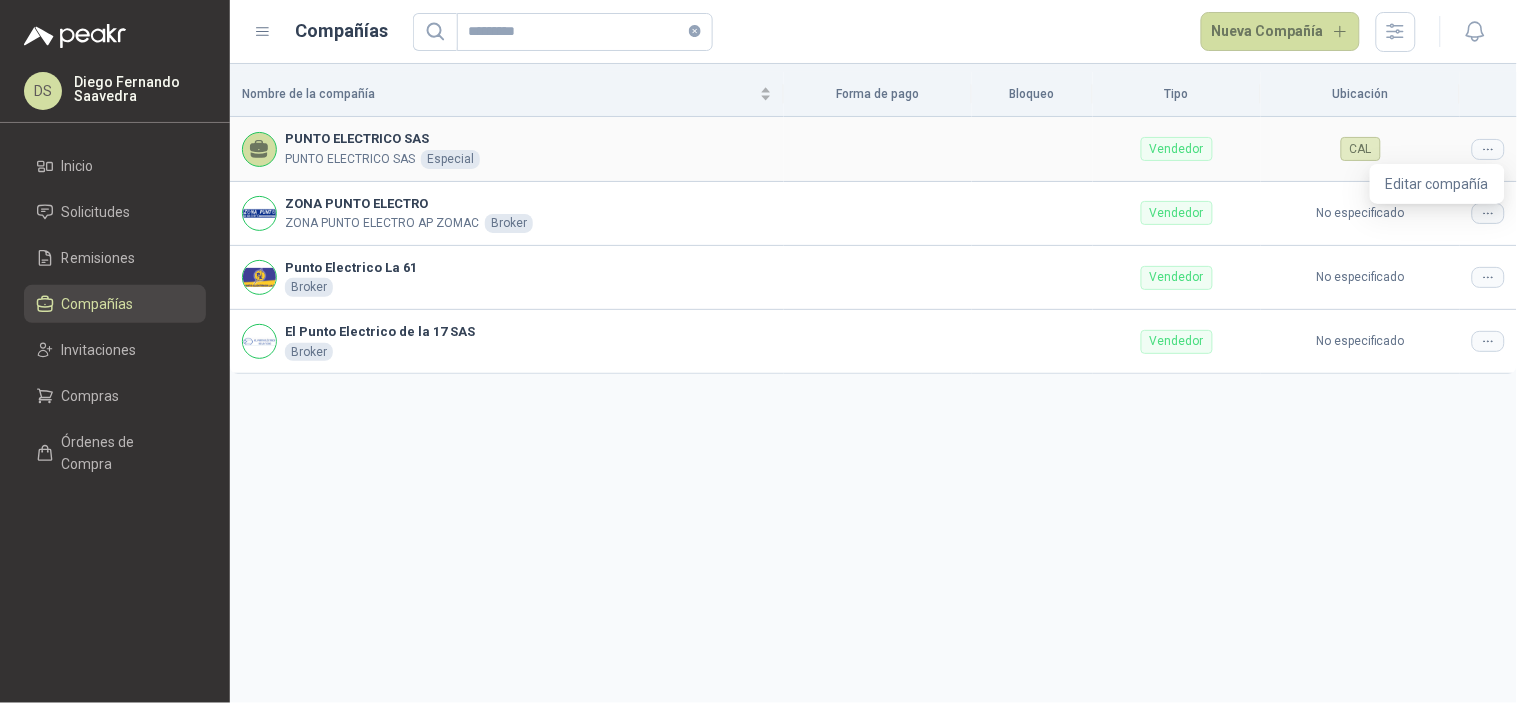 click 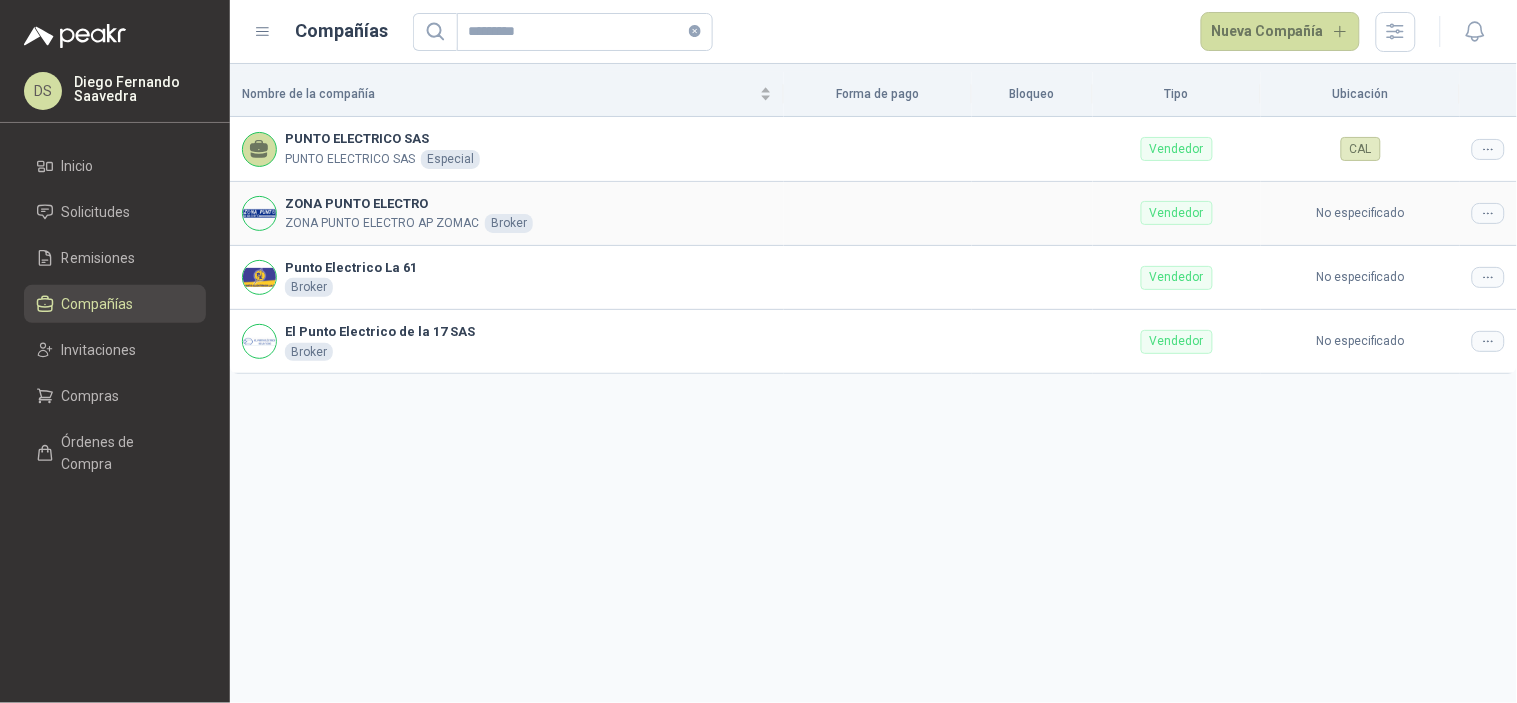 click on "No especificado" at bounding box center (1360, 214) 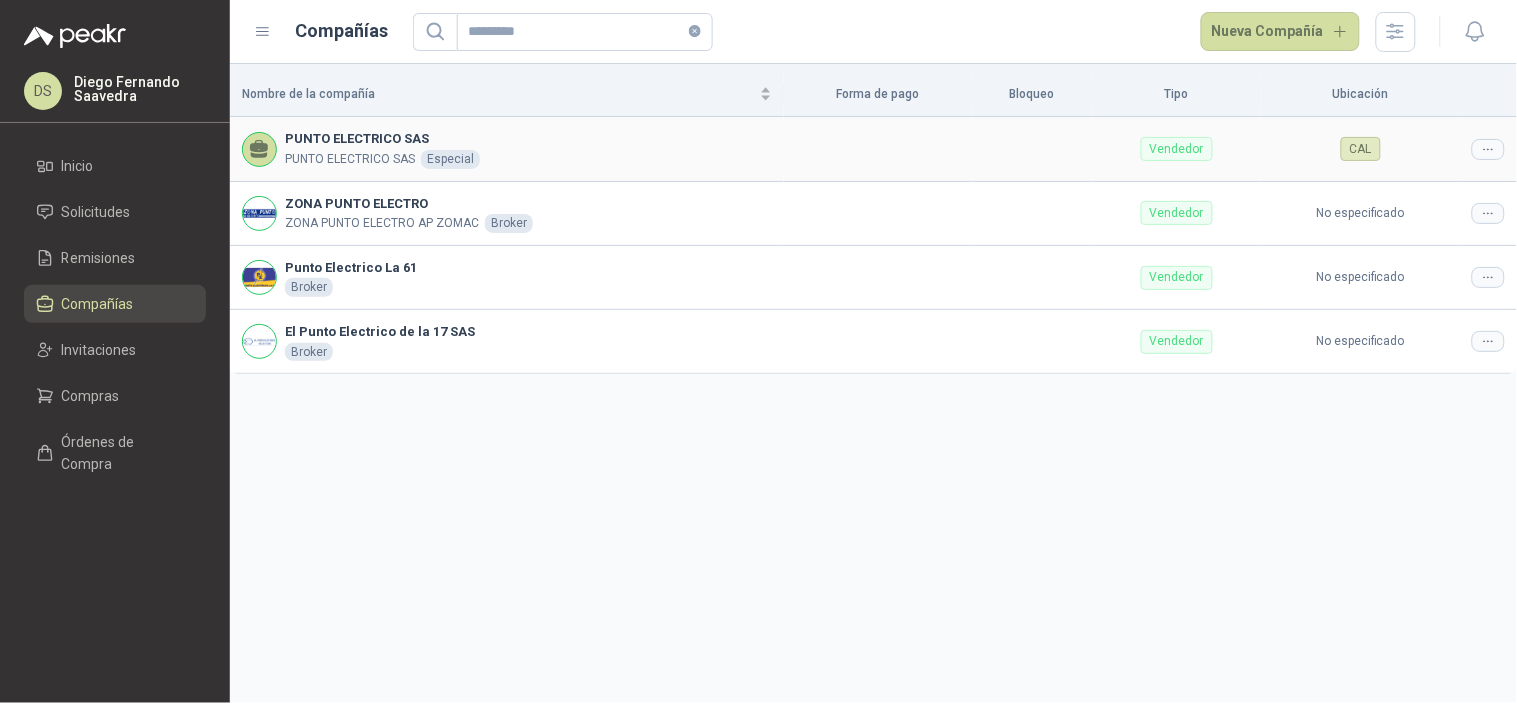 click 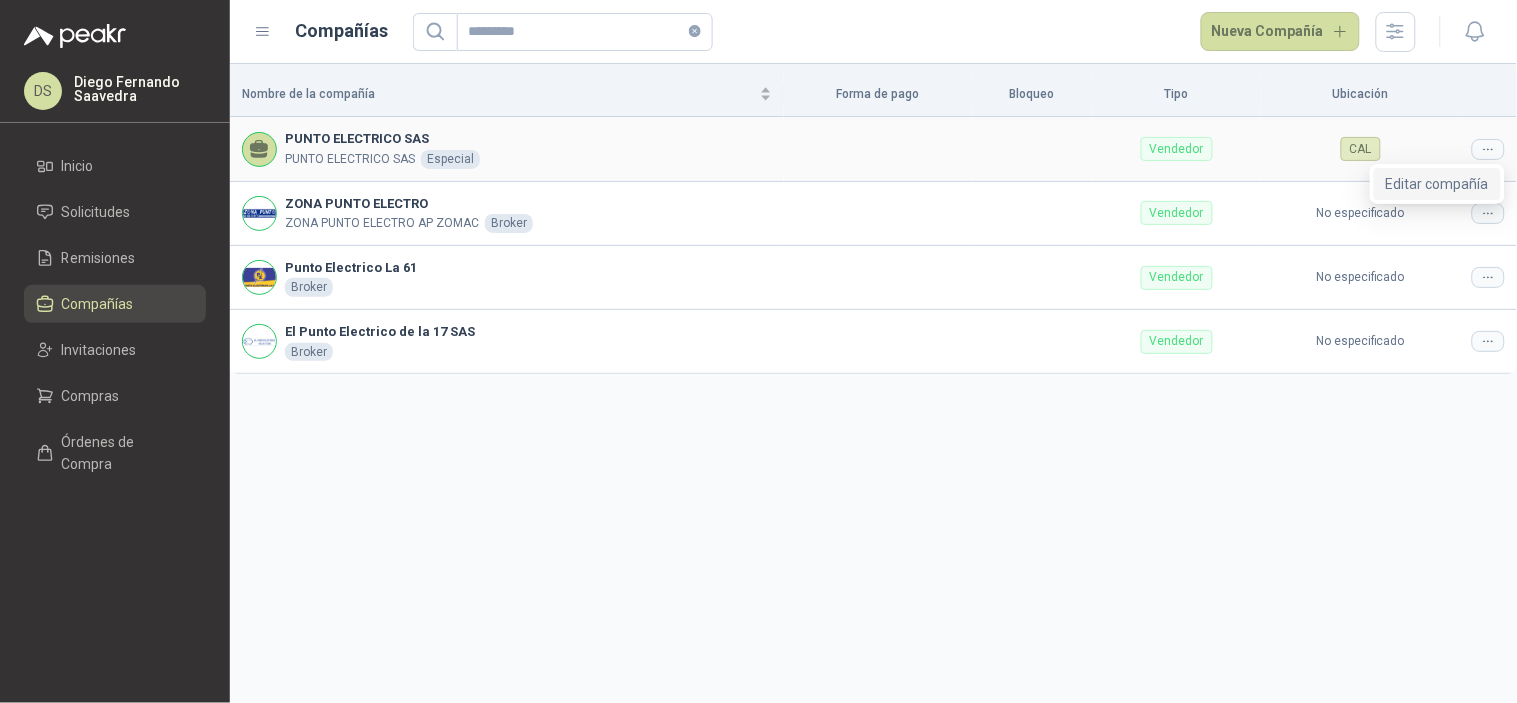 click on "Editar compañía" at bounding box center (1437, 184) 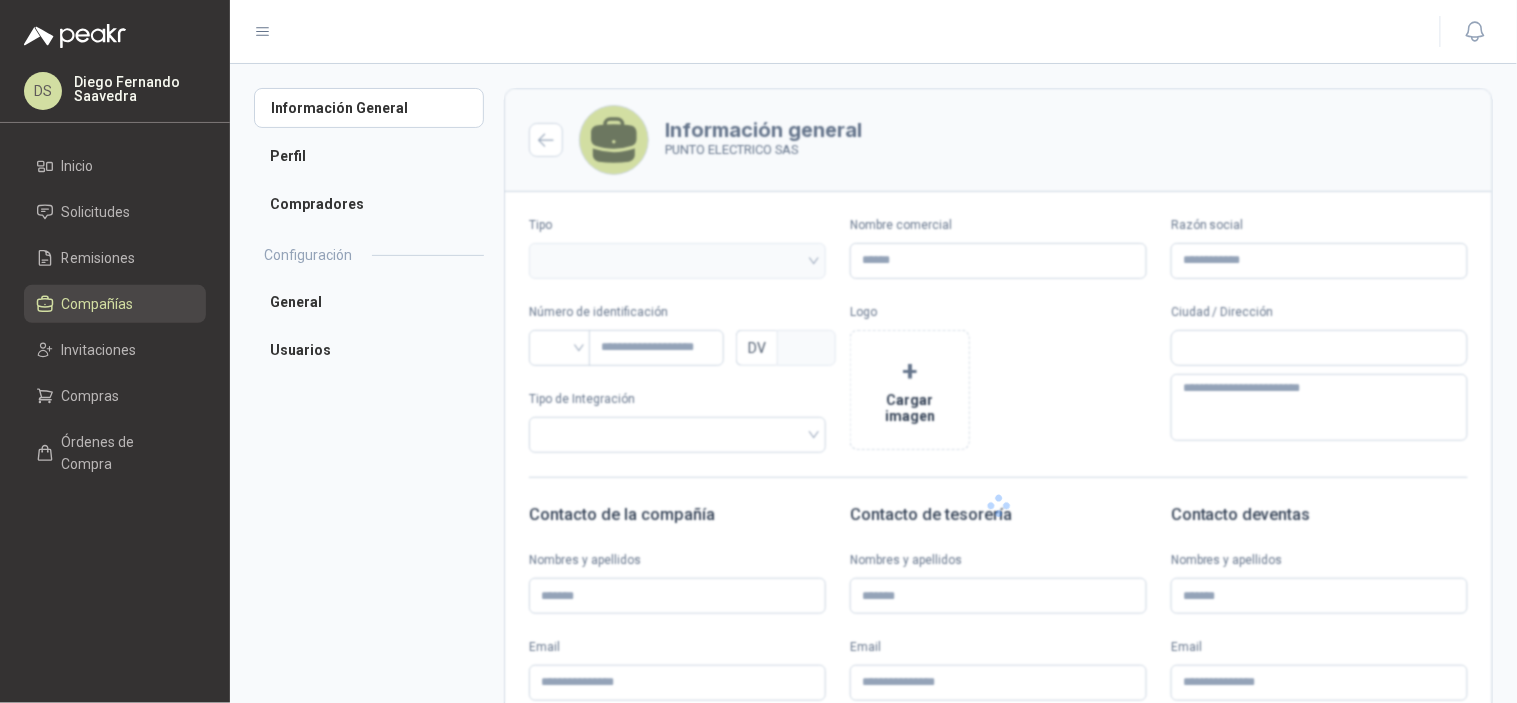 type 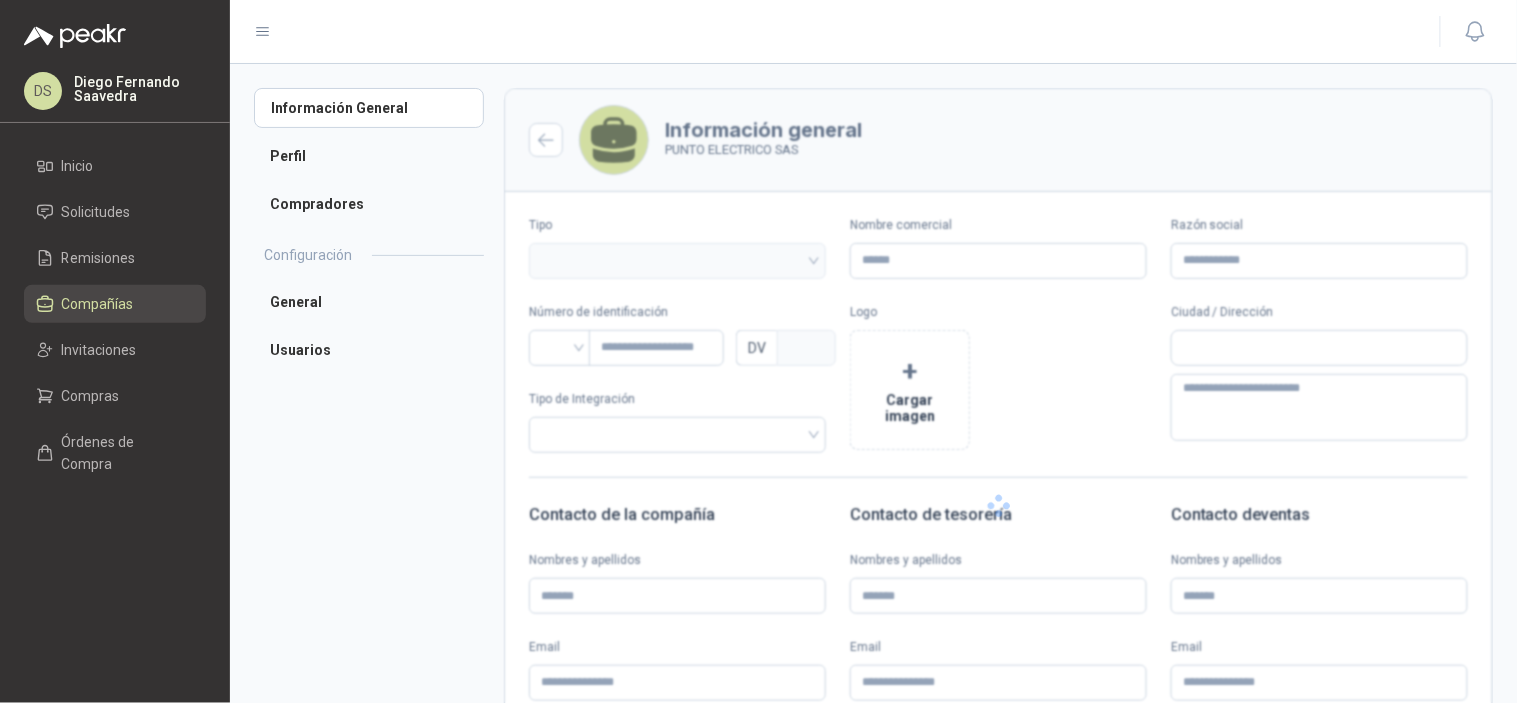 type on "*" 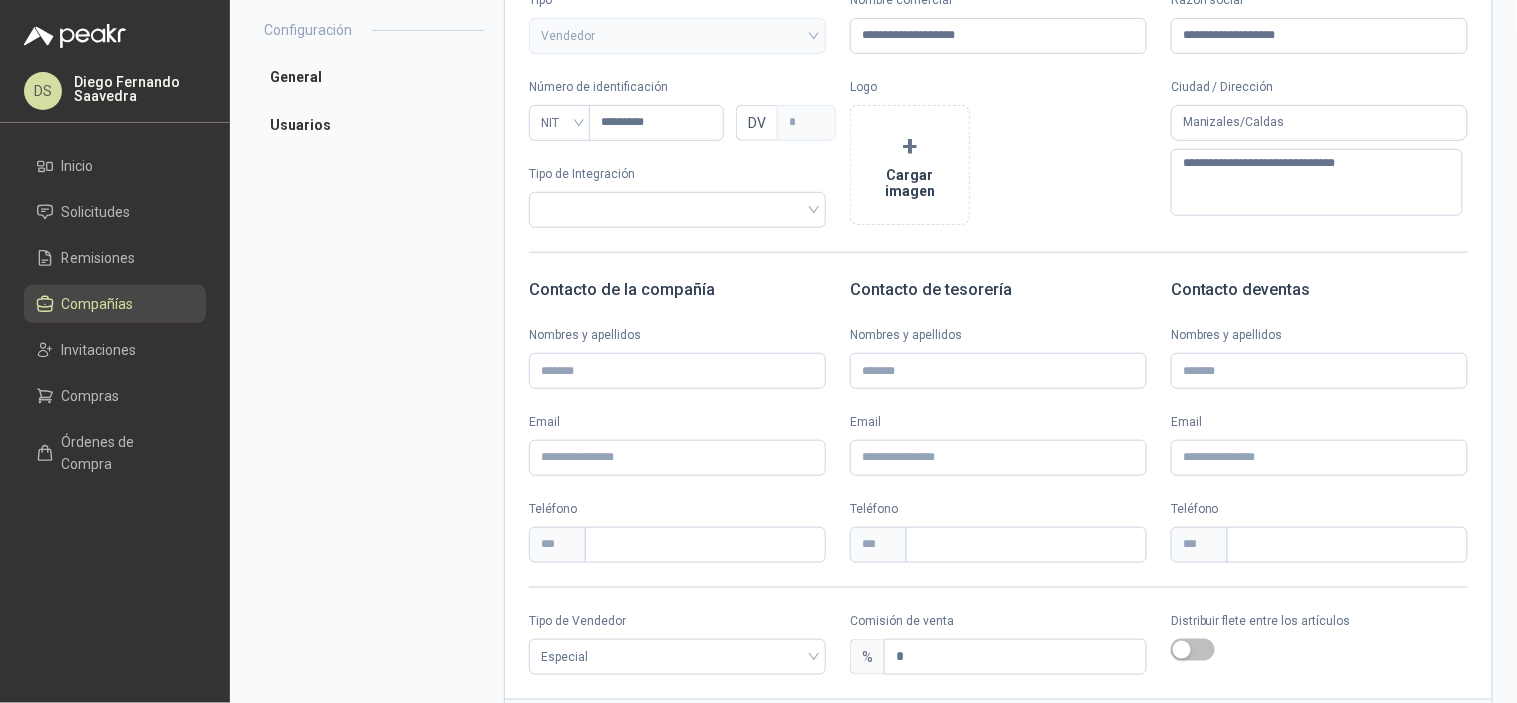scroll, scrollTop: 296, scrollLeft: 0, axis: vertical 